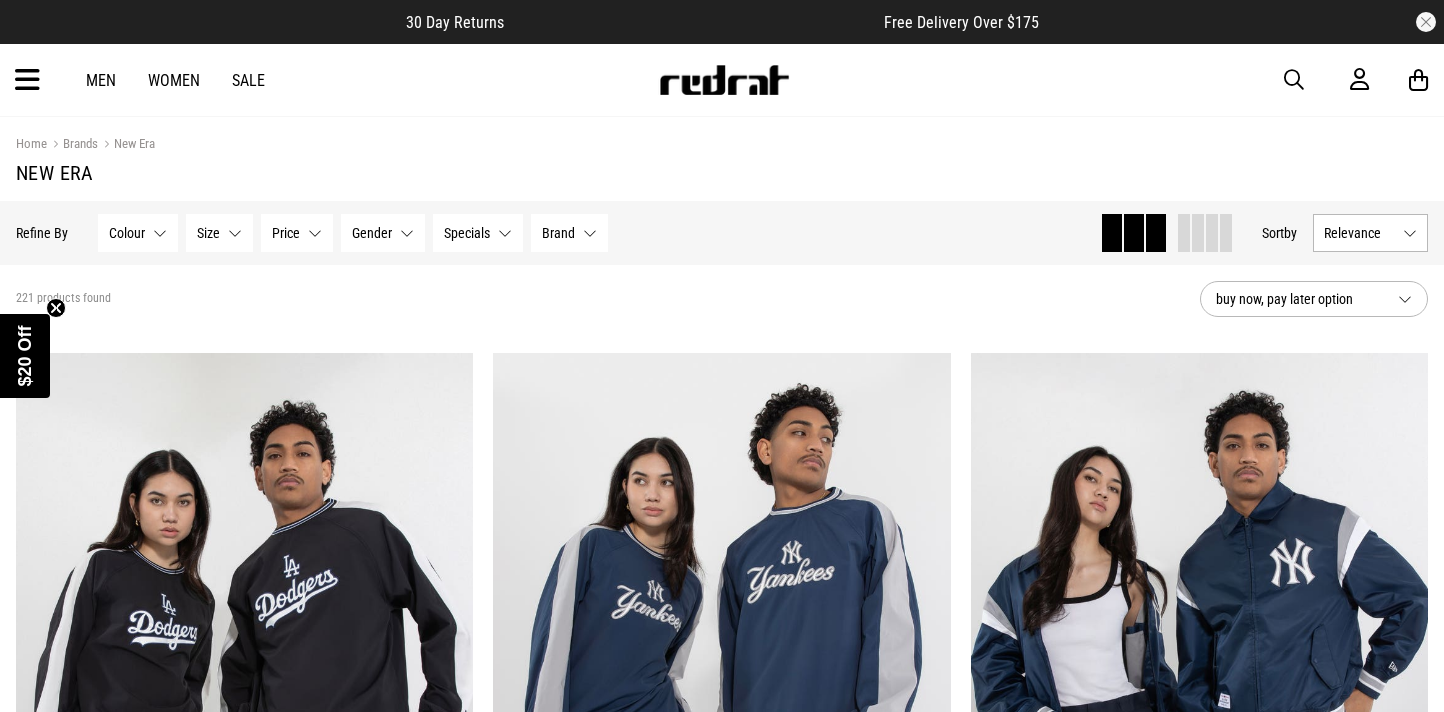 scroll, scrollTop: 0, scrollLeft: 0, axis: both 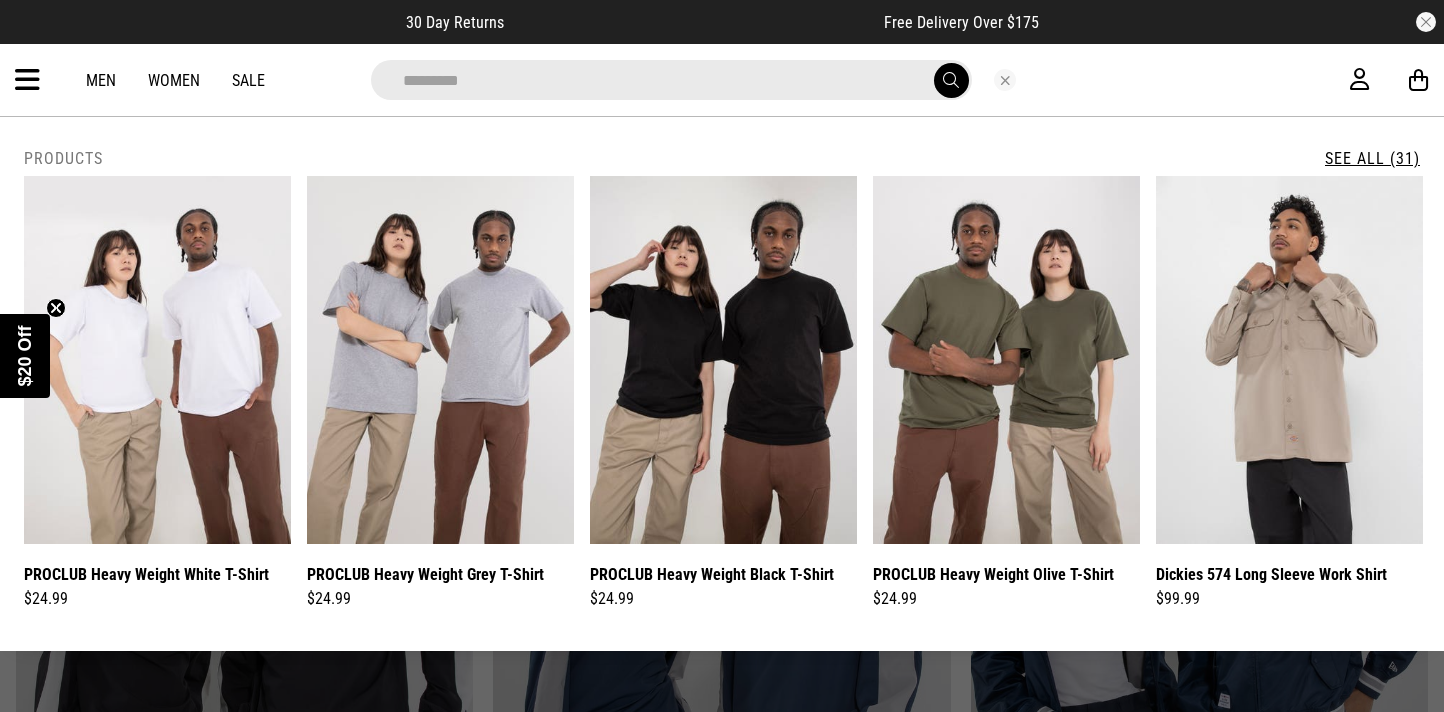 type on "*********" 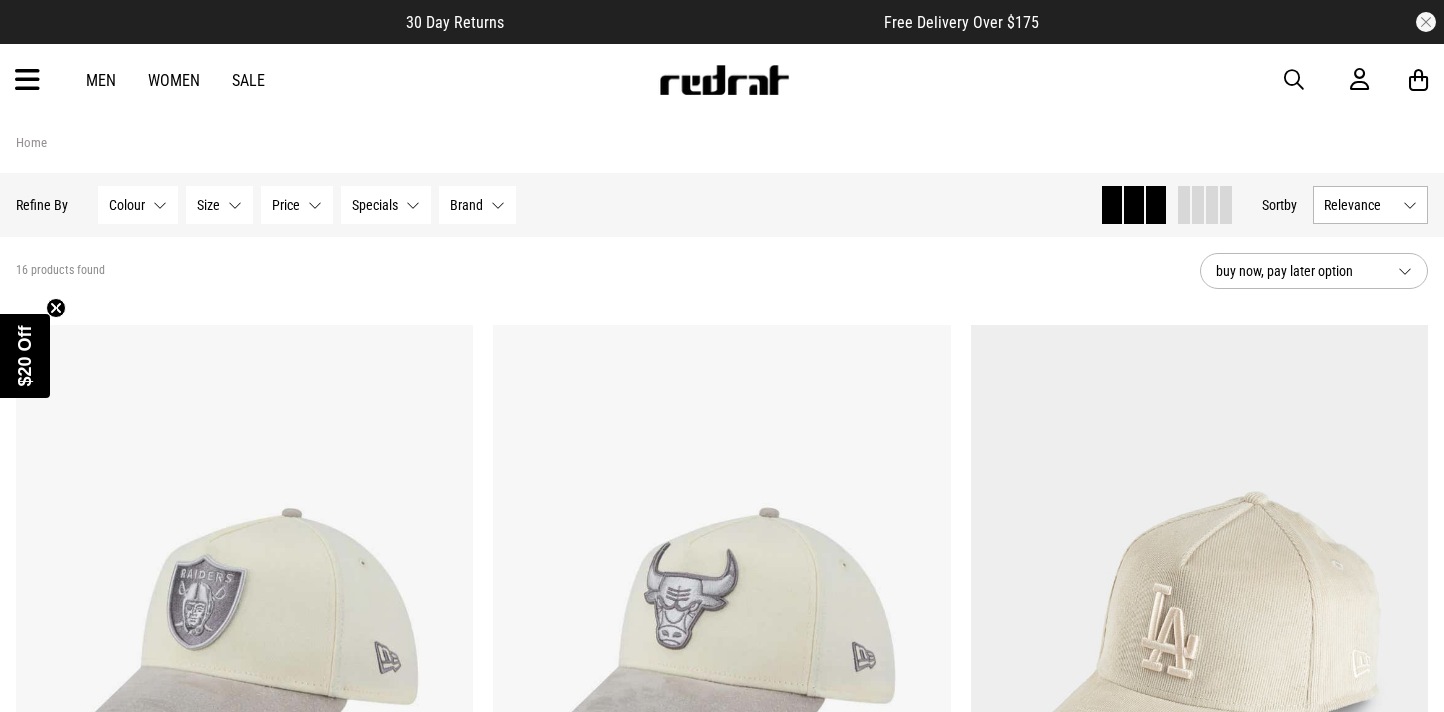 scroll, scrollTop: 0, scrollLeft: 0, axis: both 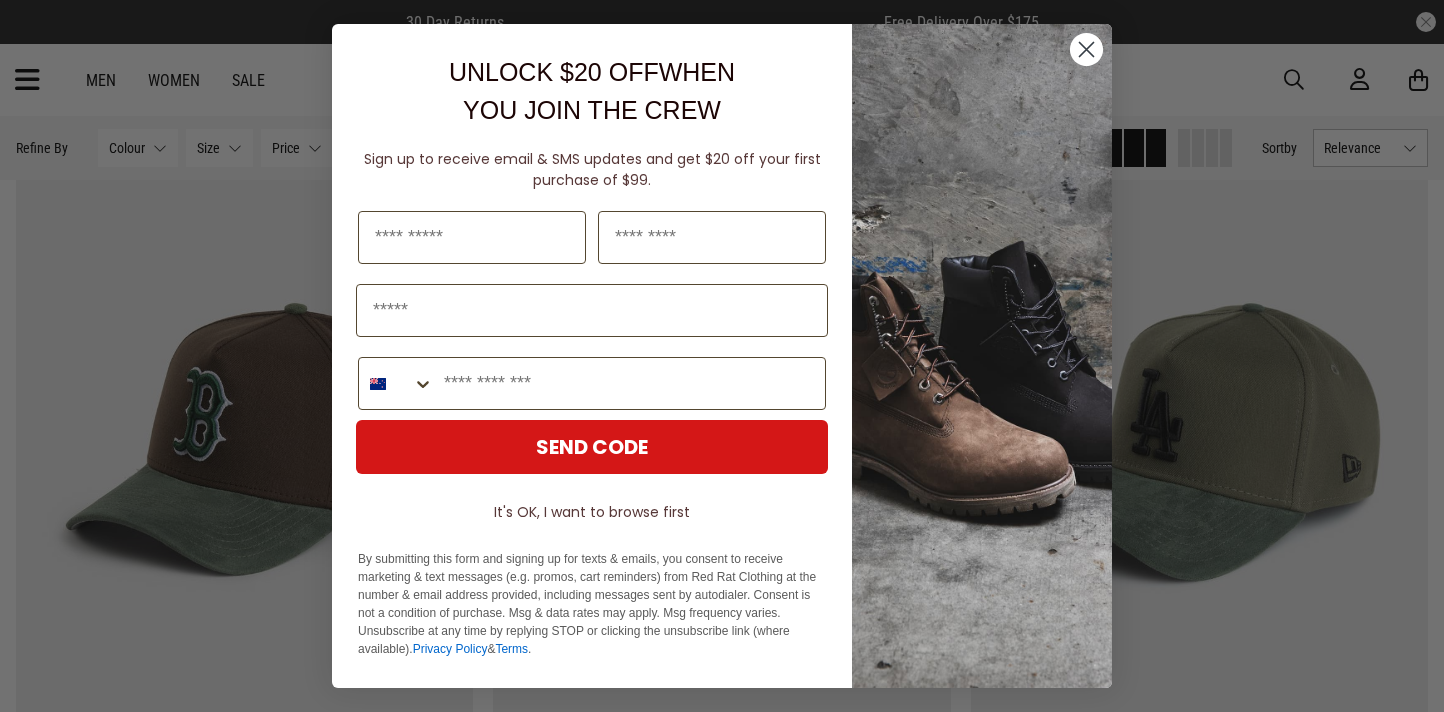 click 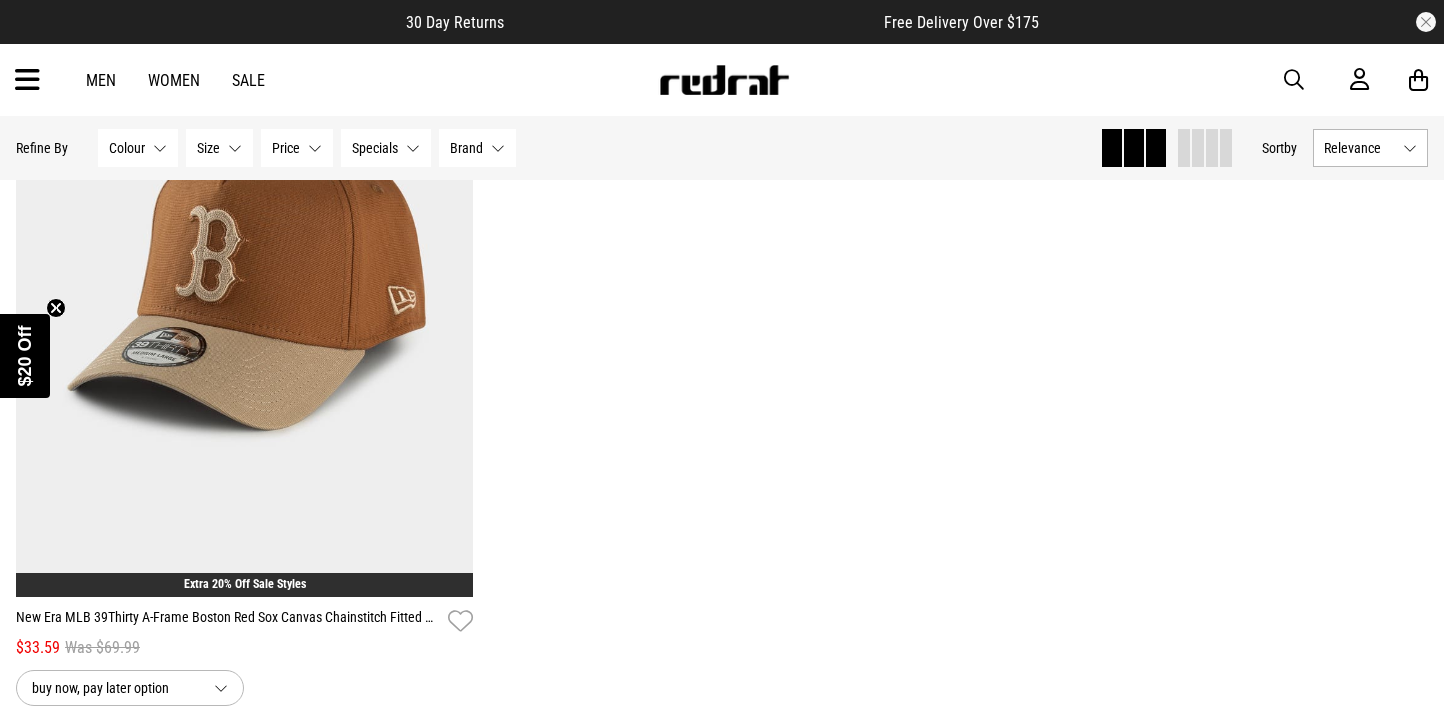 scroll, scrollTop: 4331, scrollLeft: 0, axis: vertical 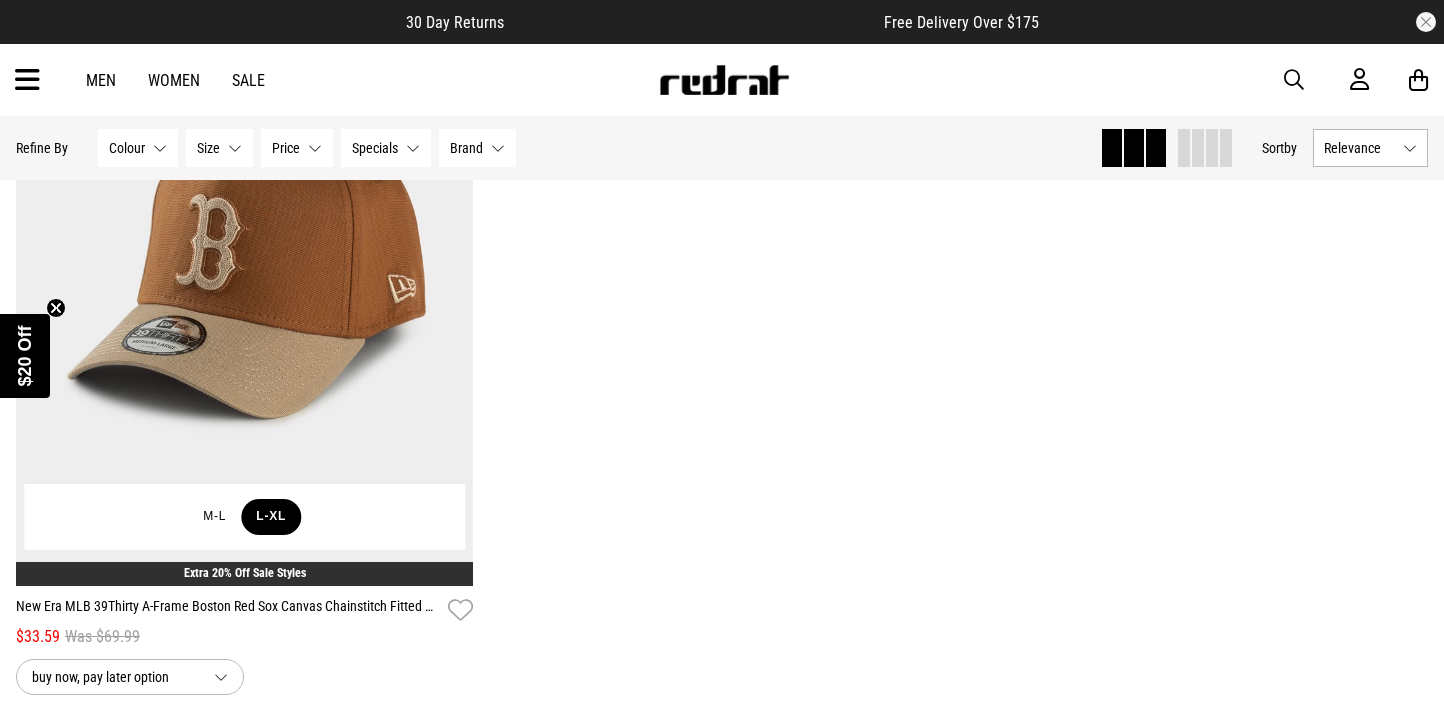 click on "L-XL" at bounding box center (271, 517) 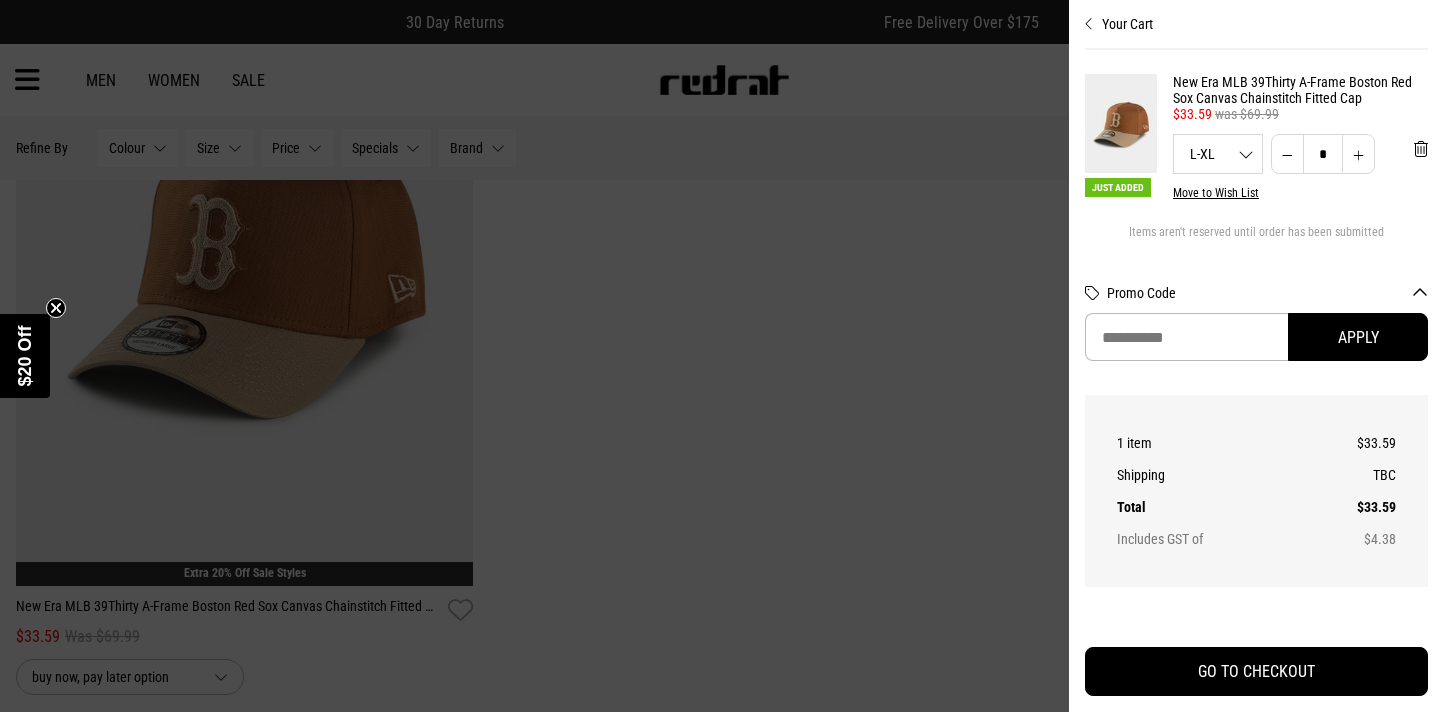 click at bounding box center (722, 356) 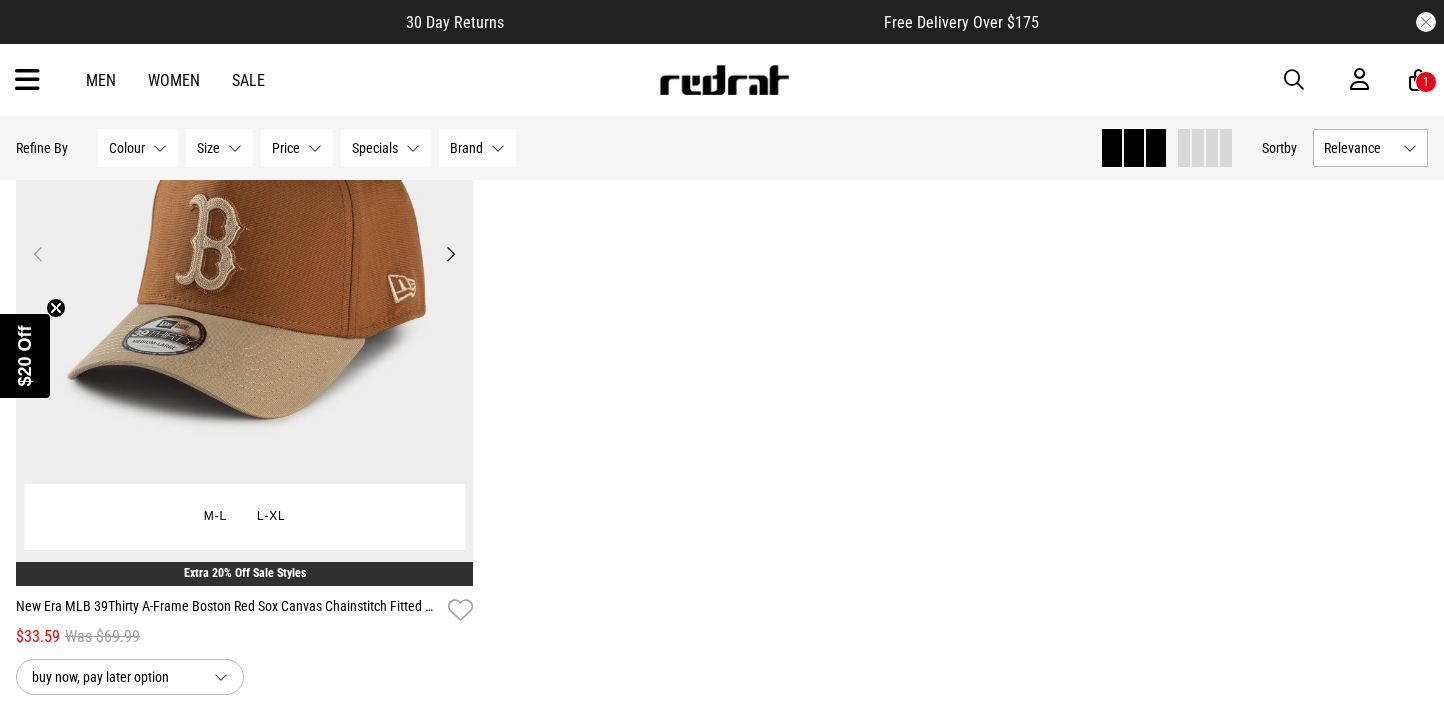 click at bounding box center [245, 265] 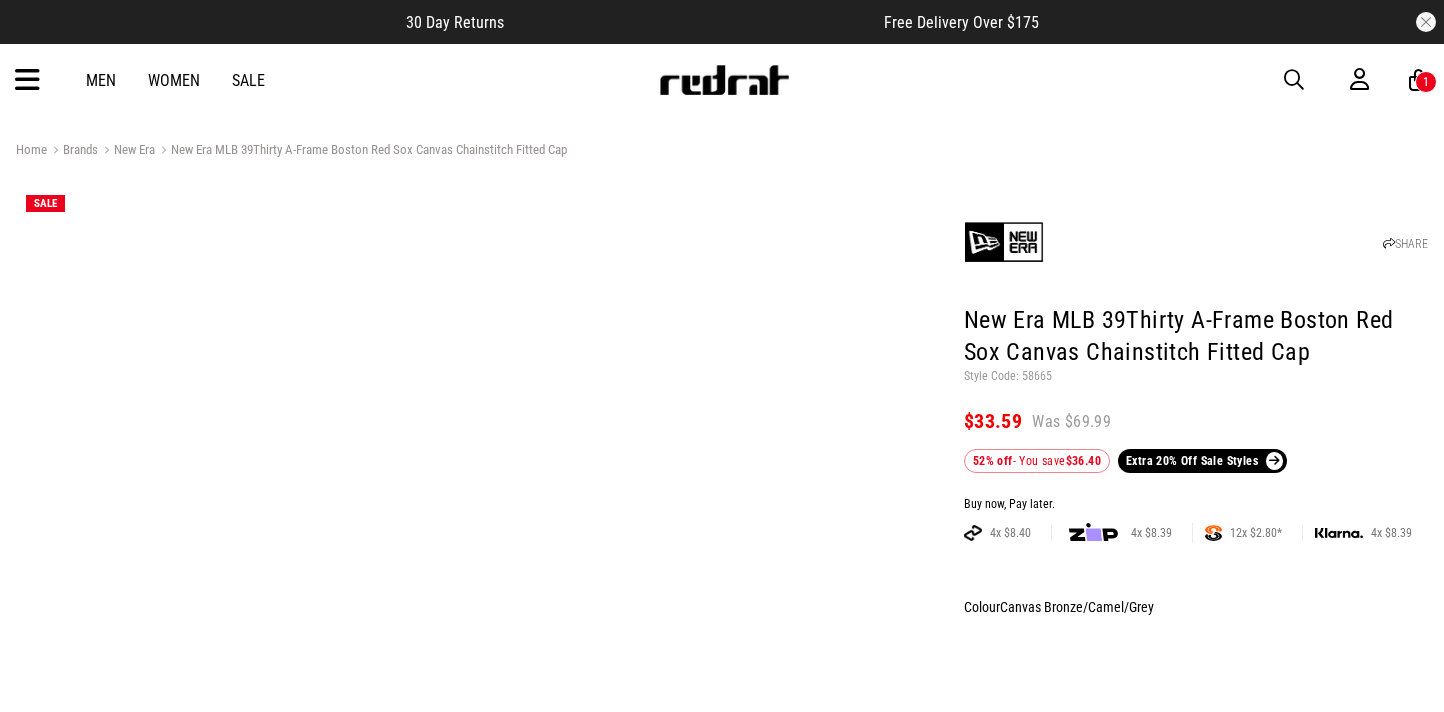 scroll, scrollTop: 0, scrollLeft: 0, axis: both 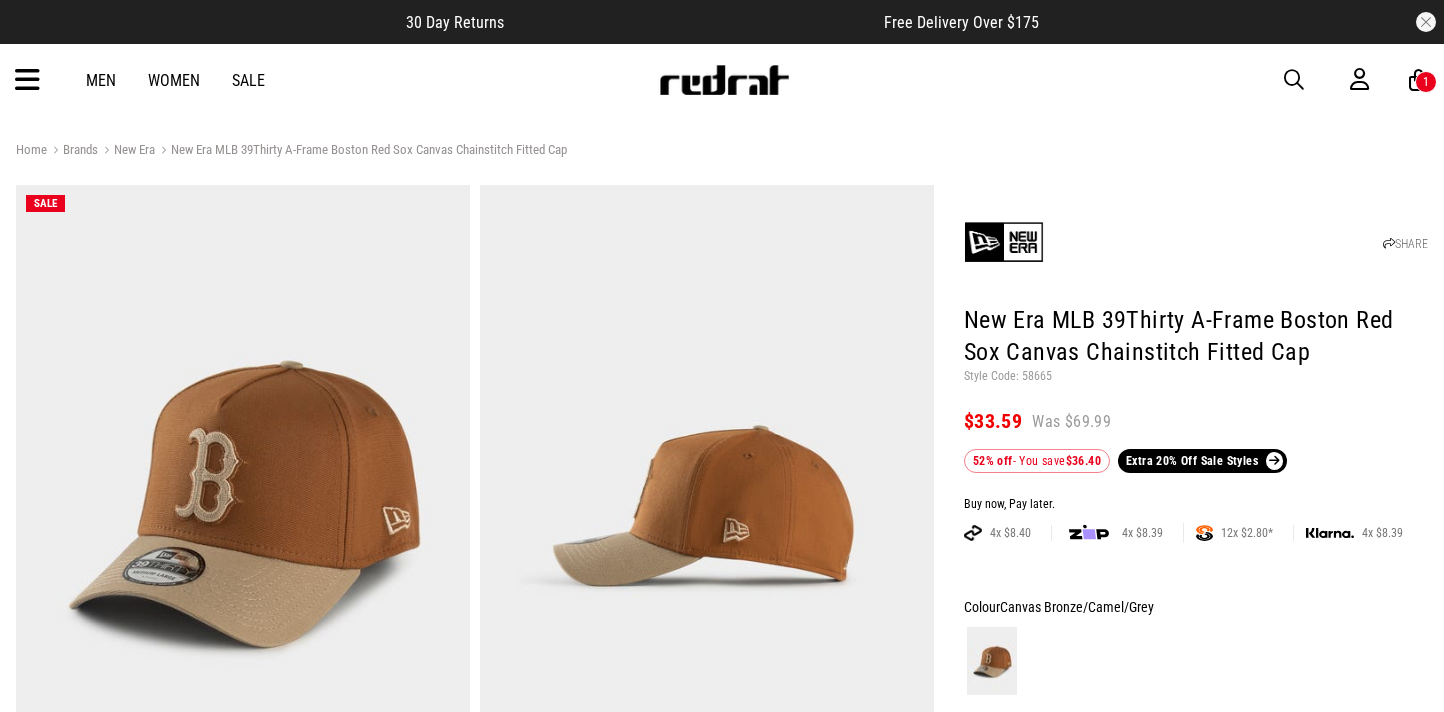 click on "Sale" at bounding box center [248, 80] 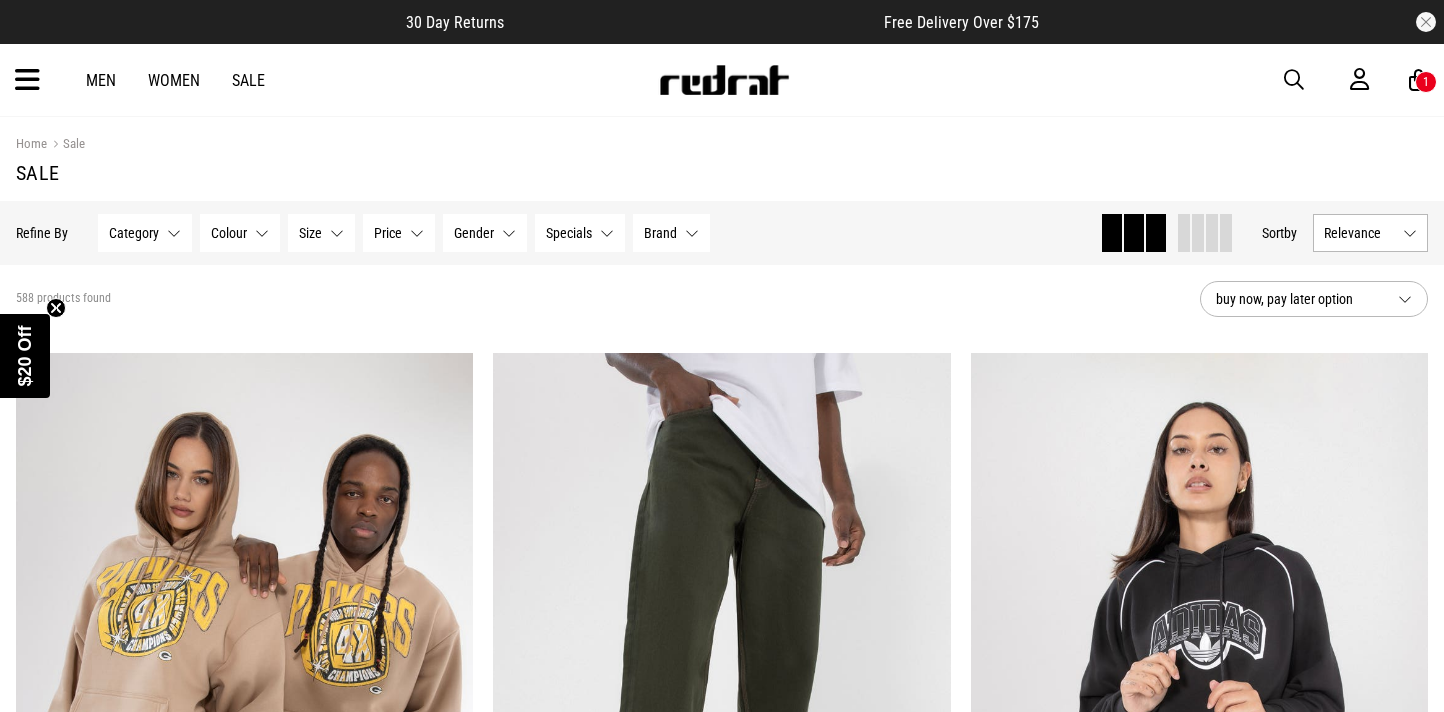 scroll, scrollTop: 0, scrollLeft: 0, axis: both 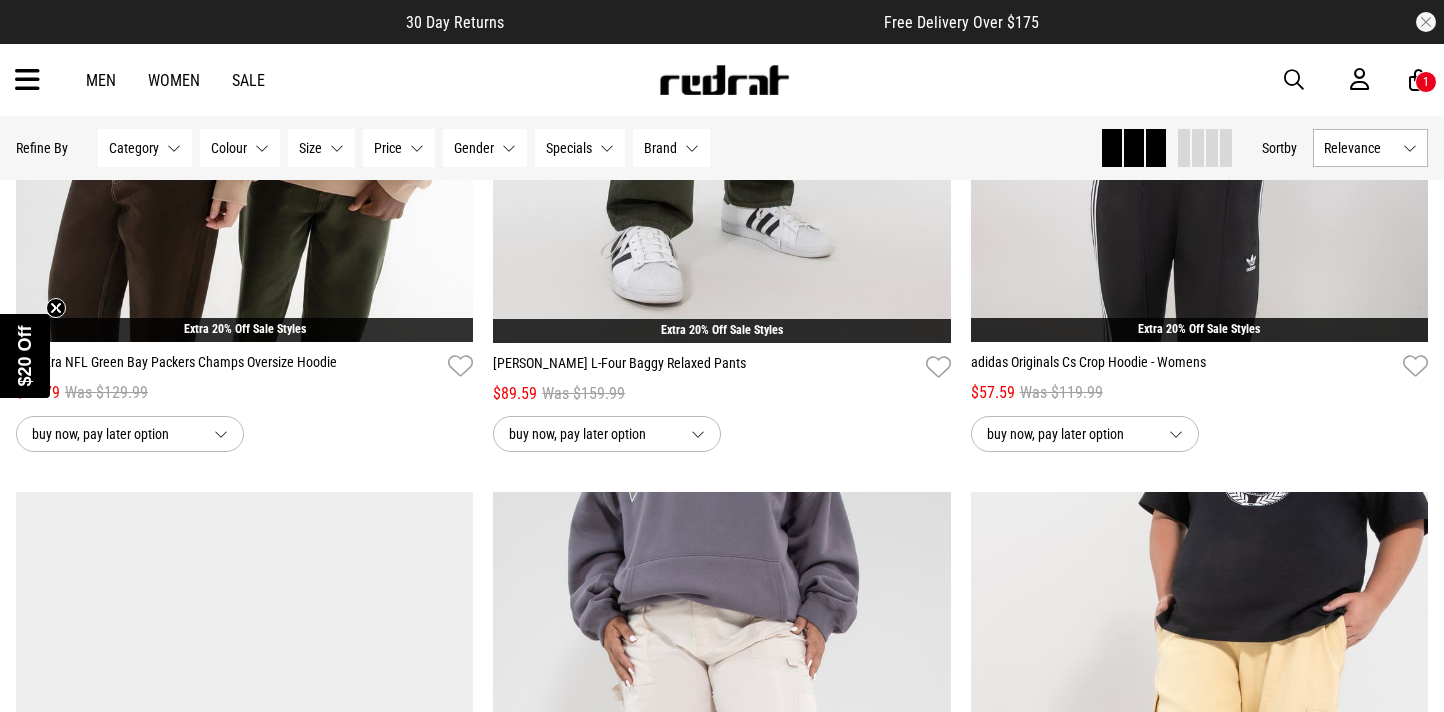 click on "Category  None selected" at bounding box center (145, 148) 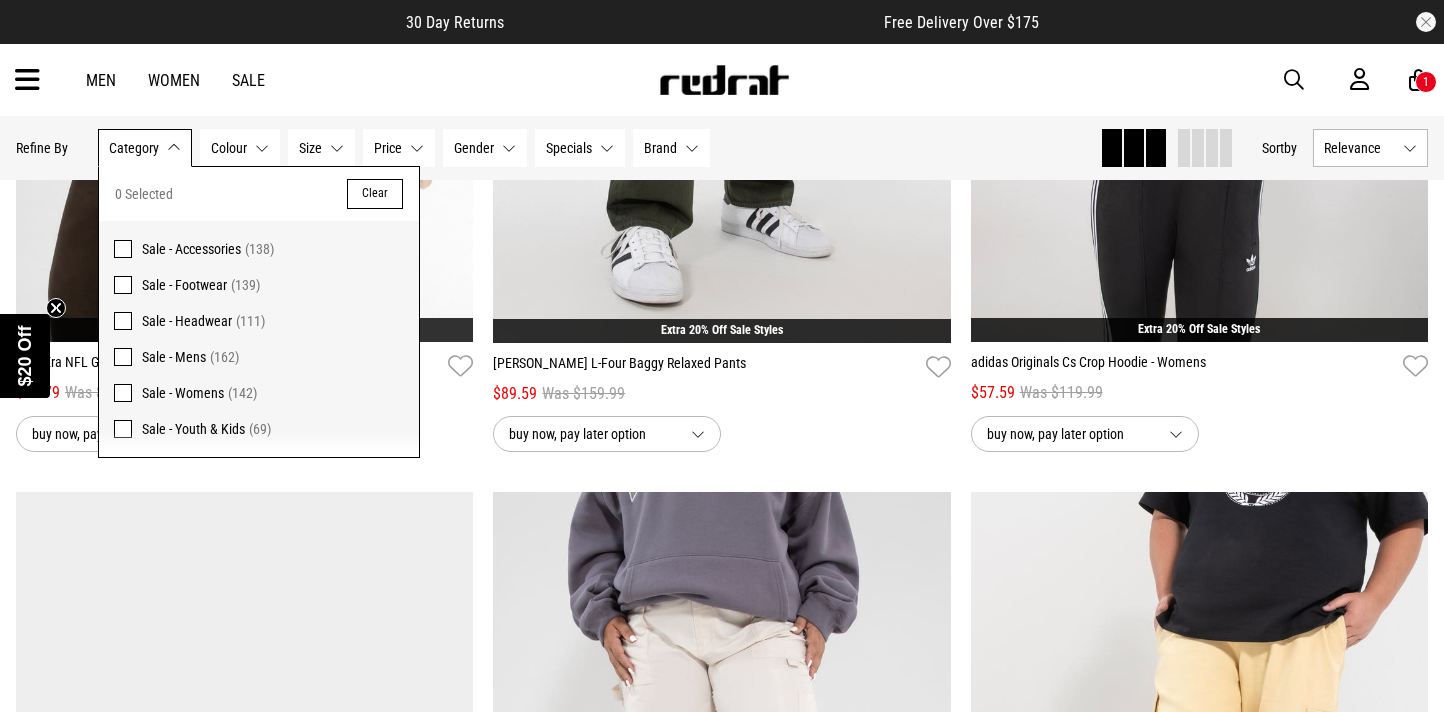 click at bounding box center (123, 321) 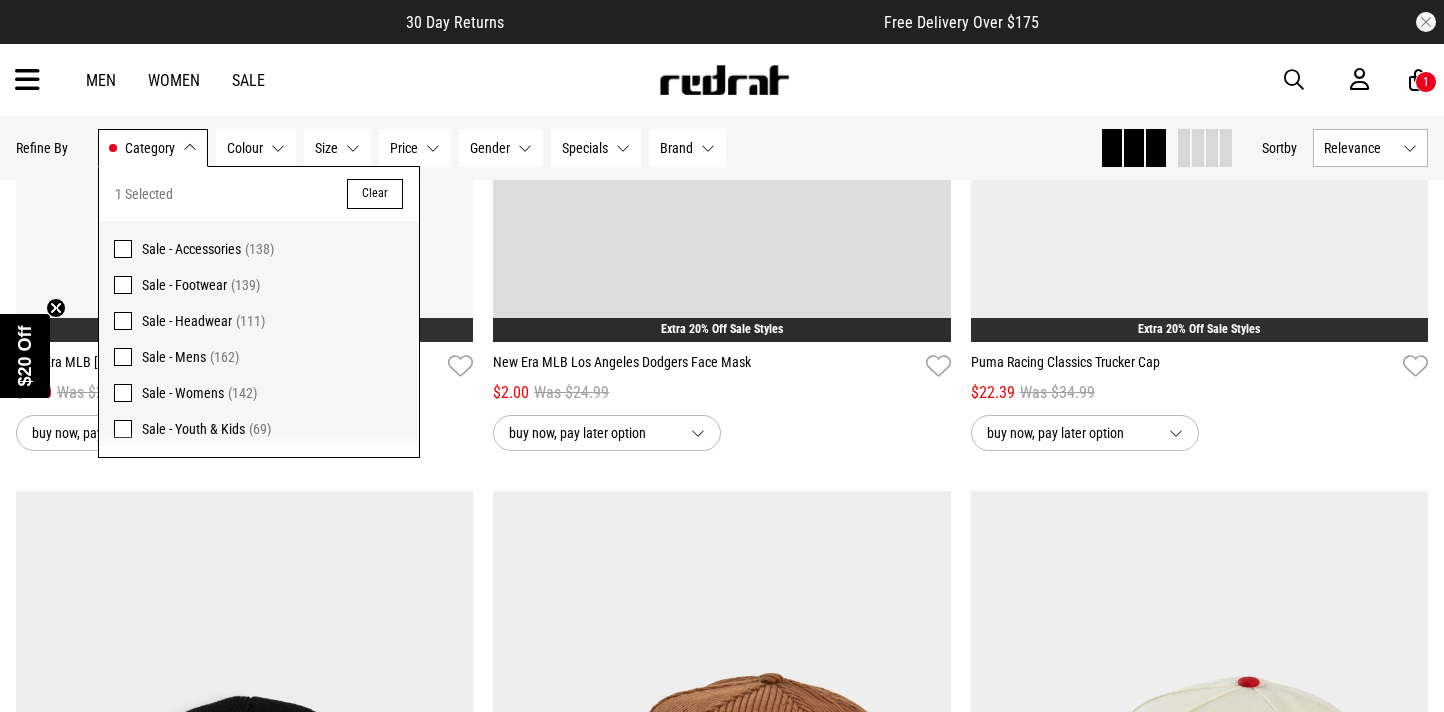 click at bounding box center (123, 357) 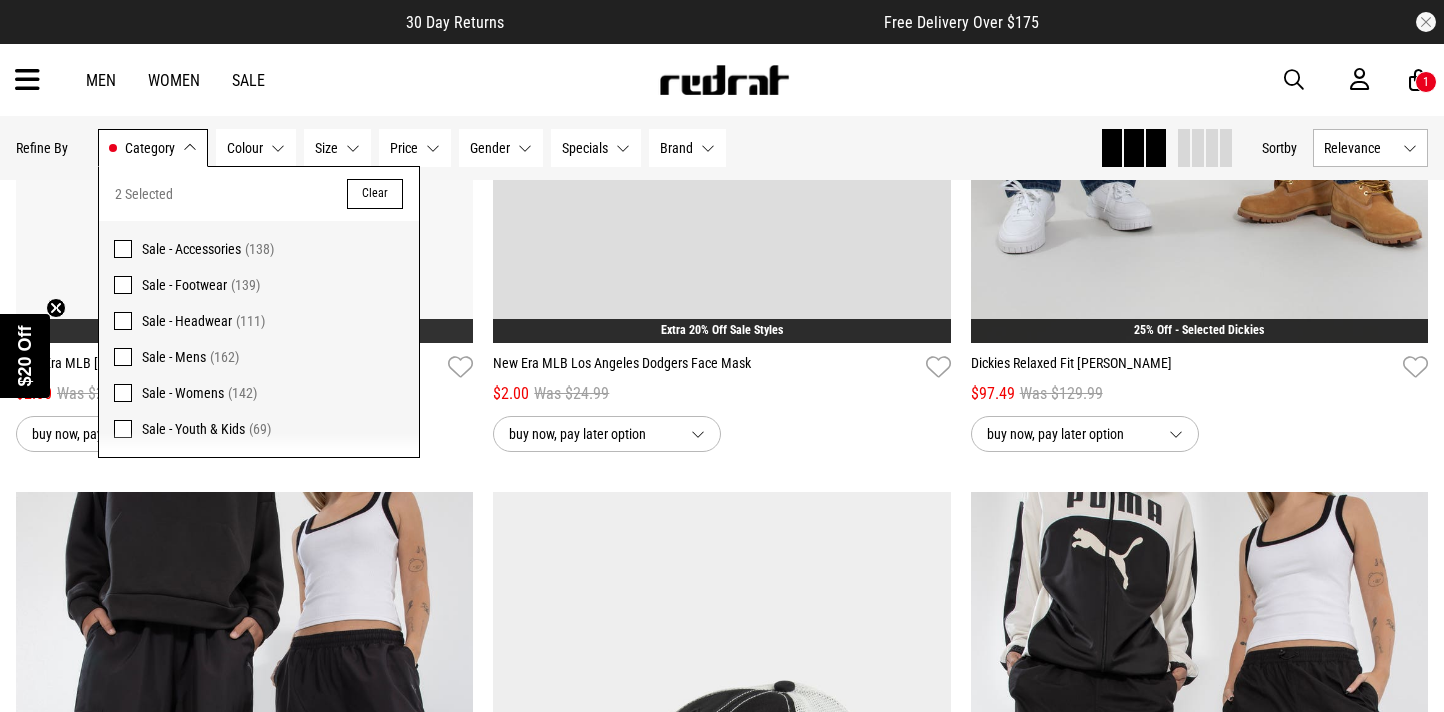 click on "**********" at bounding box center (722, 1281) 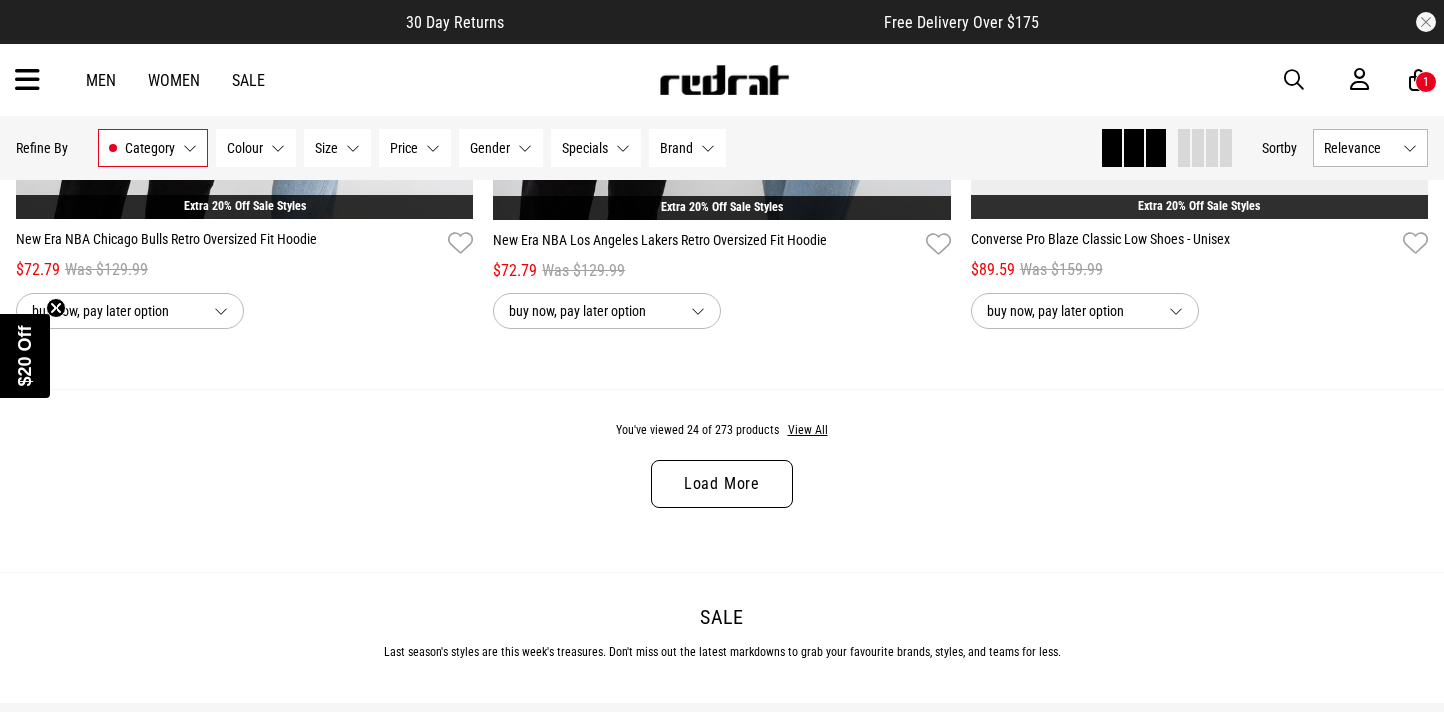 scroll, scrollTop: 6392, scrollLeft: 0, axis: vertical 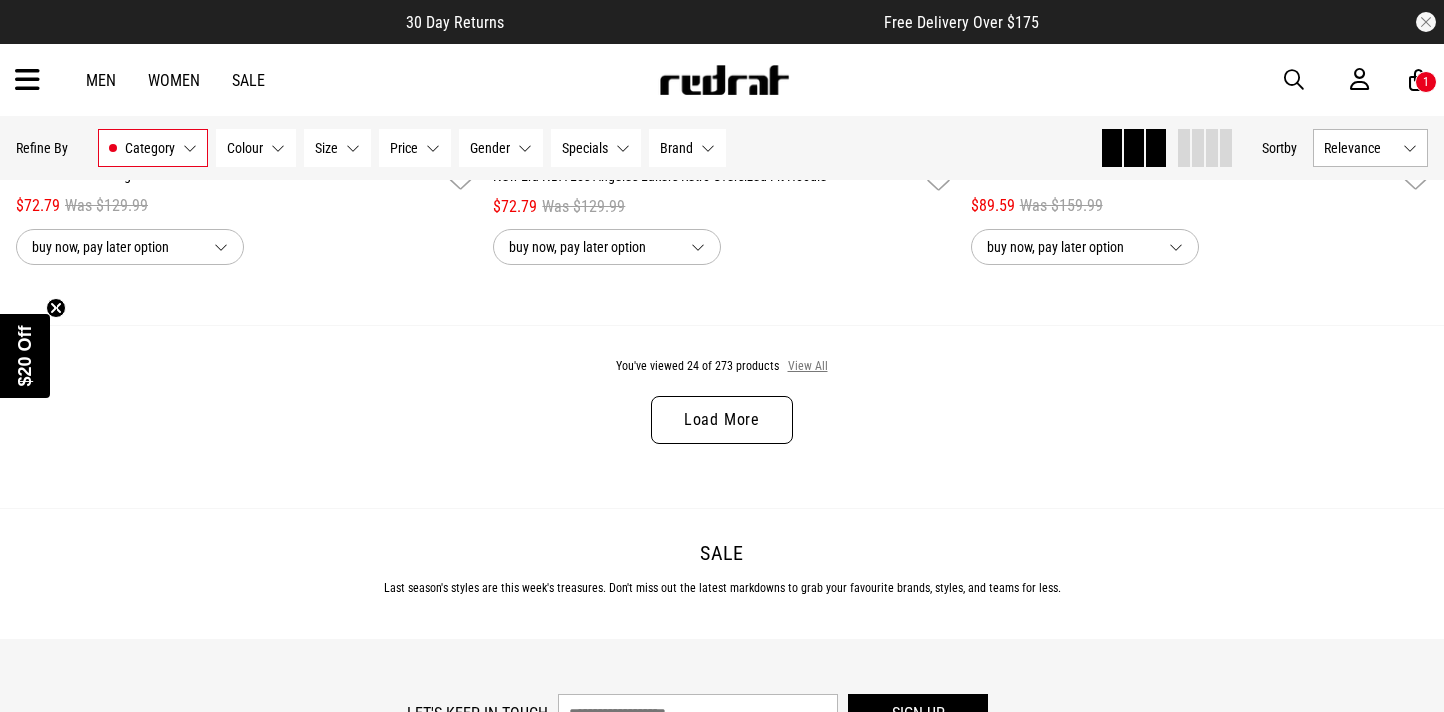 click on "View All" at bounding box center [808, 367] 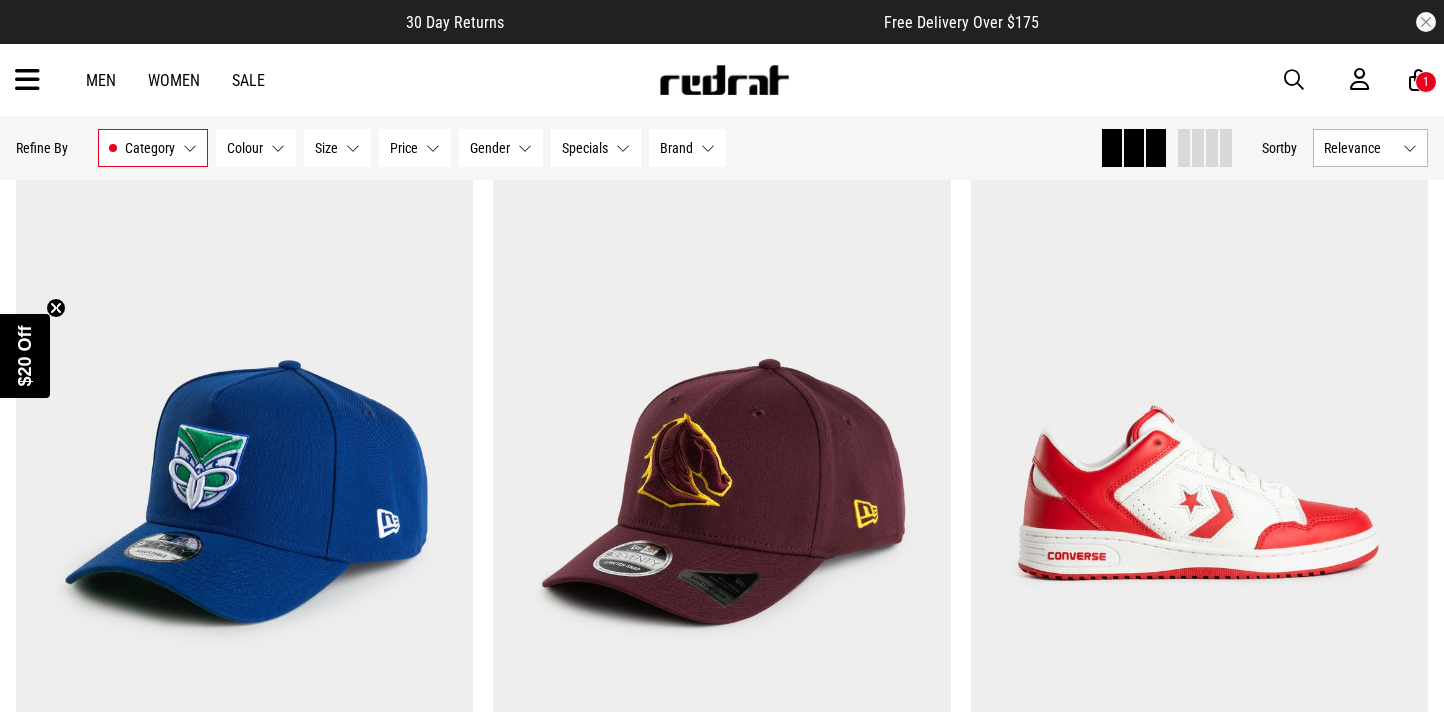 scroll, scrollTop: 12118, scrollLeft: 0, axis: vertical 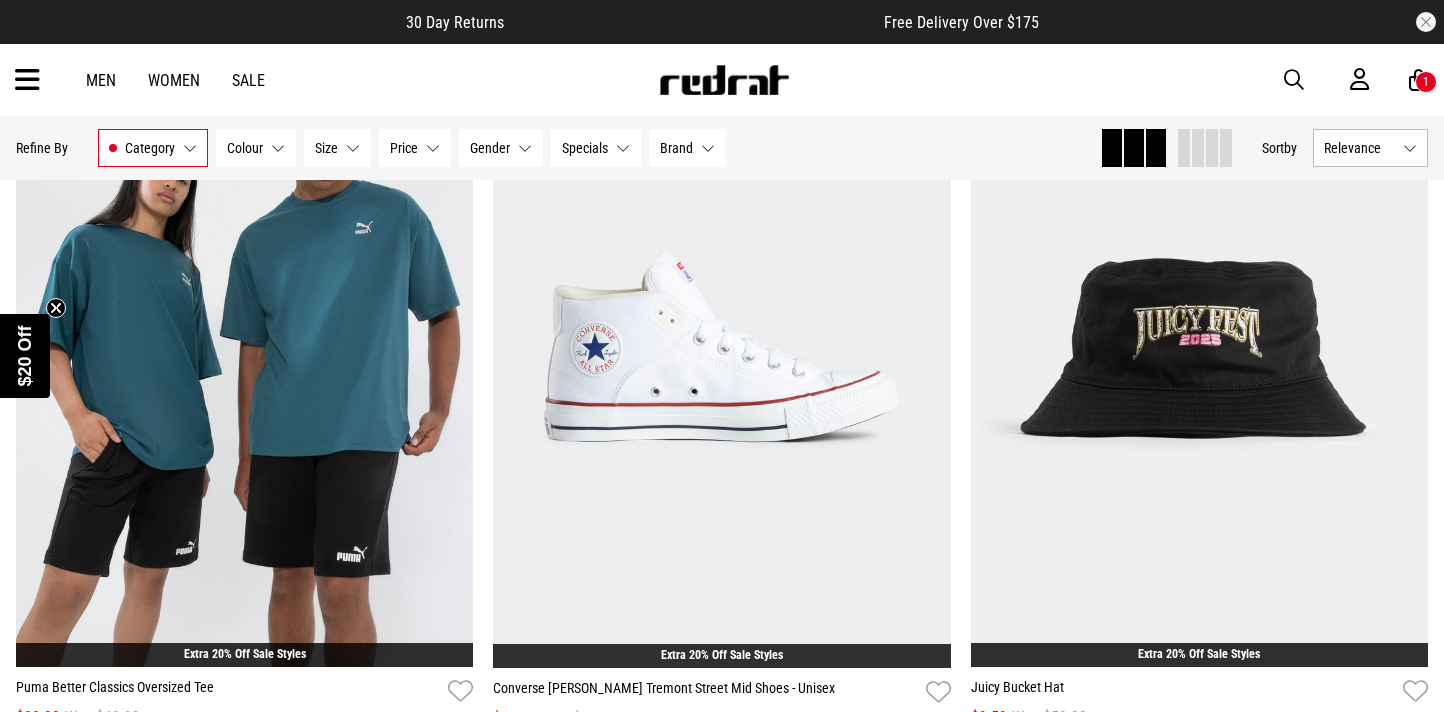 click at bounding box center (1294, 80) 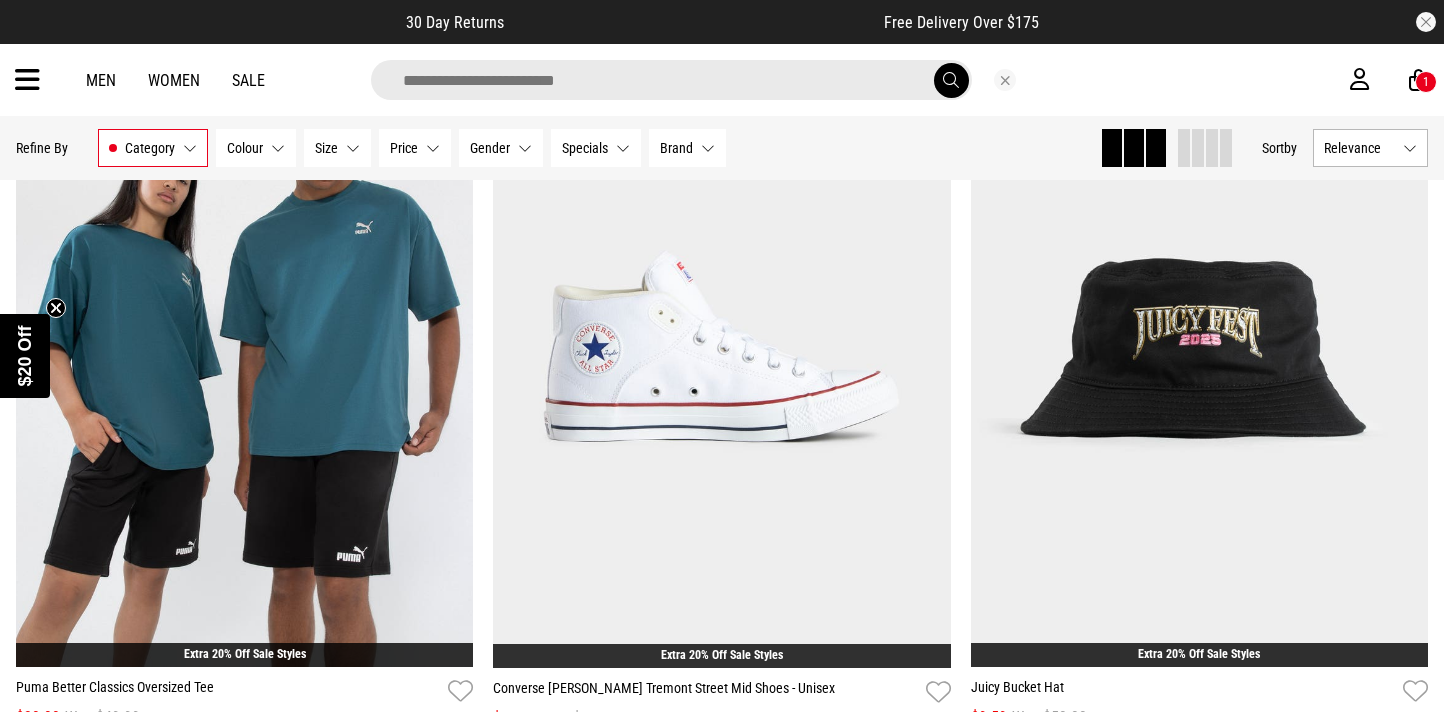 click at bounding box center [671, 80] 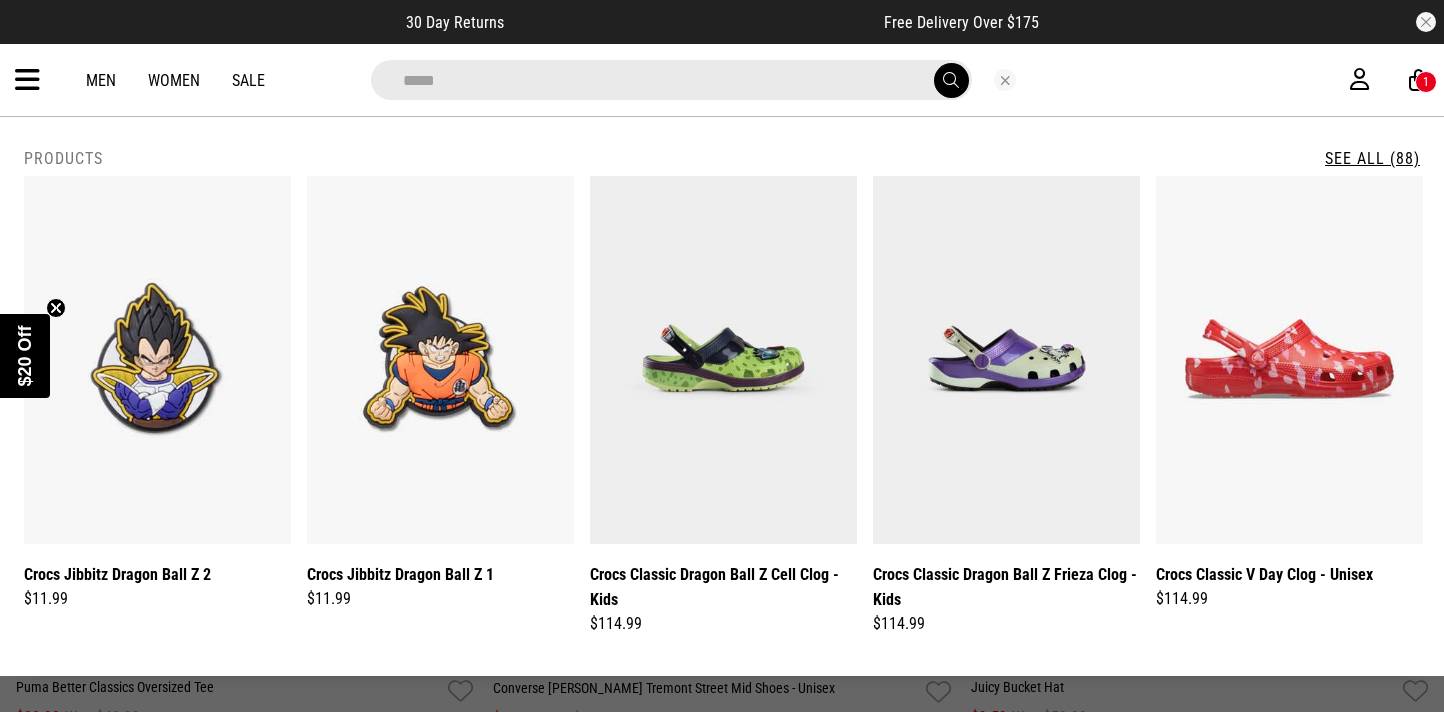 type on "*****" 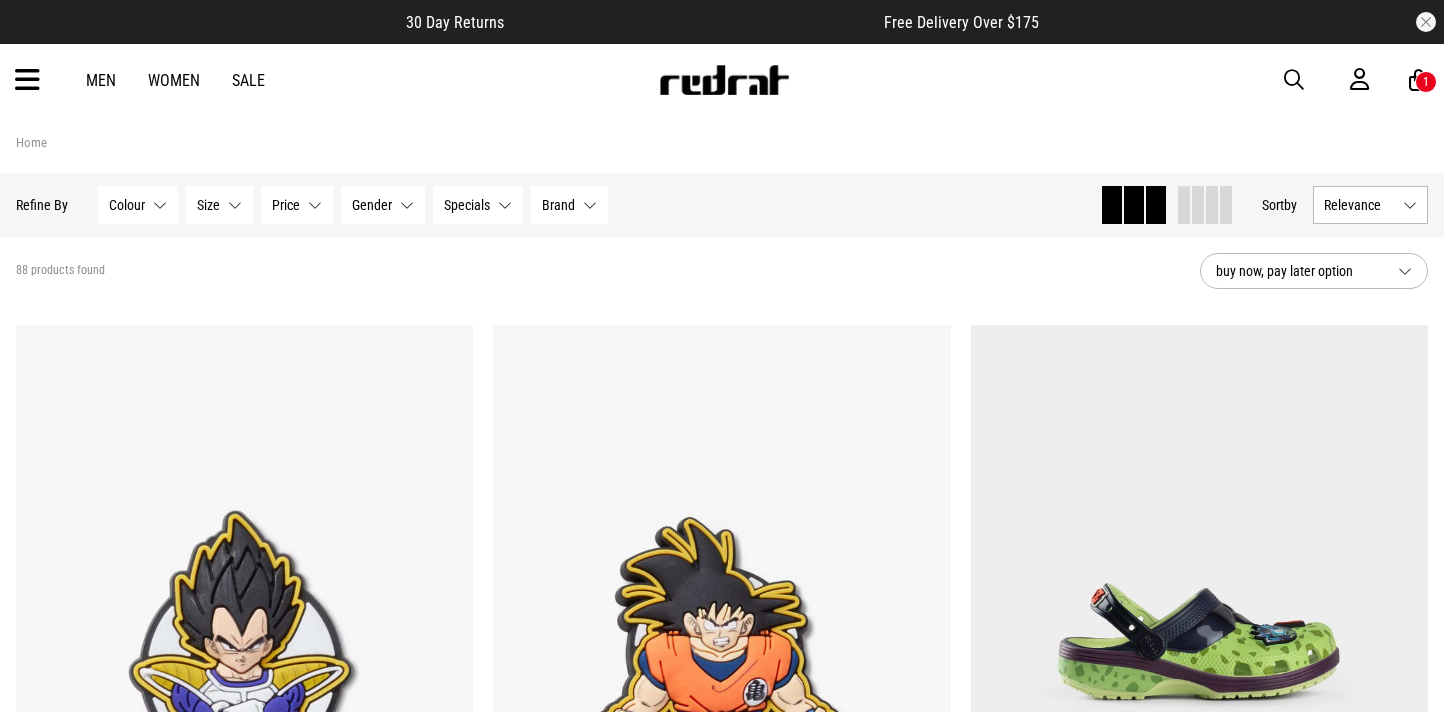 scroll, scrollTop: 0, scrollLeft: 0, axis: both 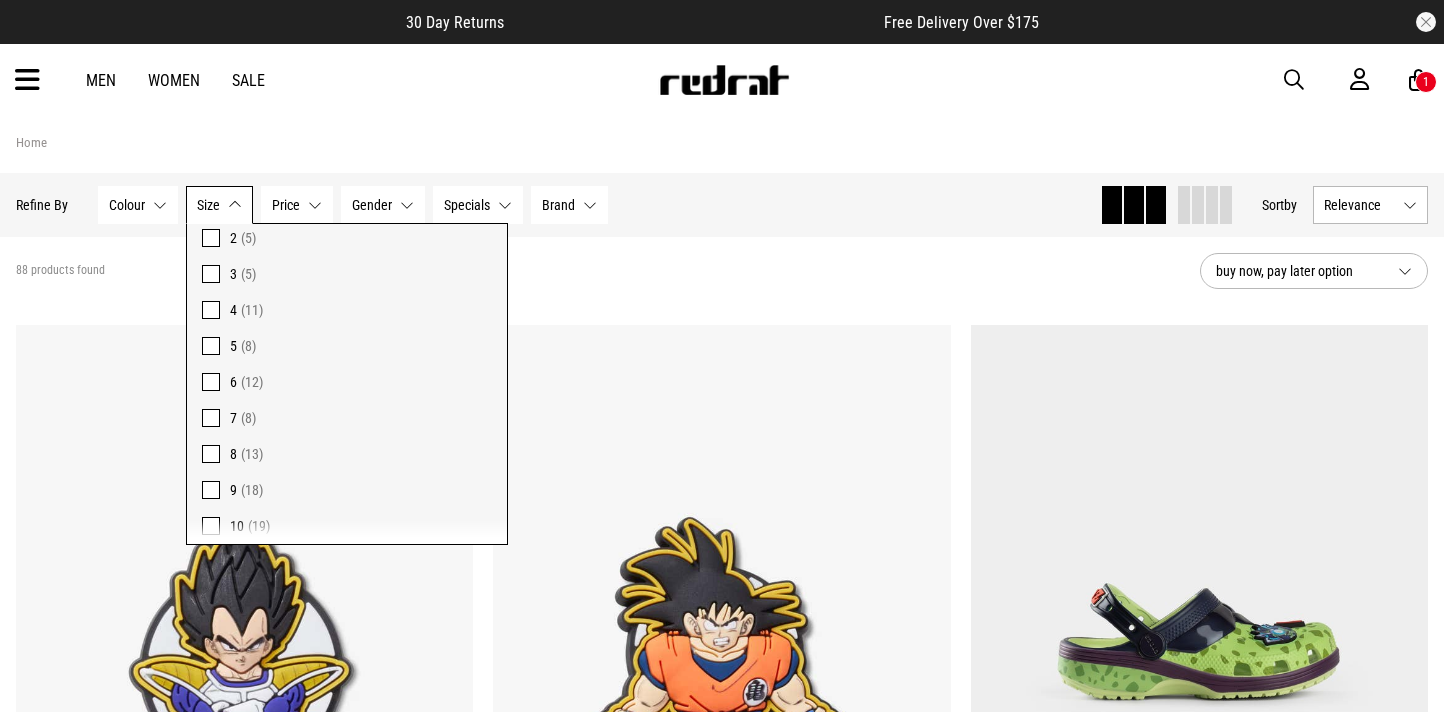 click at bounding box center [211, 382] 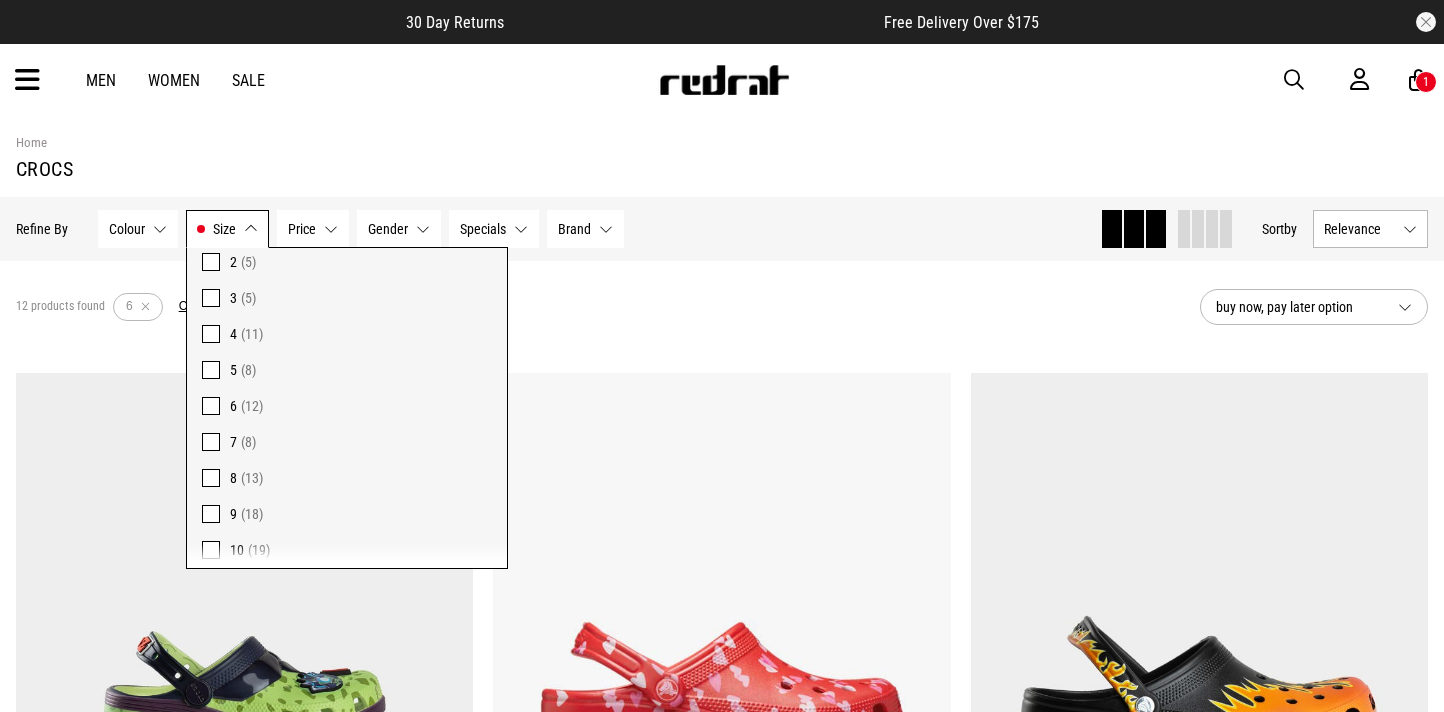 click at bounding box center (211, 442) 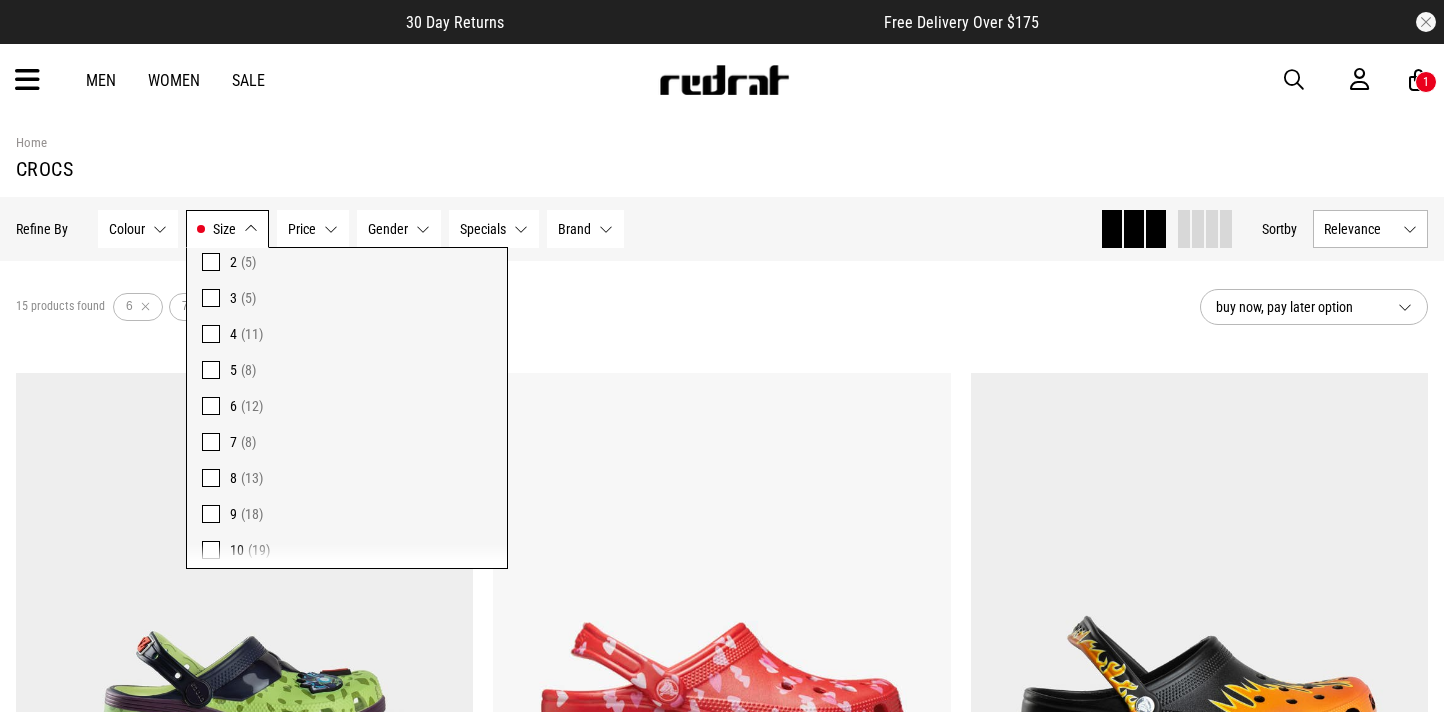 click on "15 products found   Active Filters 6 7 Clear    buy now, pay later option" at bounding box center (722, 307) 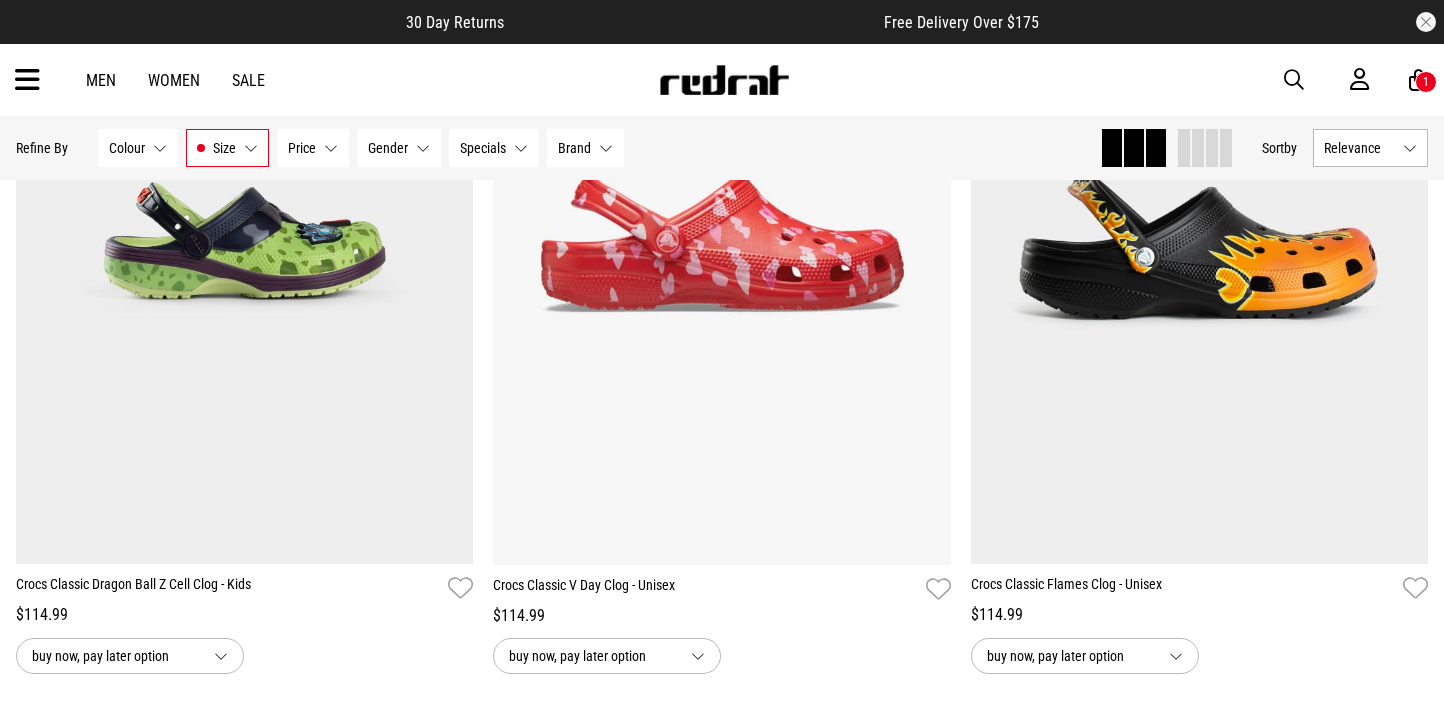 scroll, scrollTop: 455, scrollLeft: 0, axis: vertical 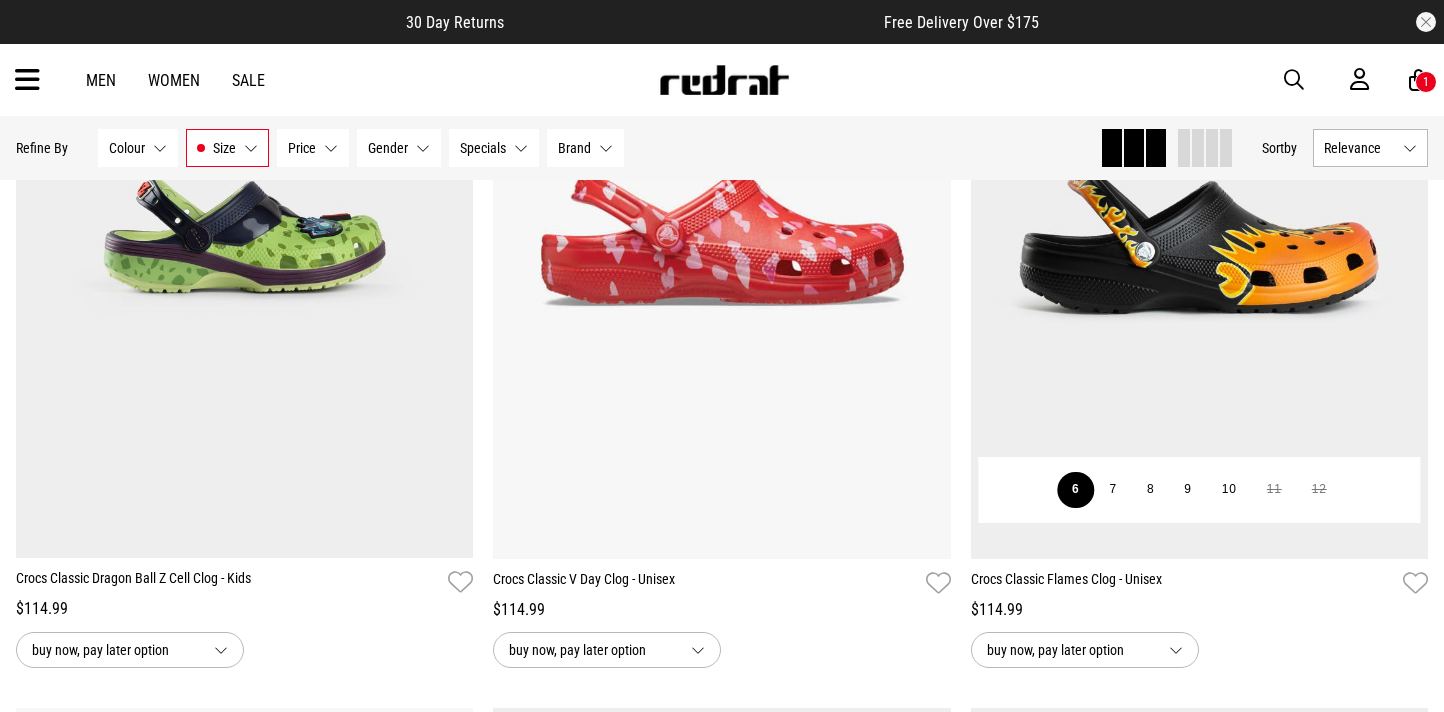 click on "6" at bounding box center (1075, 490) 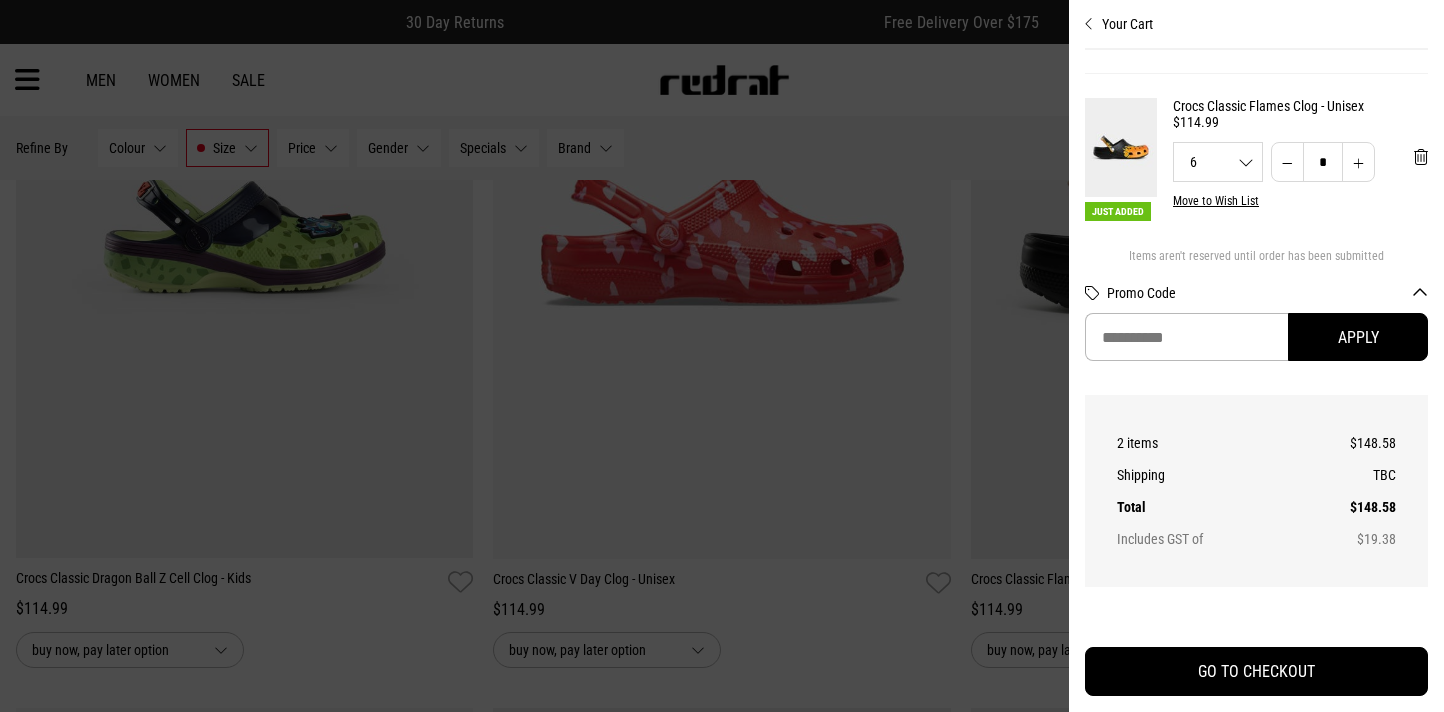 scroll, scrollTop: 189, scrollLeft: 0, axis: vertical 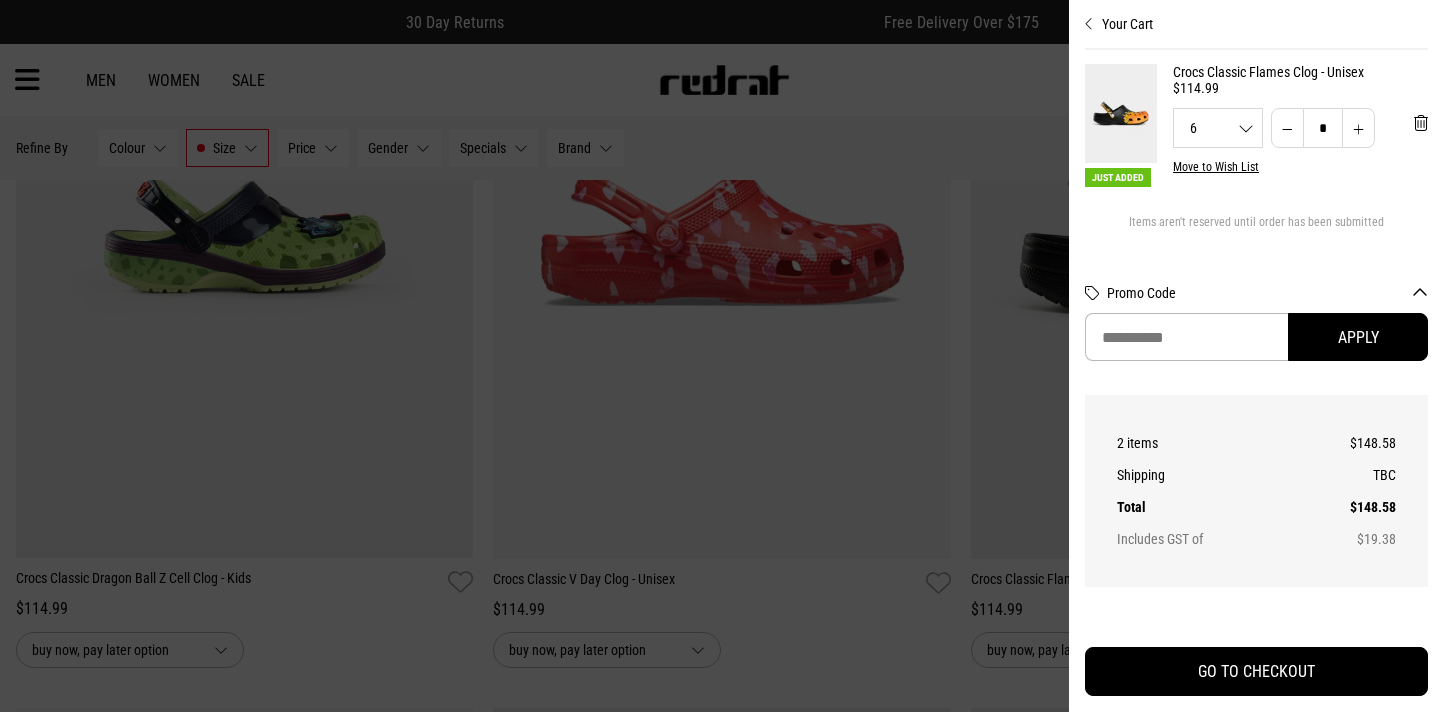 click on "6   6 7 8 9 10" at bounding box center [1218, 128] 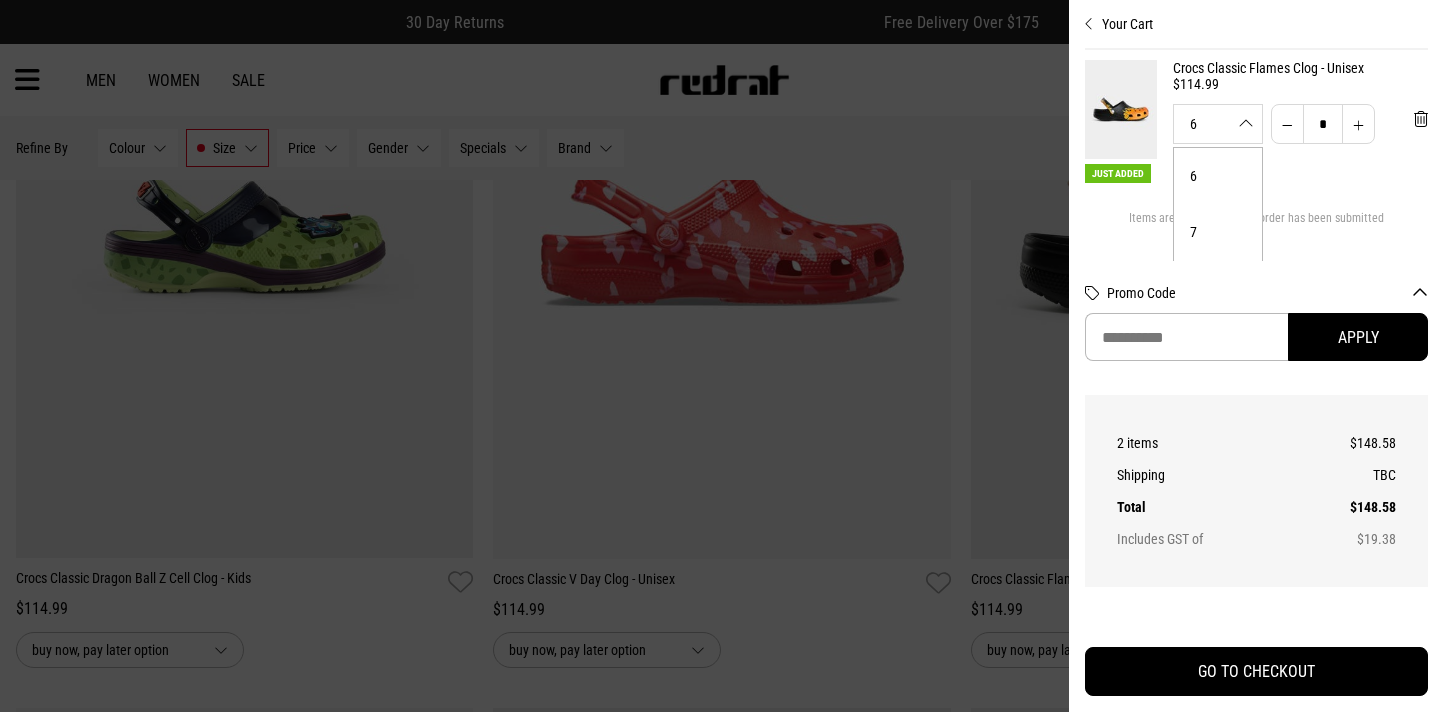 click on "7" at bounding box center [1218, 232] 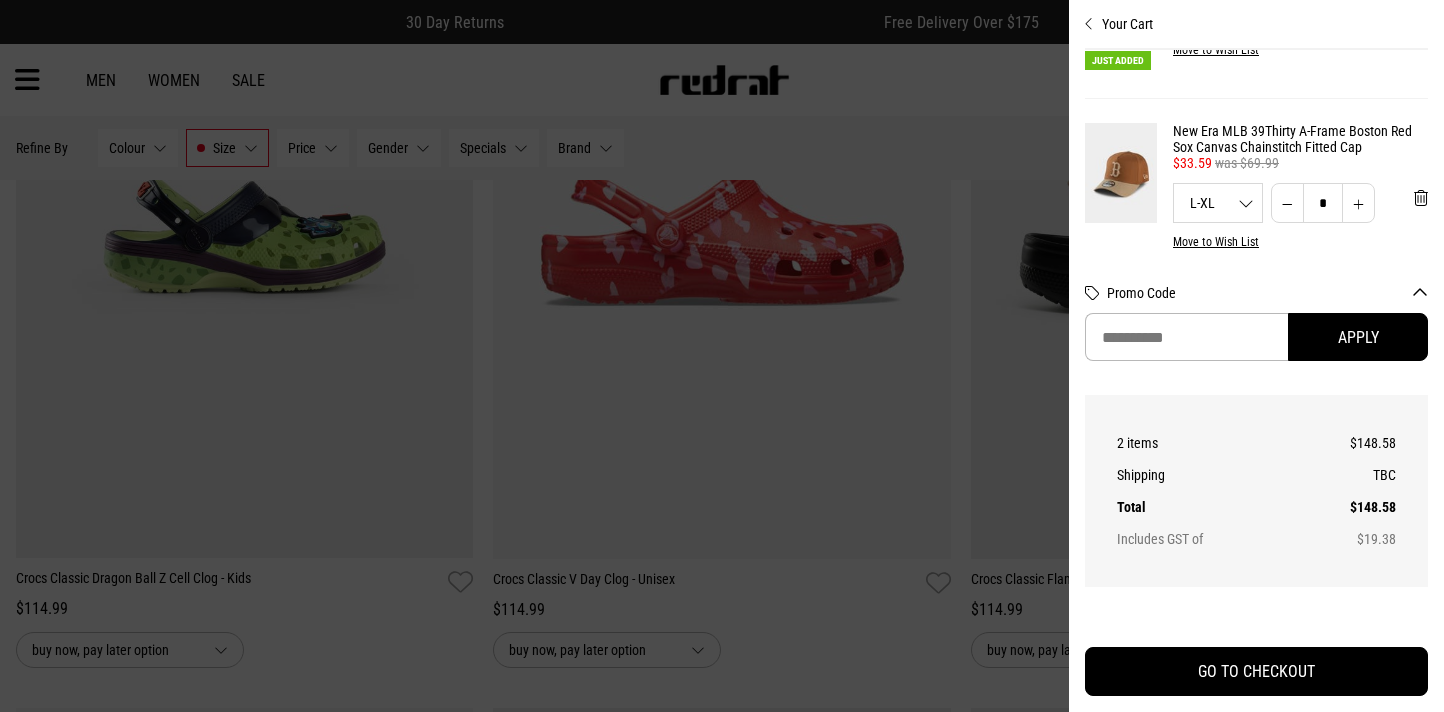scroll, scrollTop: 189, scrollLeft: 0, axis: vertical 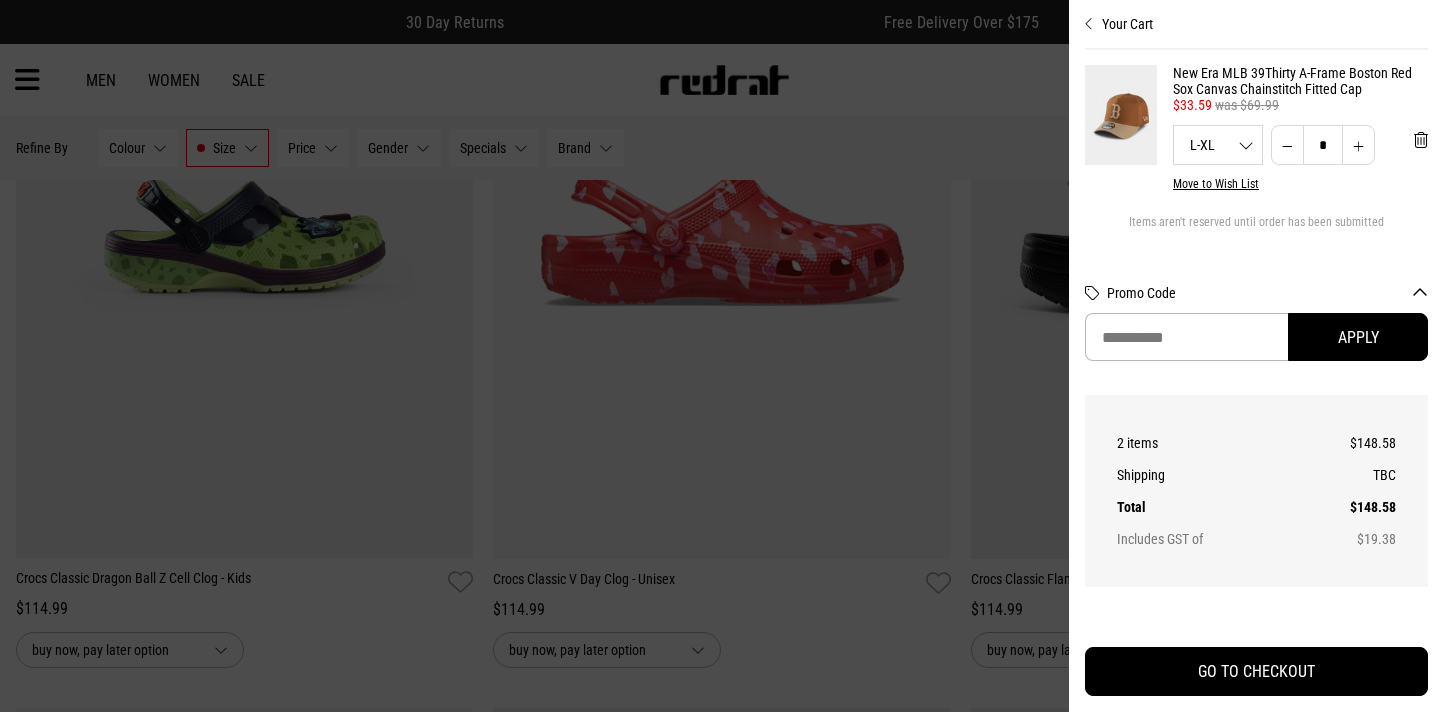click at bounding box center [722, 356] 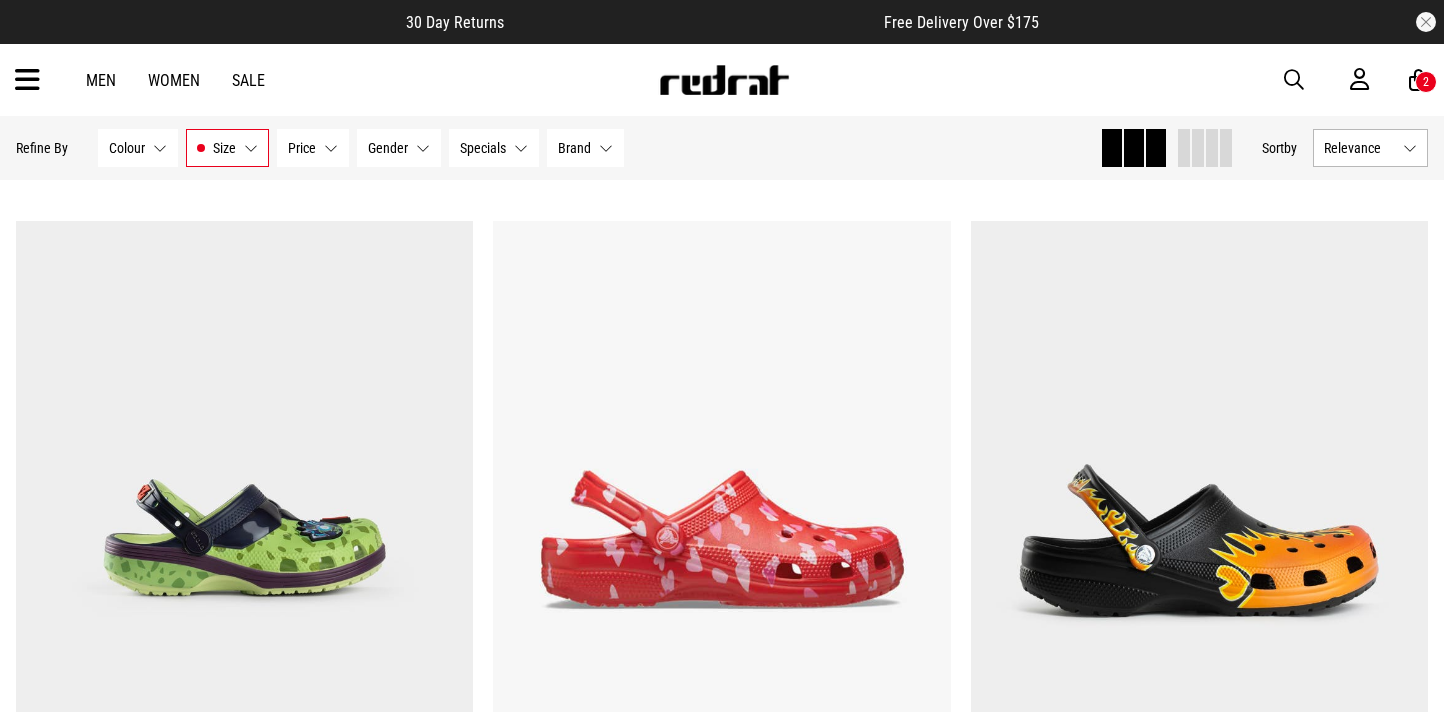 scroll, scrollTop: 0, scrollLeft: 0, axis: both 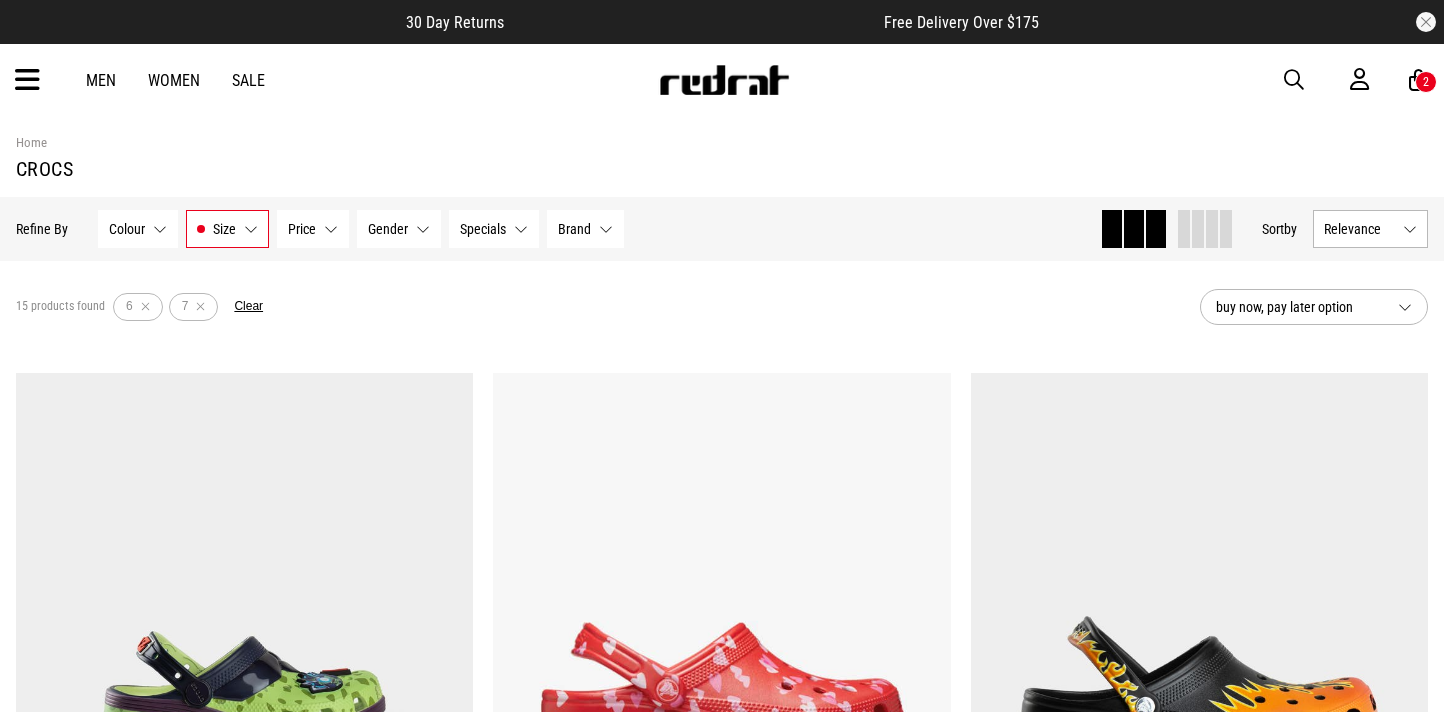 click at bounding box center (1294, 80) 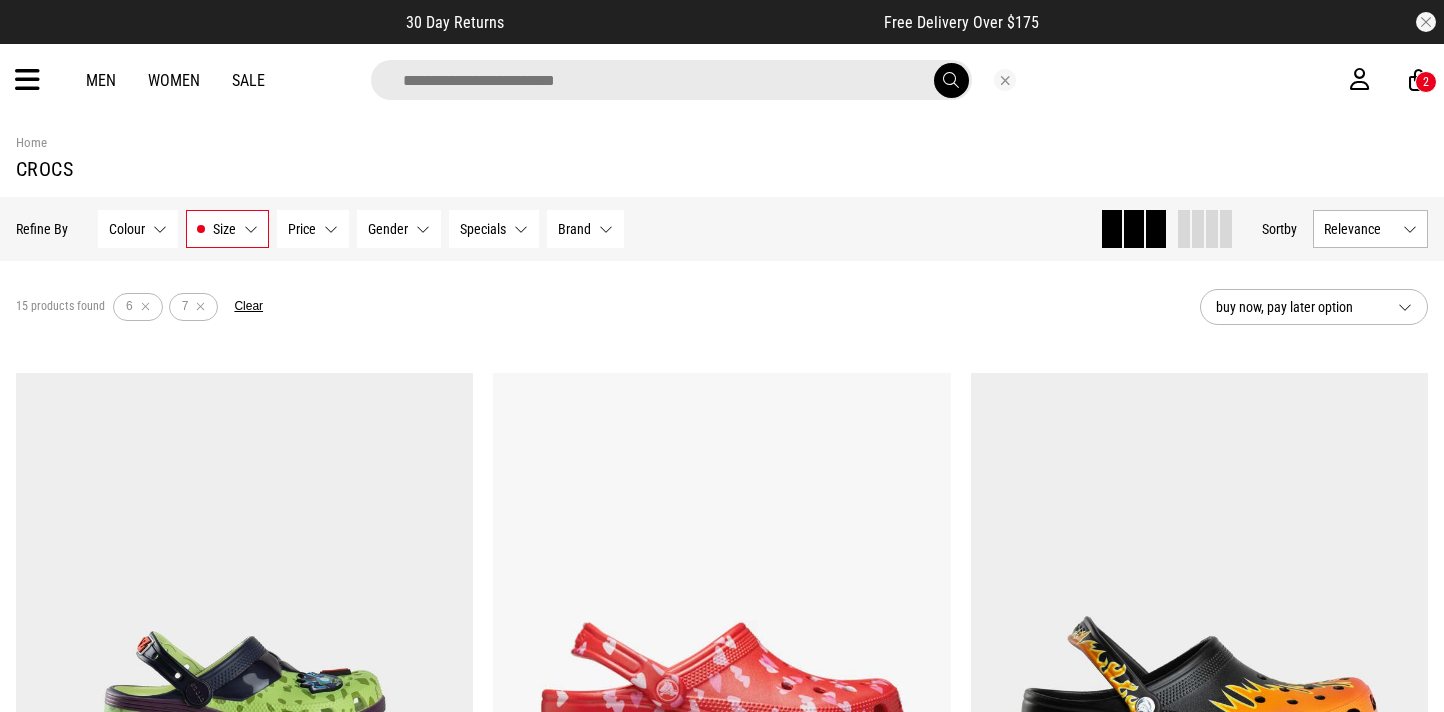 click at bounding box center [671, 80] 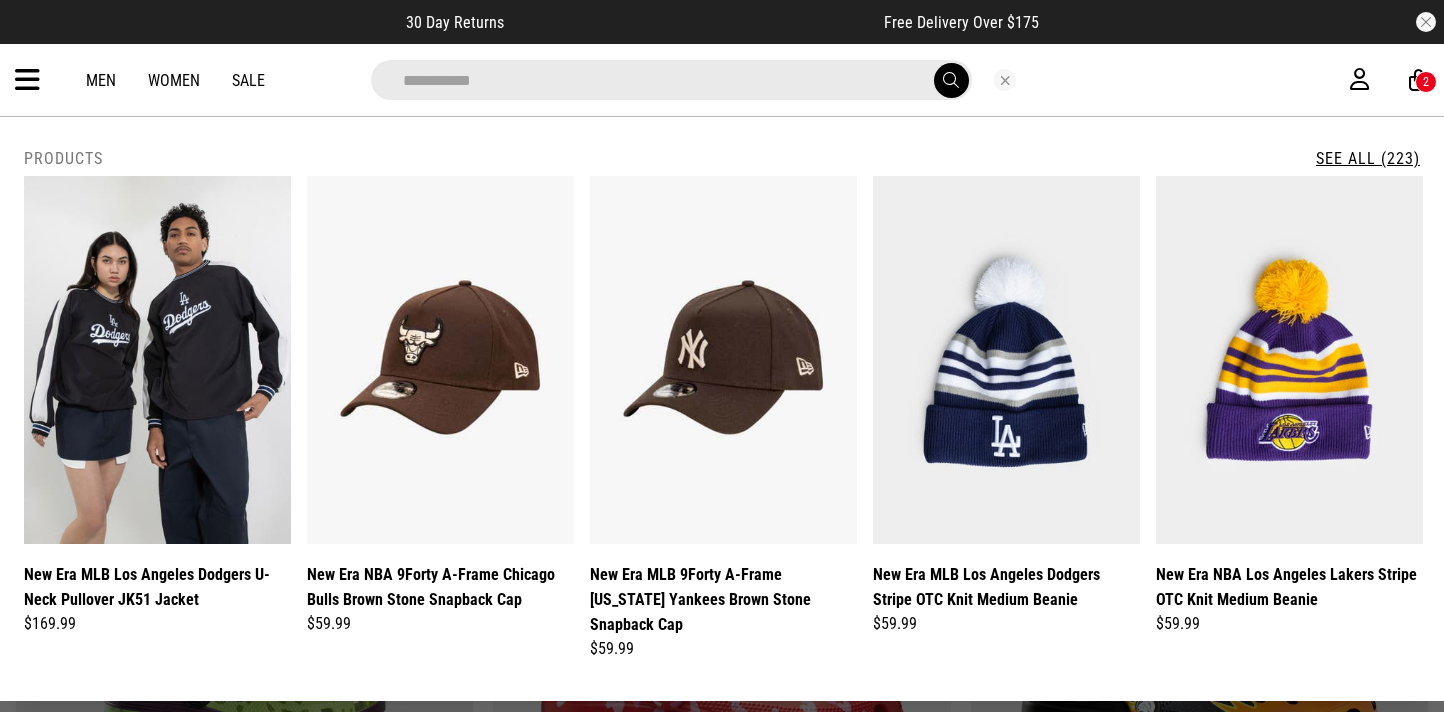 type on "**********" 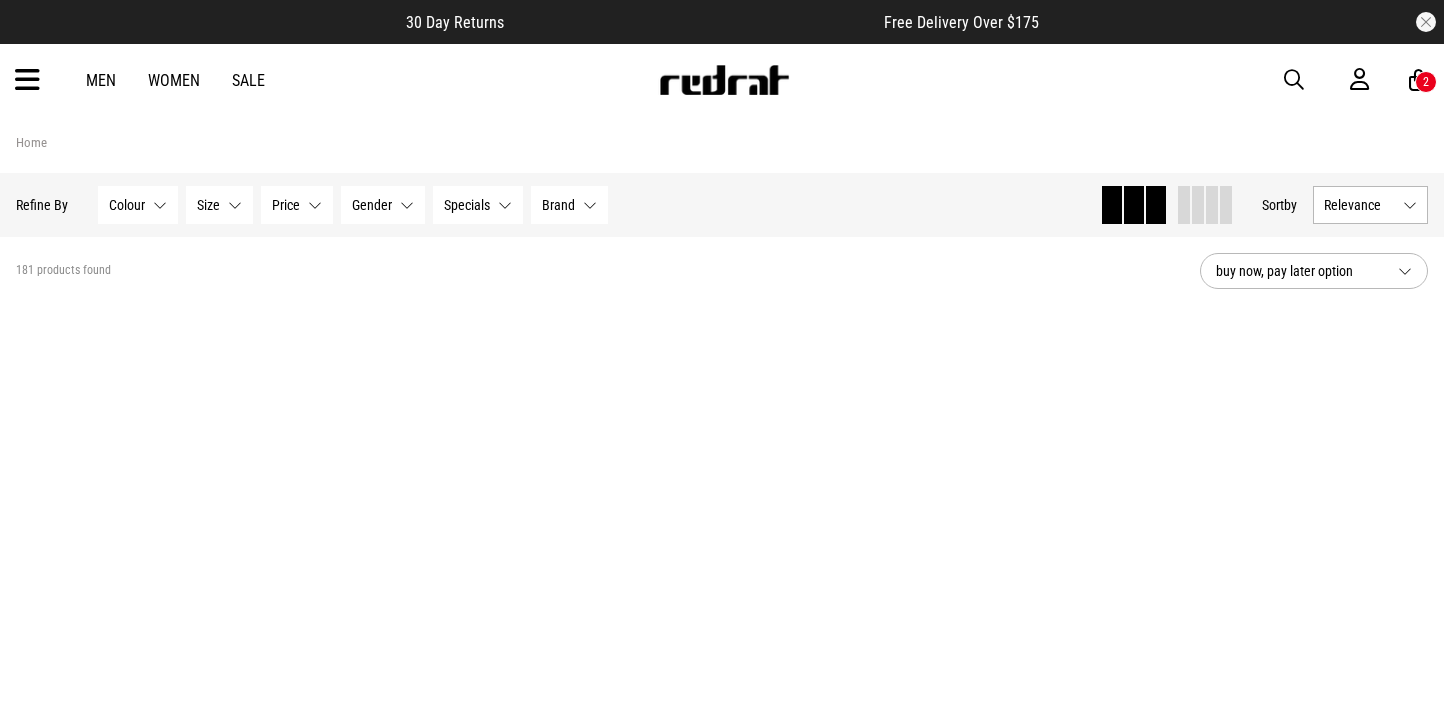 scroll, scrollTop: 0, scrollLeft: 0, axis: both 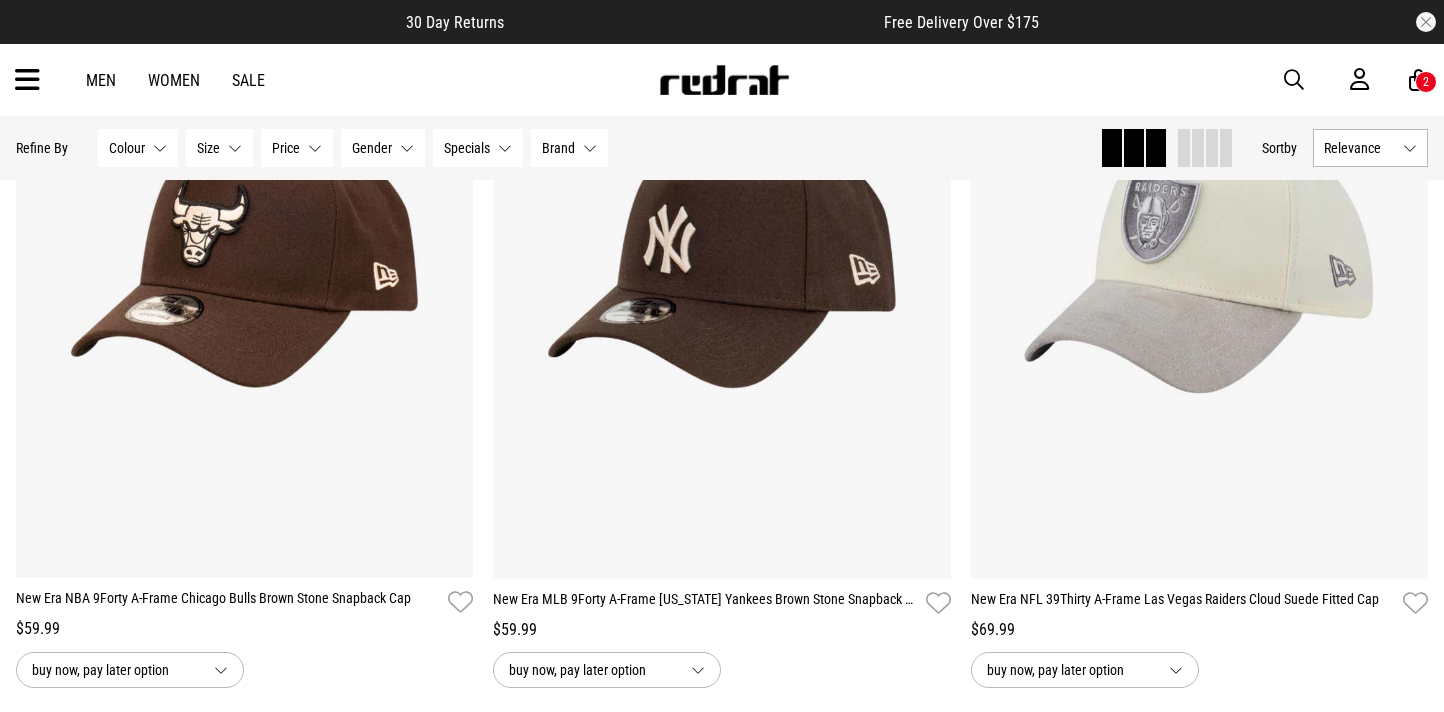 click on "2" at bounding box center [1426, 82] 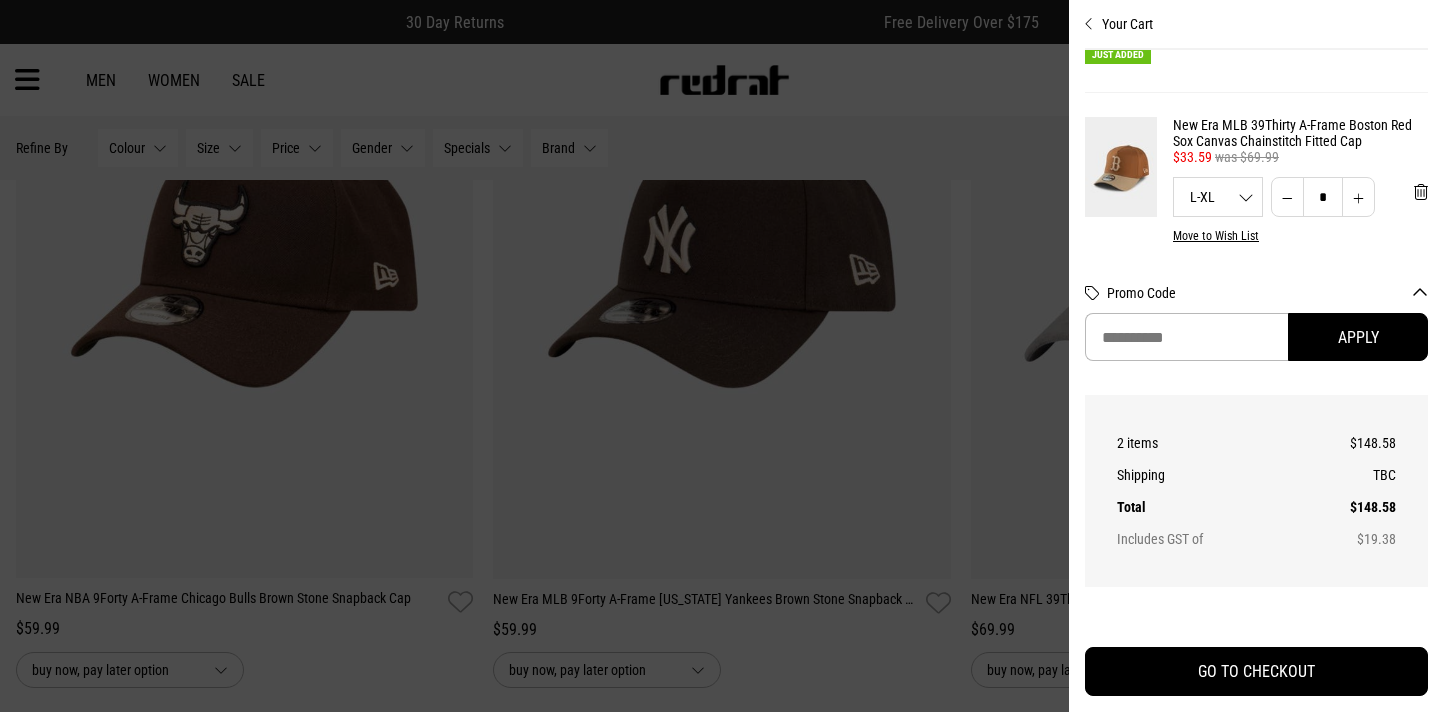 scroll, scrollTop: 137, scrollLeft: 0, axis: vertical 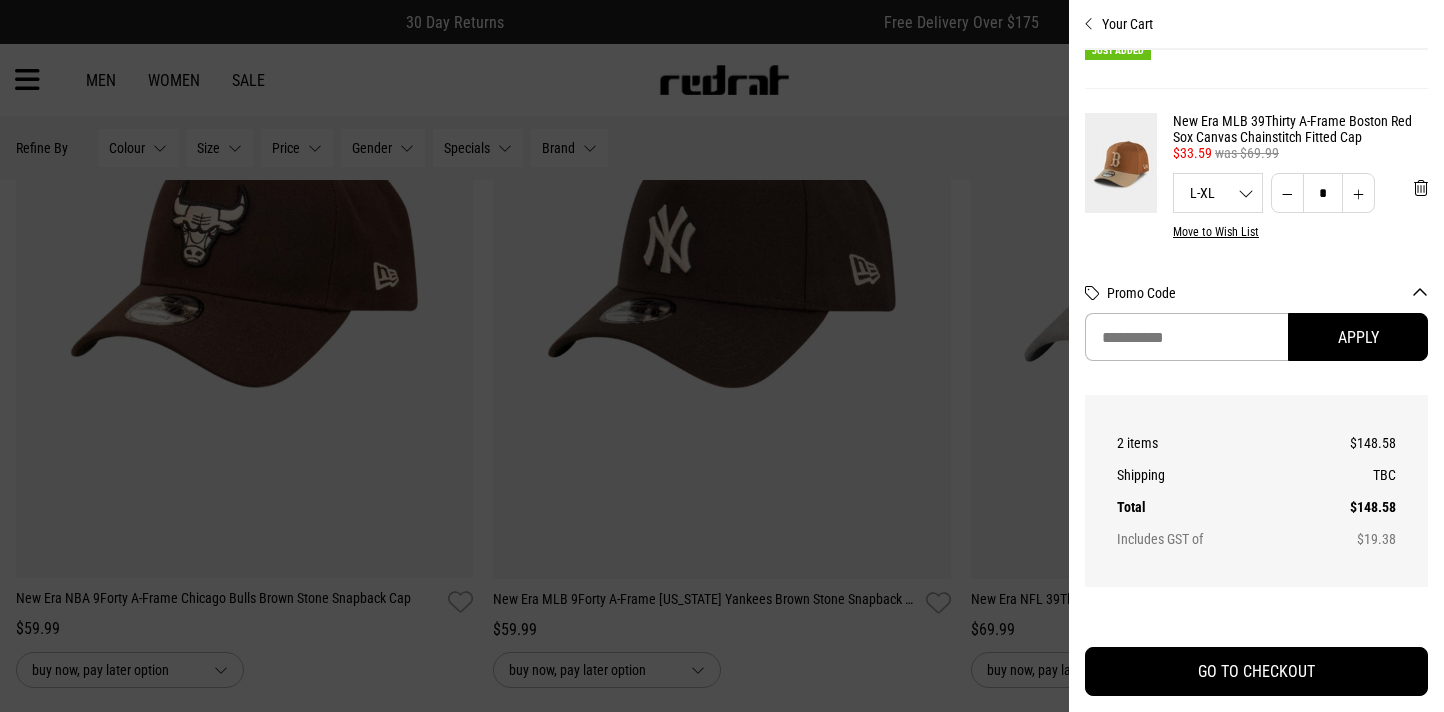 click at bounding box center [722, 356] 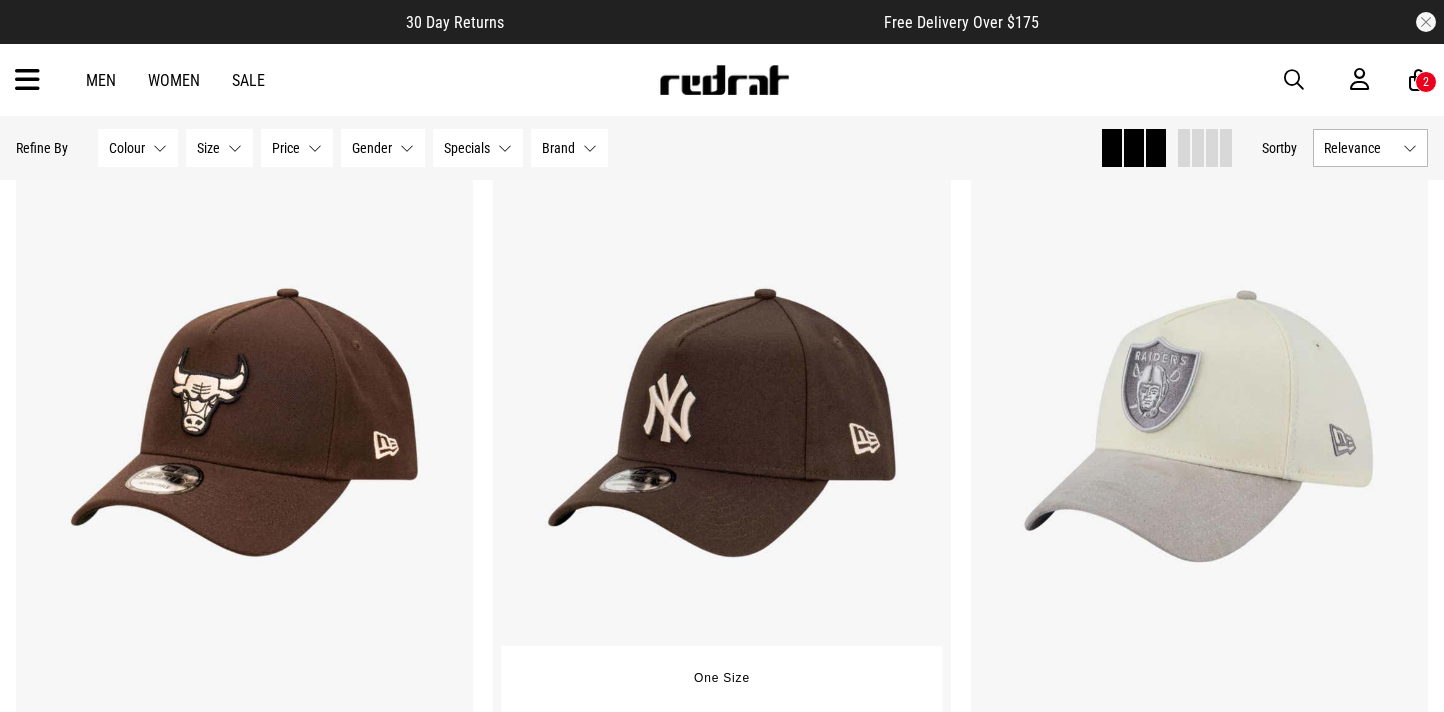 scroll, scrollTop: 226, scrollLeft: 0, axis: vertical 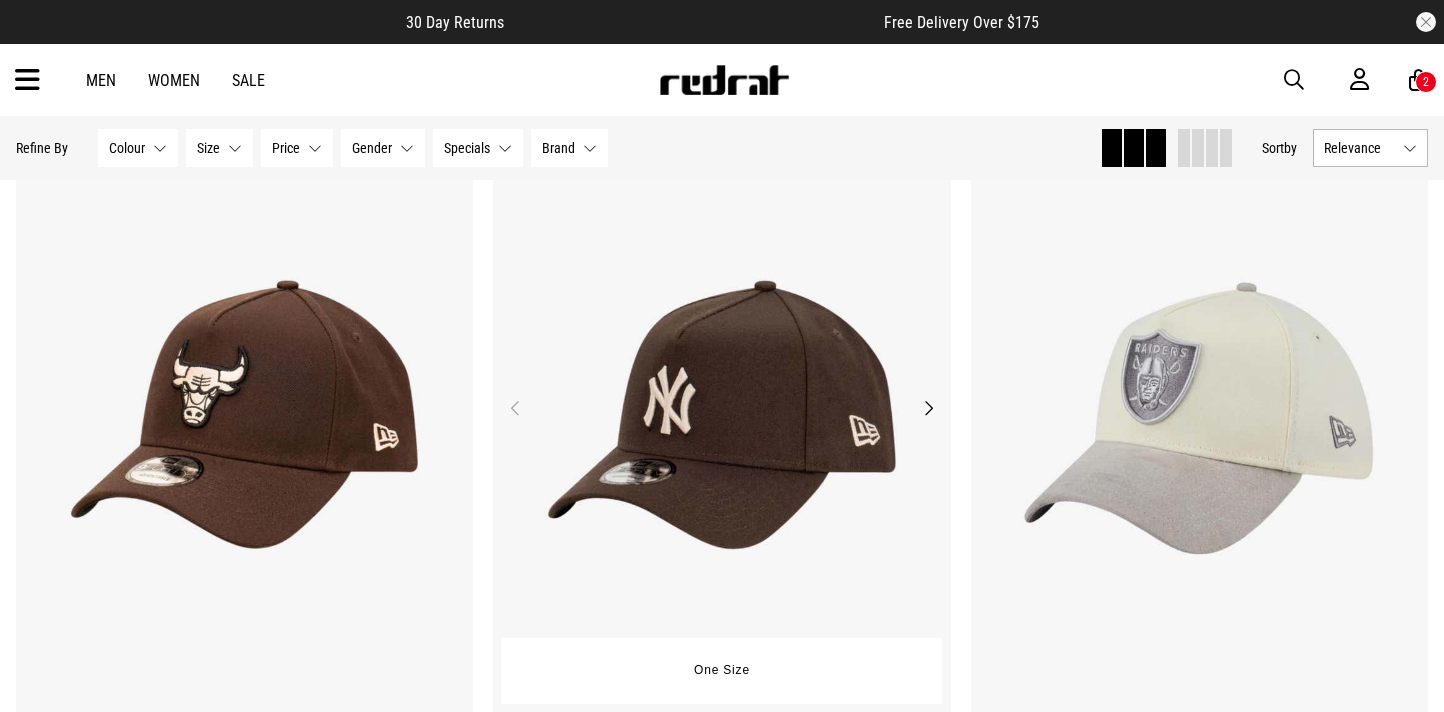 click on "Next" at bounding box center (928, 408) 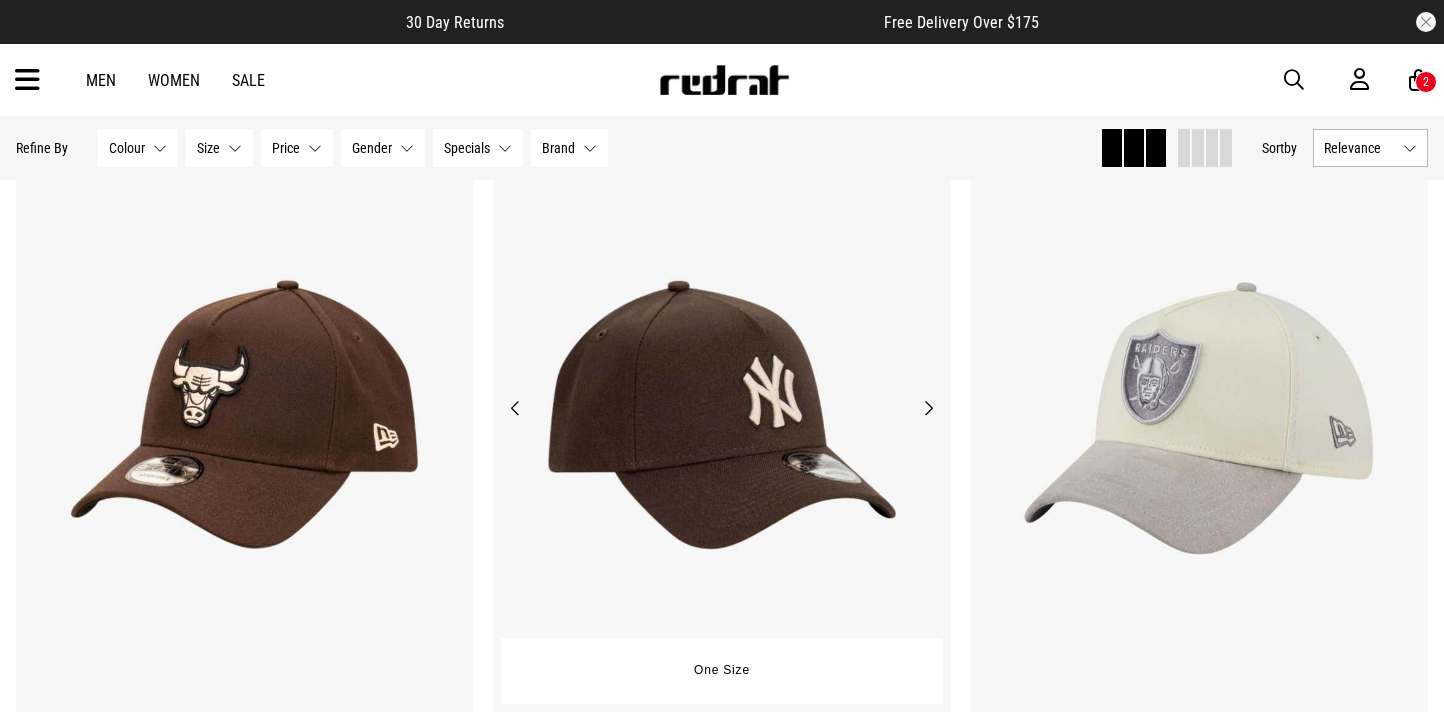 click on "Next" at bounding box center [928, 408] 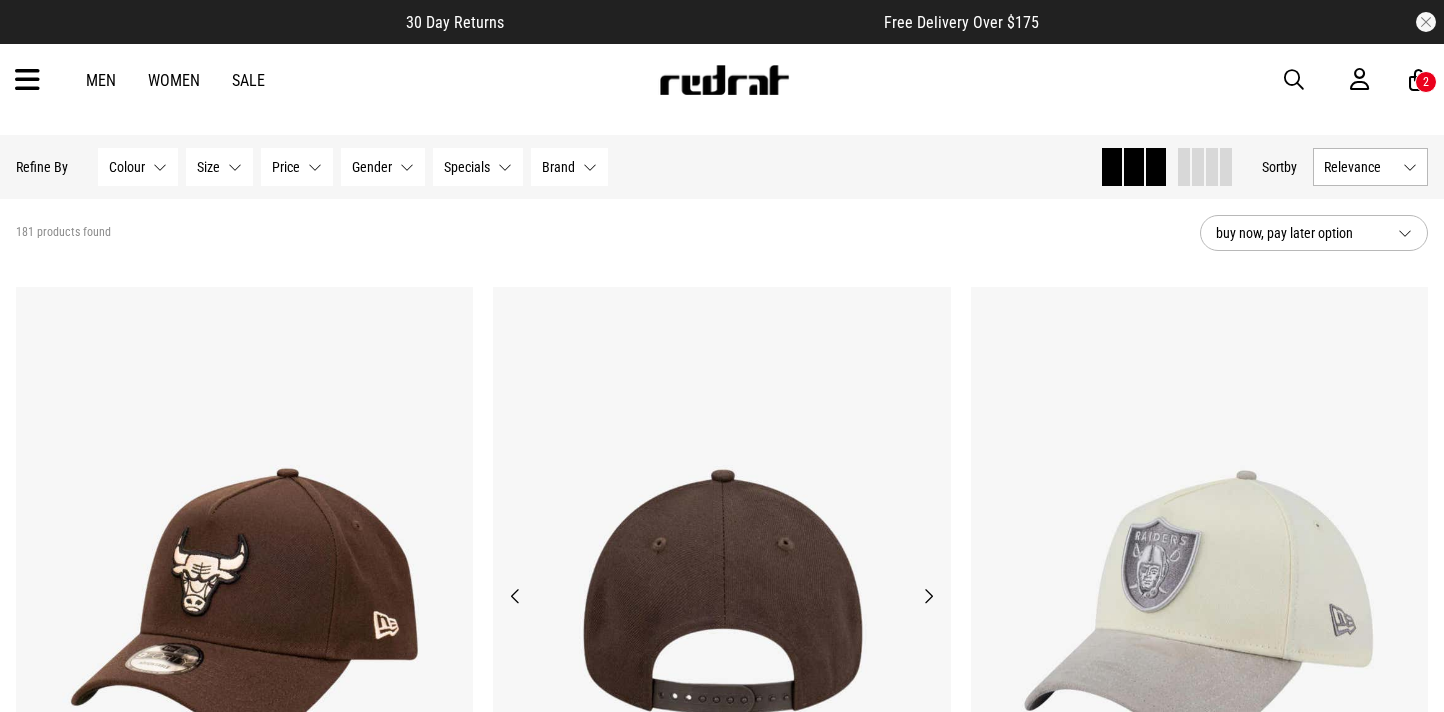 scroll, scrollTop: 32, scrollLeft: 0, axis: vertical 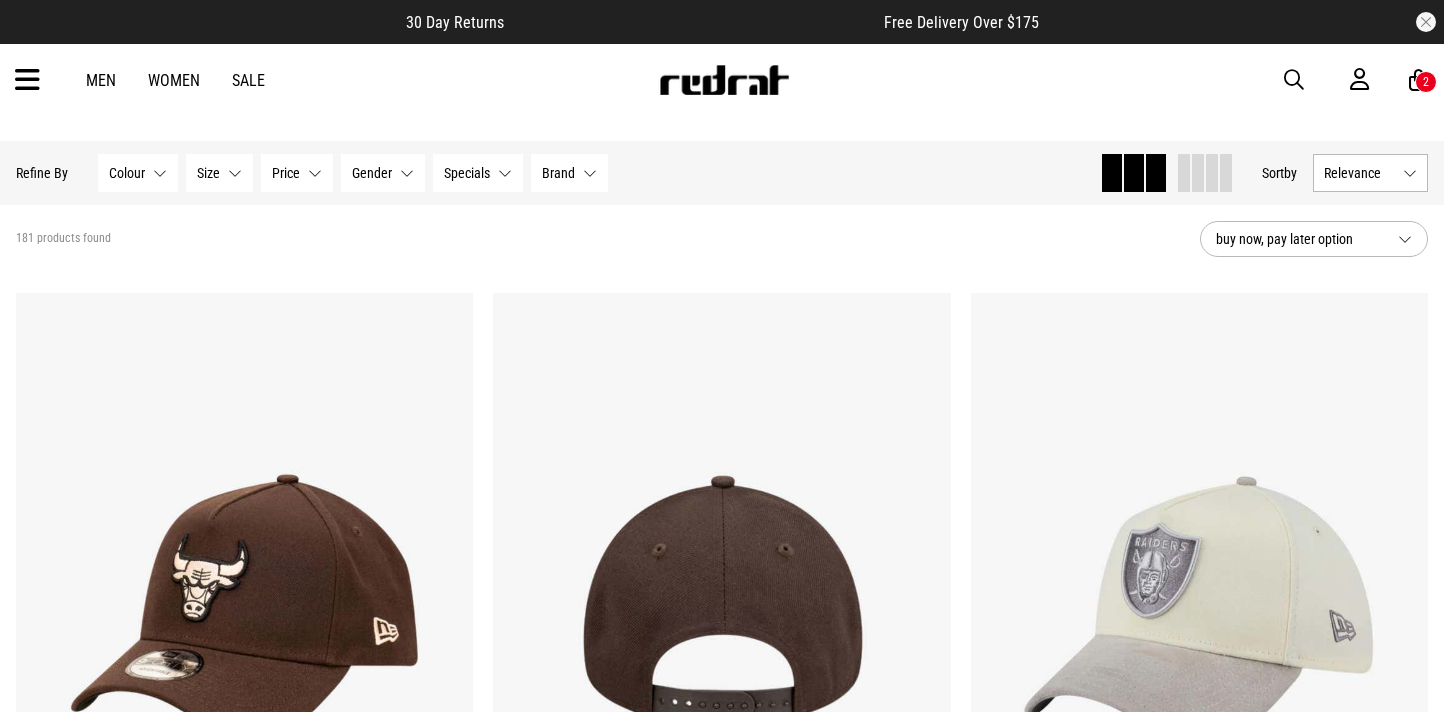click on "Specials" at bounding box center (467, 173) 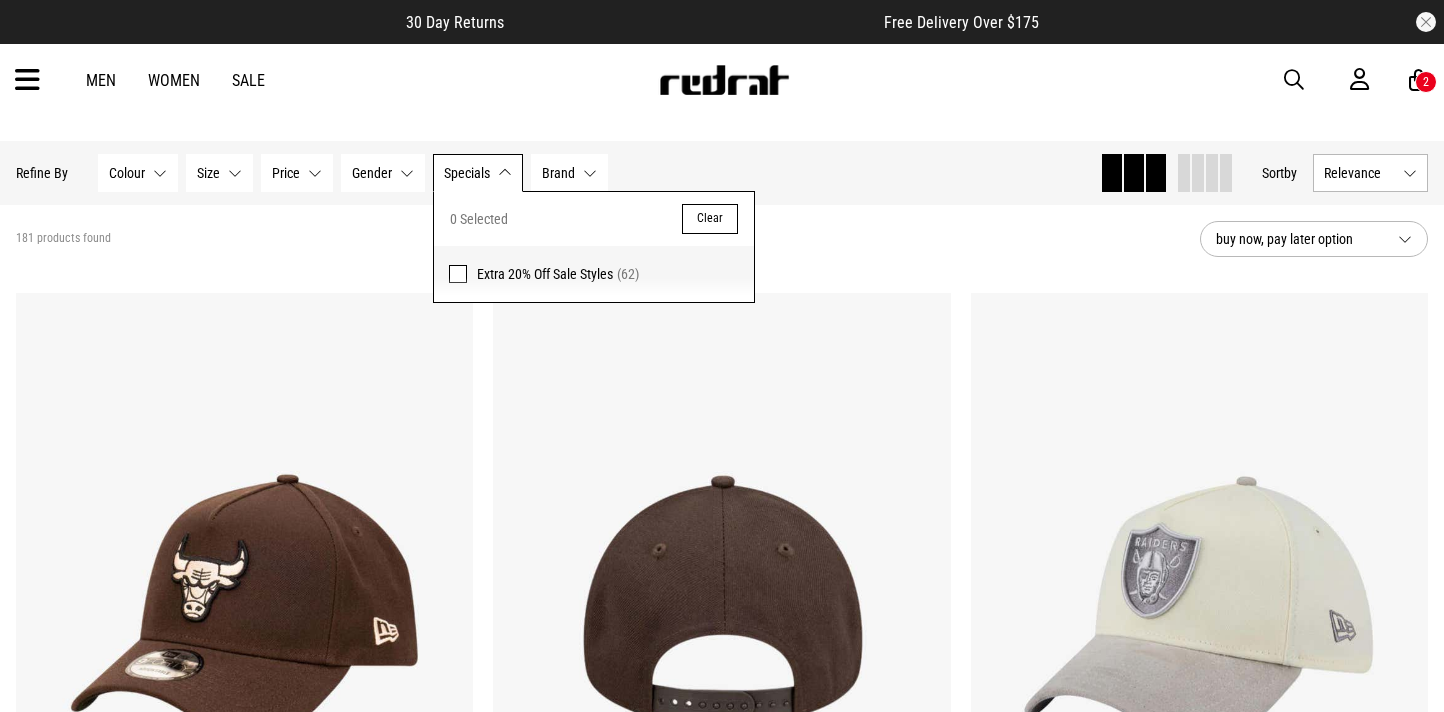 click at bounding box center [458, 274] 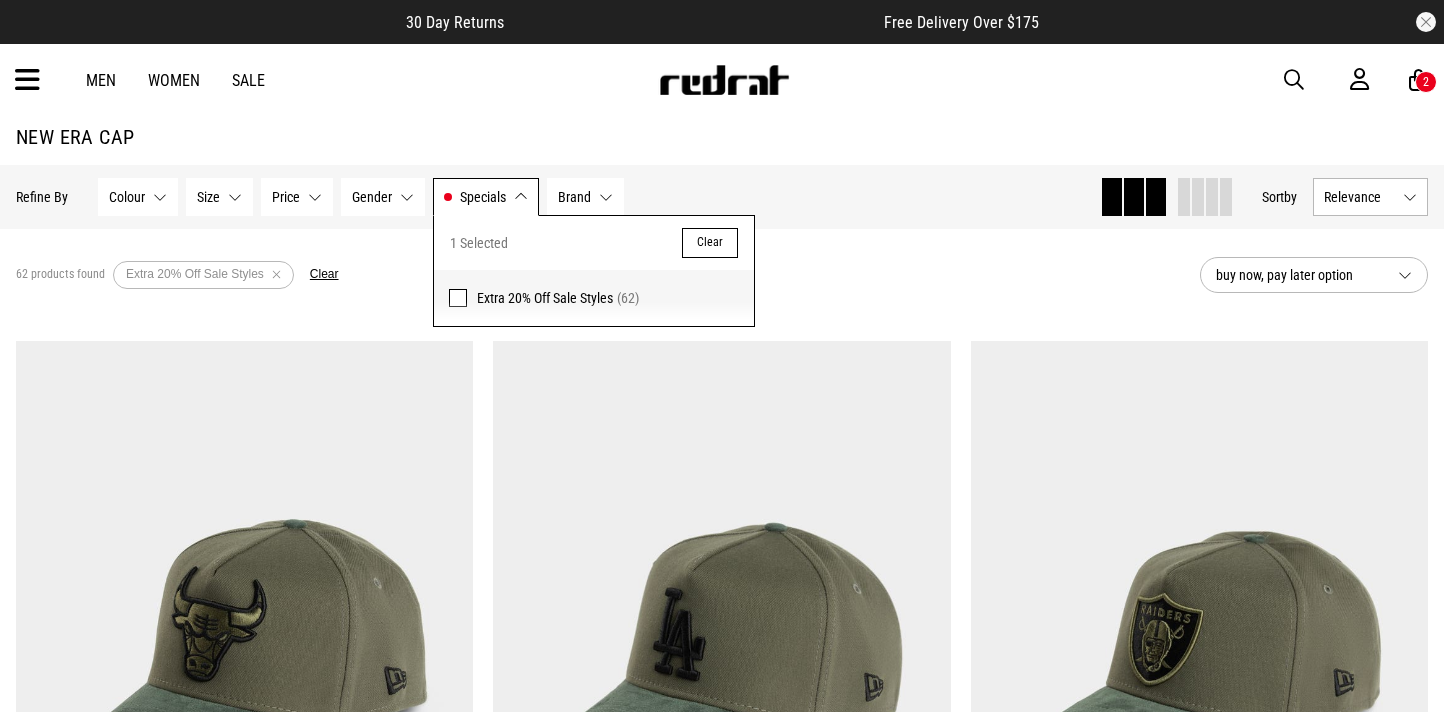 click on "62 products found   Active Filters Extra 20% Off Sale Styles Clear" at bounding box center [600, 275] 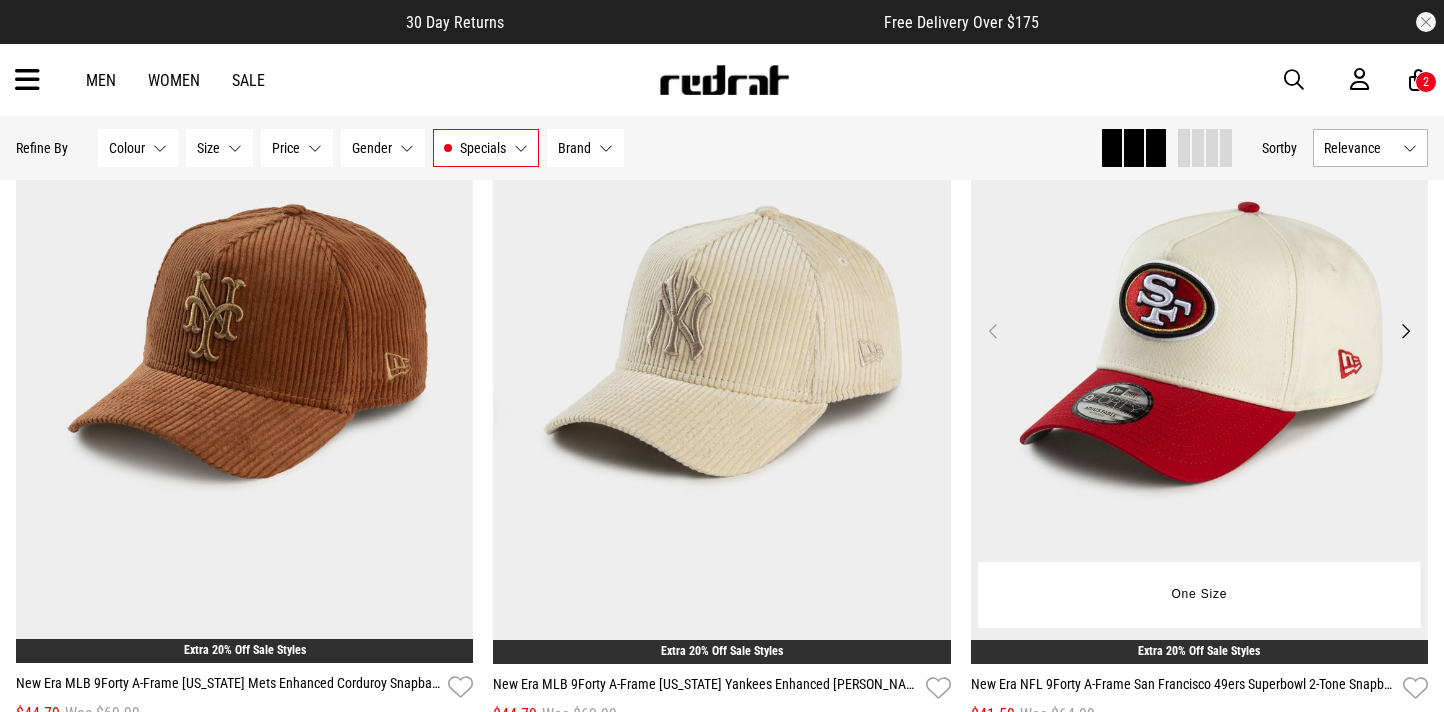 scroll, scrollTop: 1922, scrollLeft: 0, axis: vertical 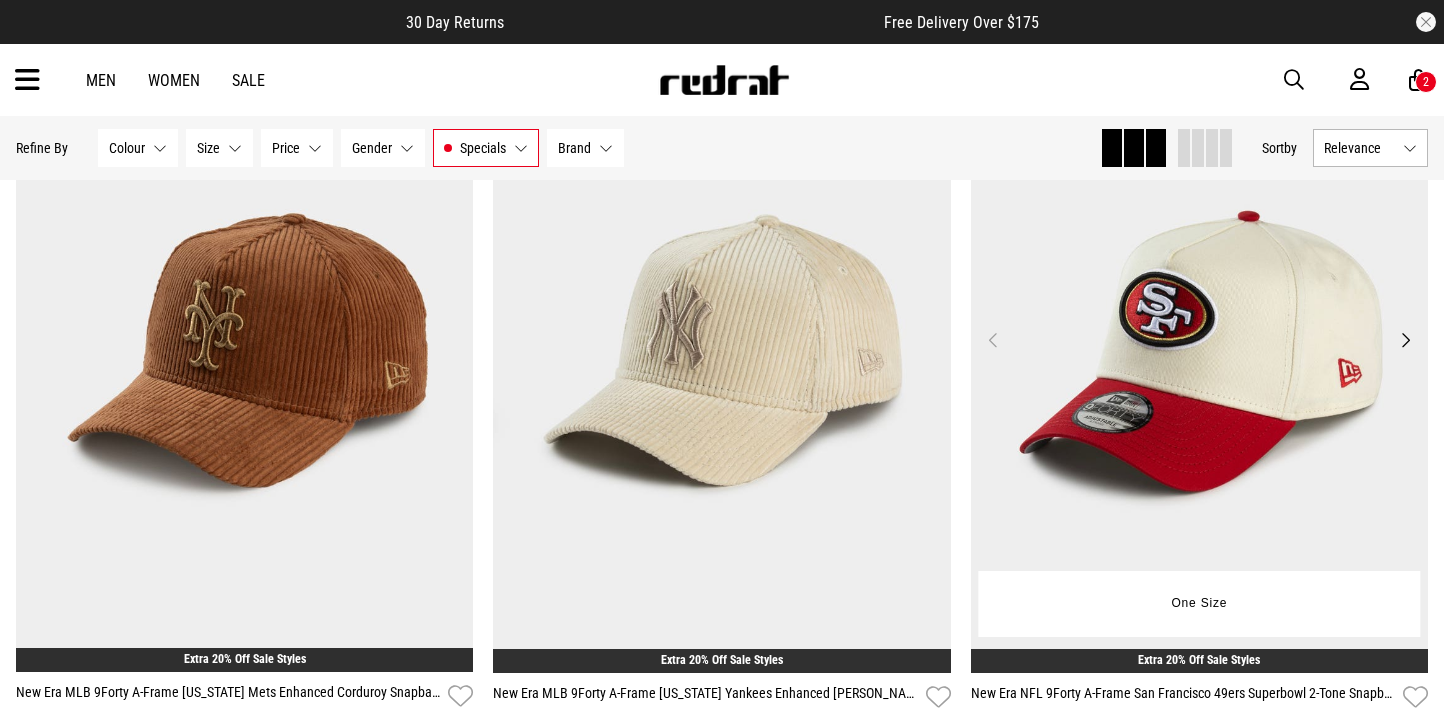 click on "Next" at bounding box center (1405, 340) 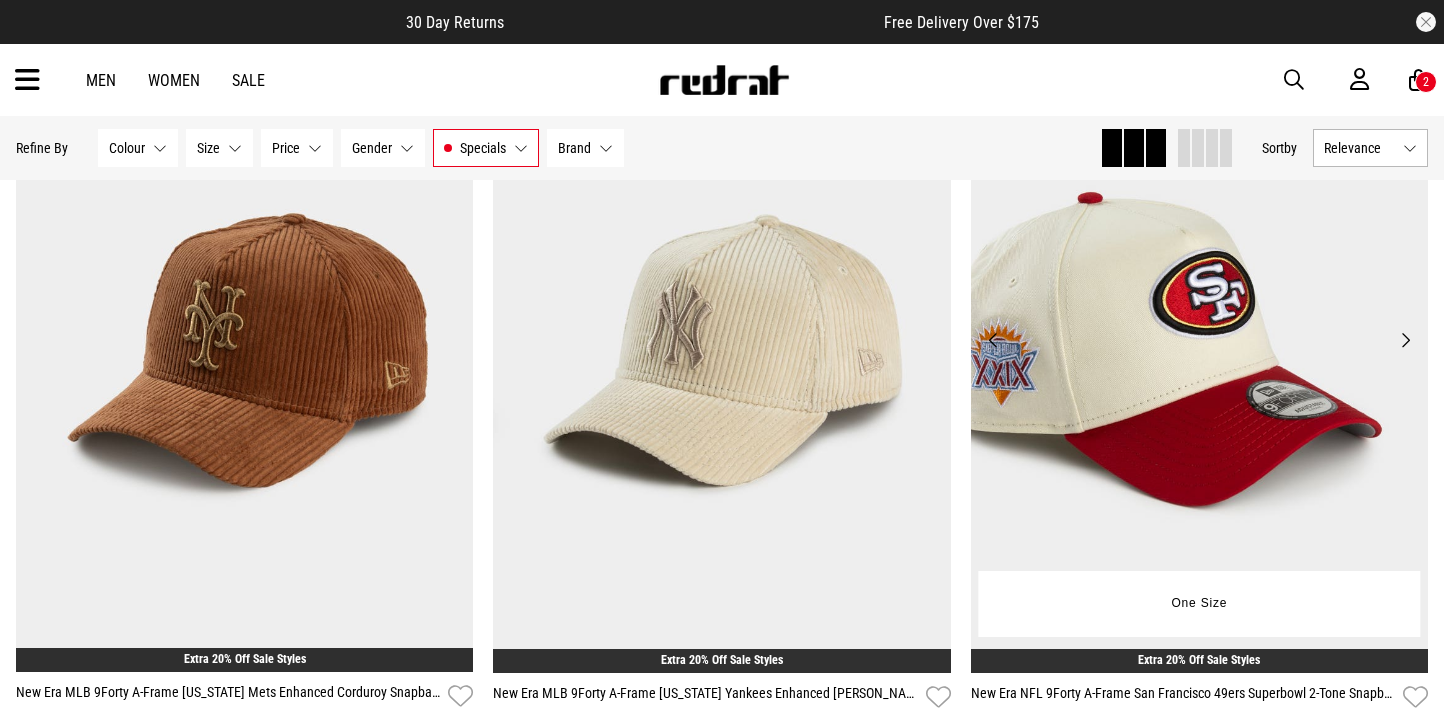 click on "Next" at bounding box center (1405, 340) 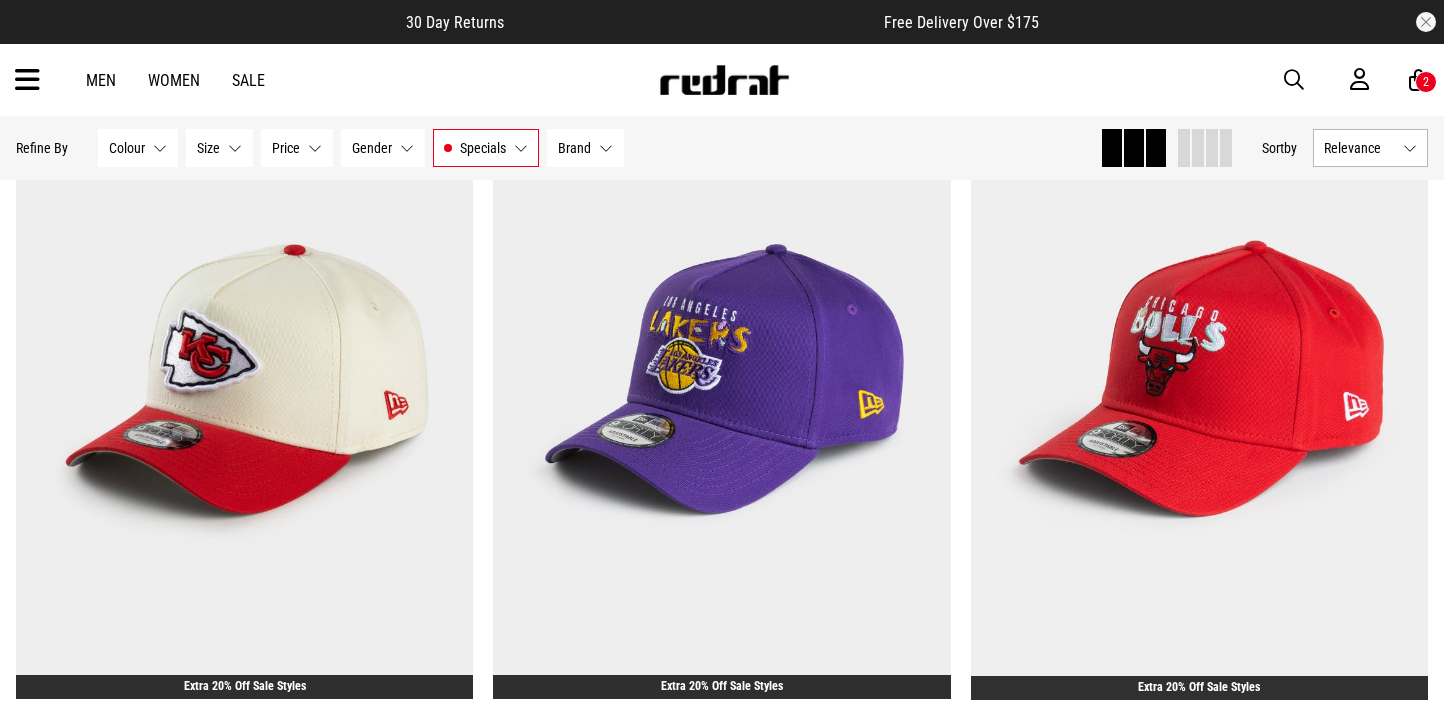 scroll, scrollTop: 2687, scrollLeft: 0, axis: vertical 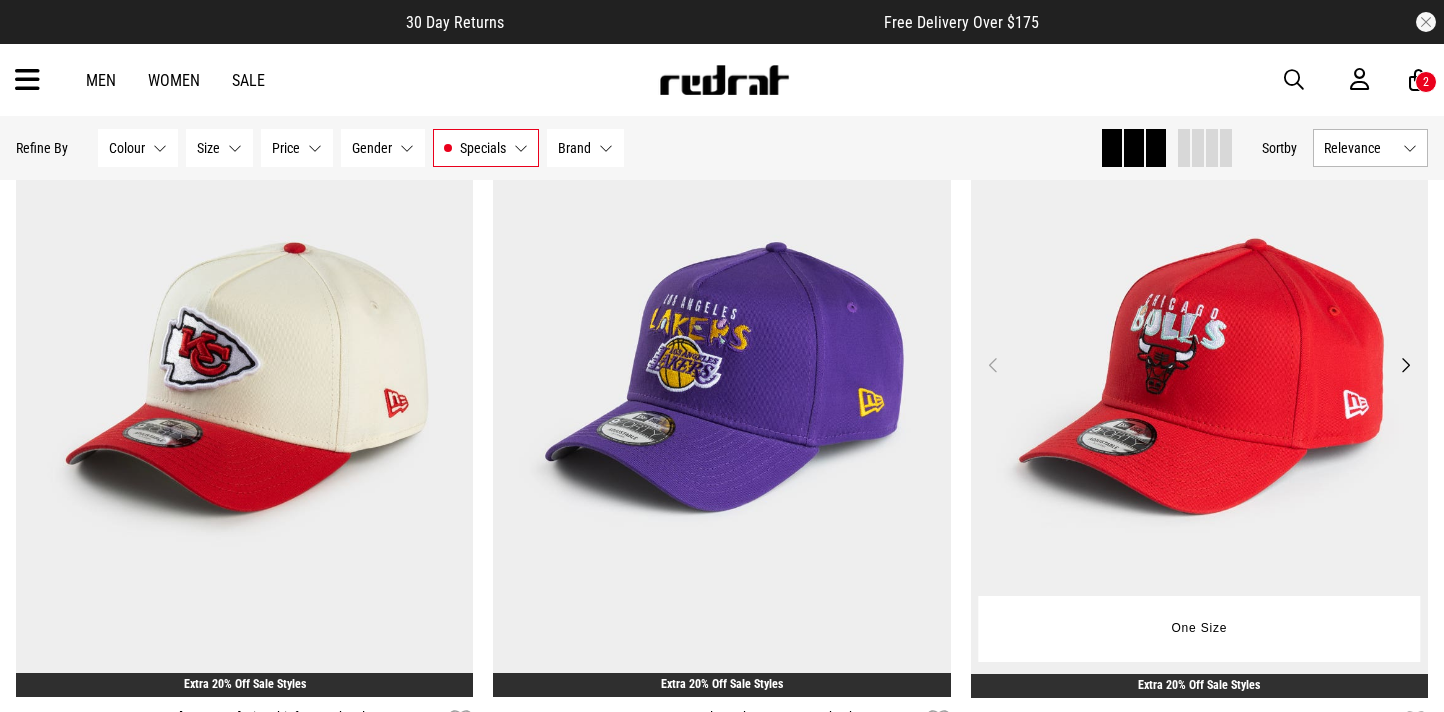 click on "Next" at bounding box center (1405, 365) 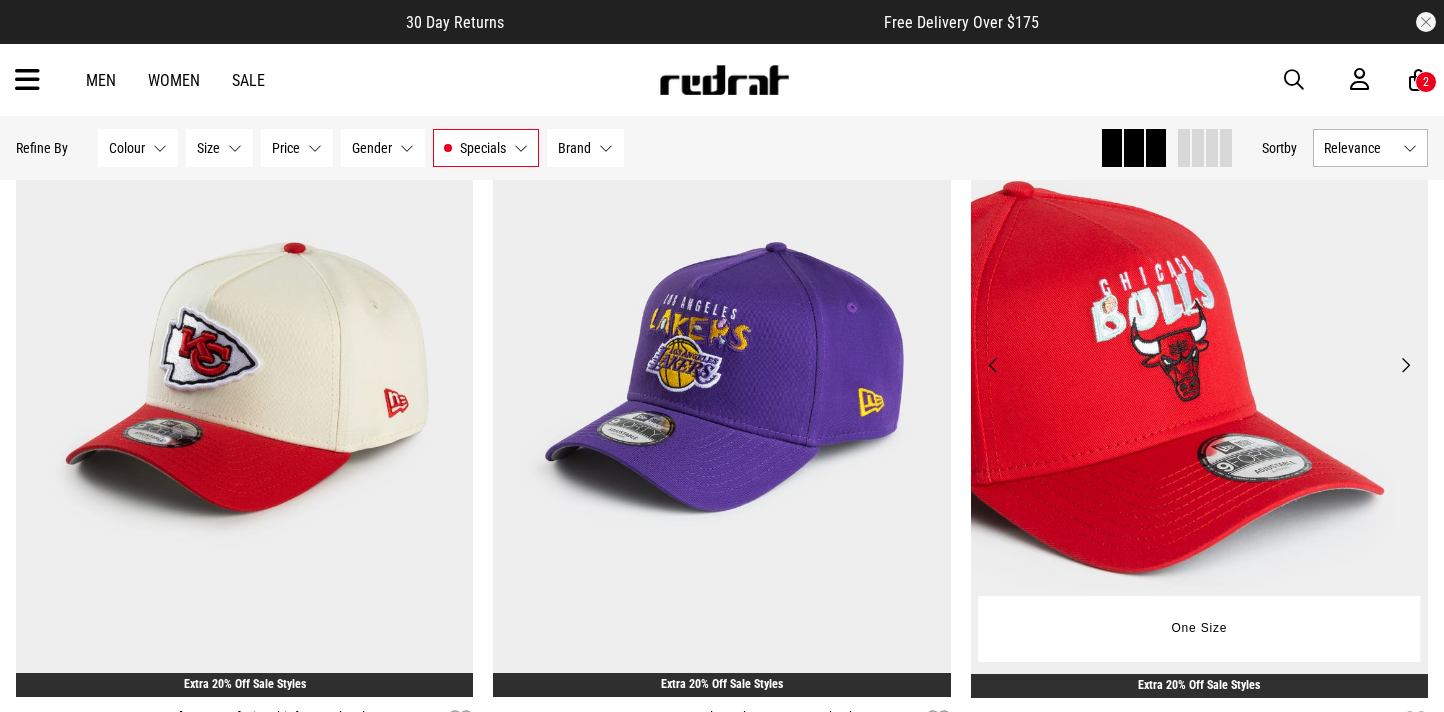 click on "Next" at bounding box center (1405, 365) 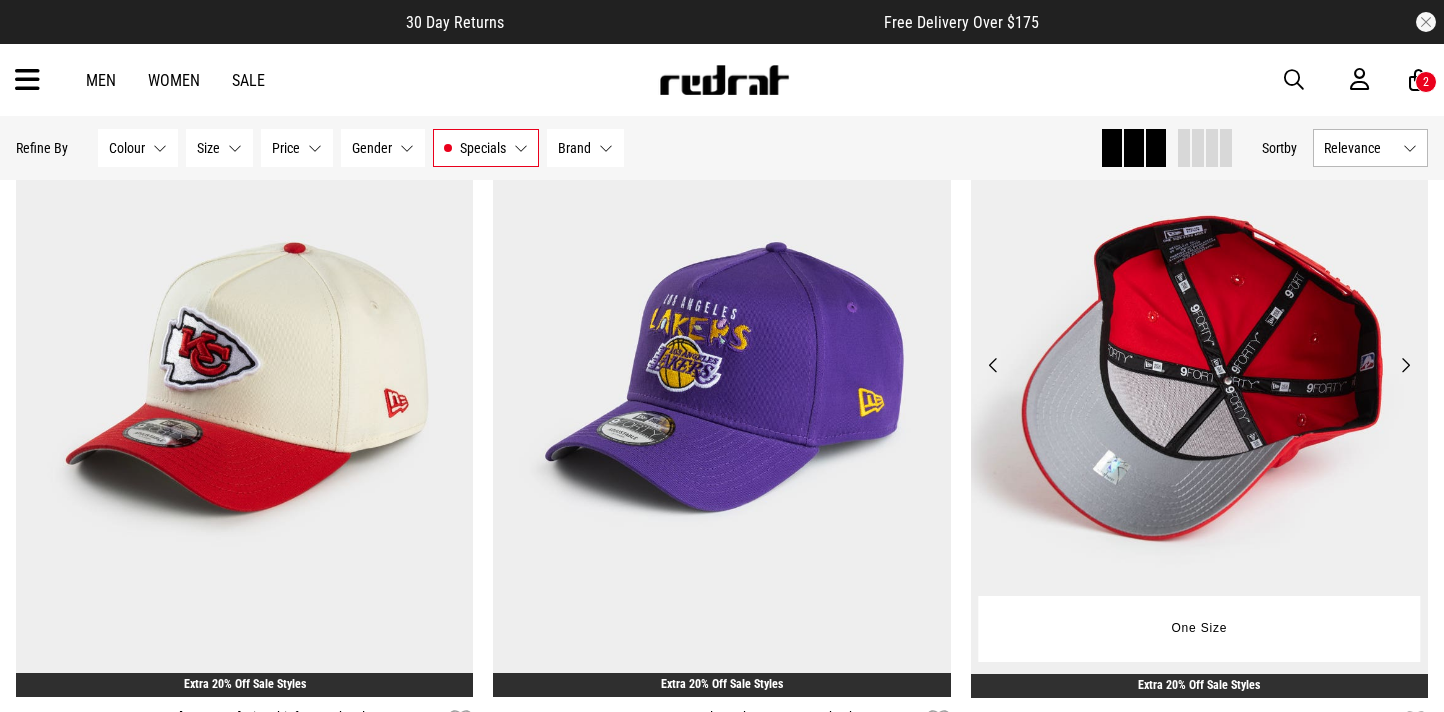 click on "Next" at bounding box center (1405, 365) 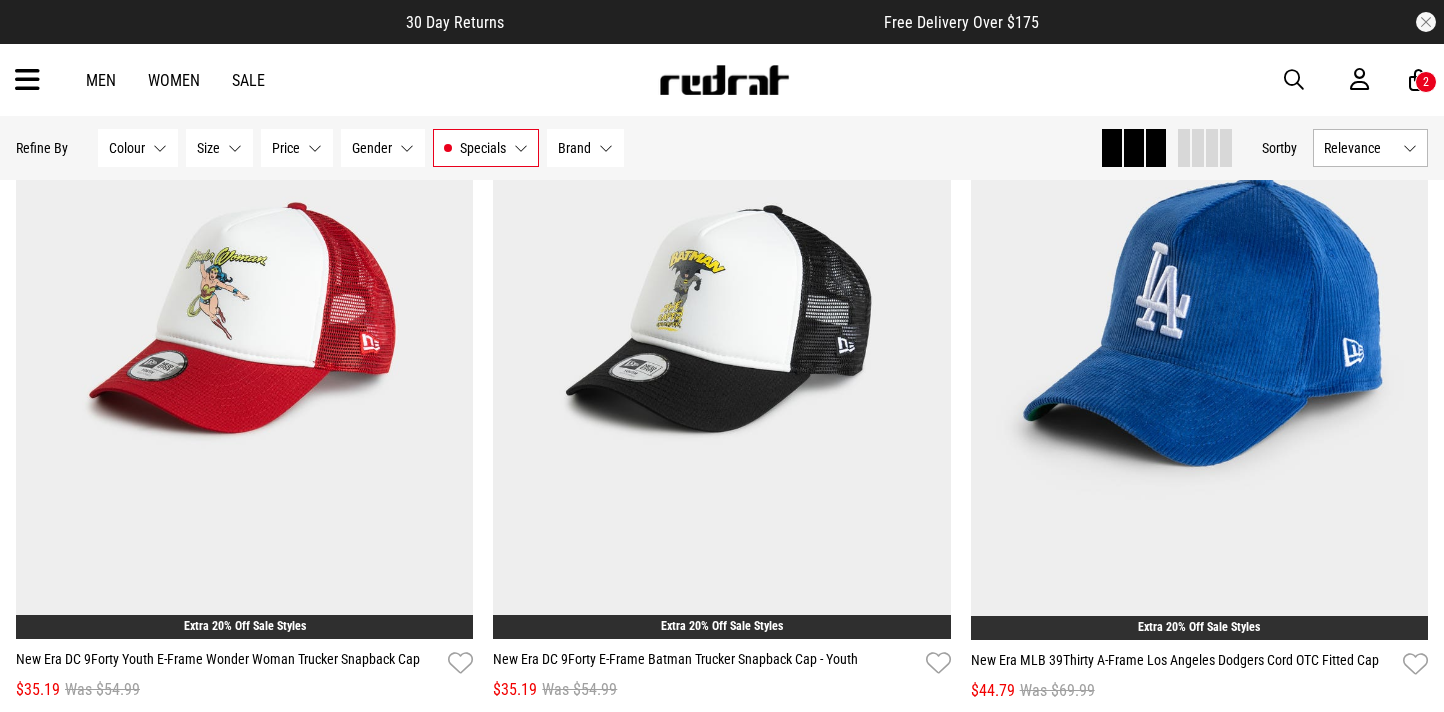 scroll, scrollTop: 3537, scrollLeft: 0, axis: vertical 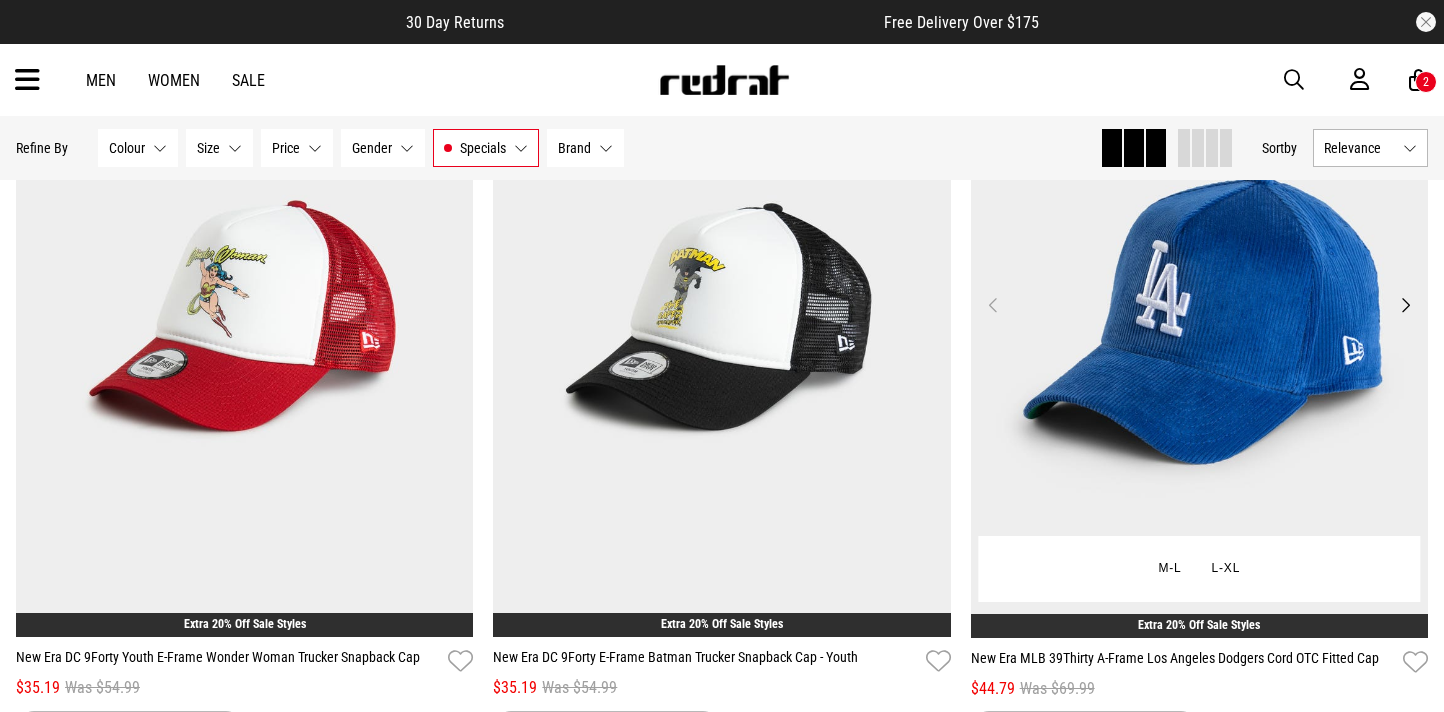 click on "Next" at bounding box center (1405, 305) 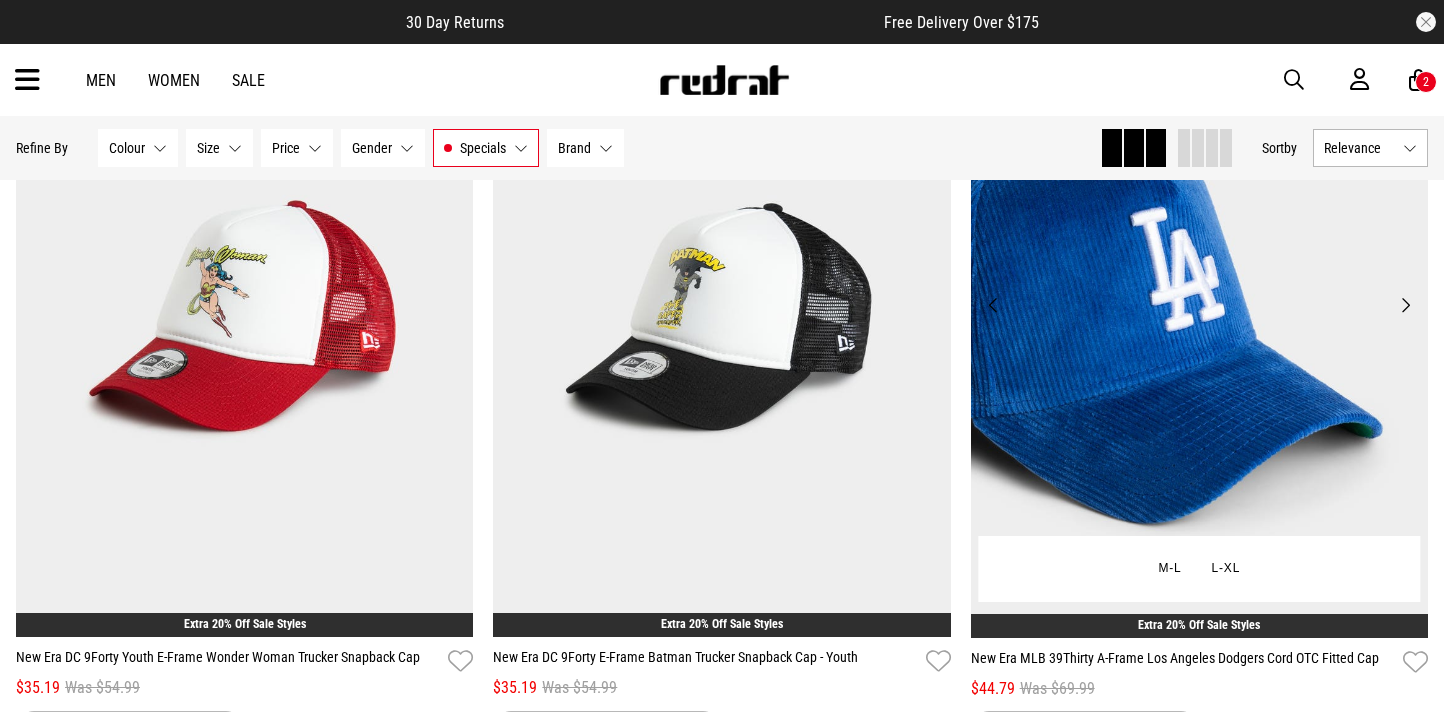 click on "Next" at bounding box center (1405, 305) 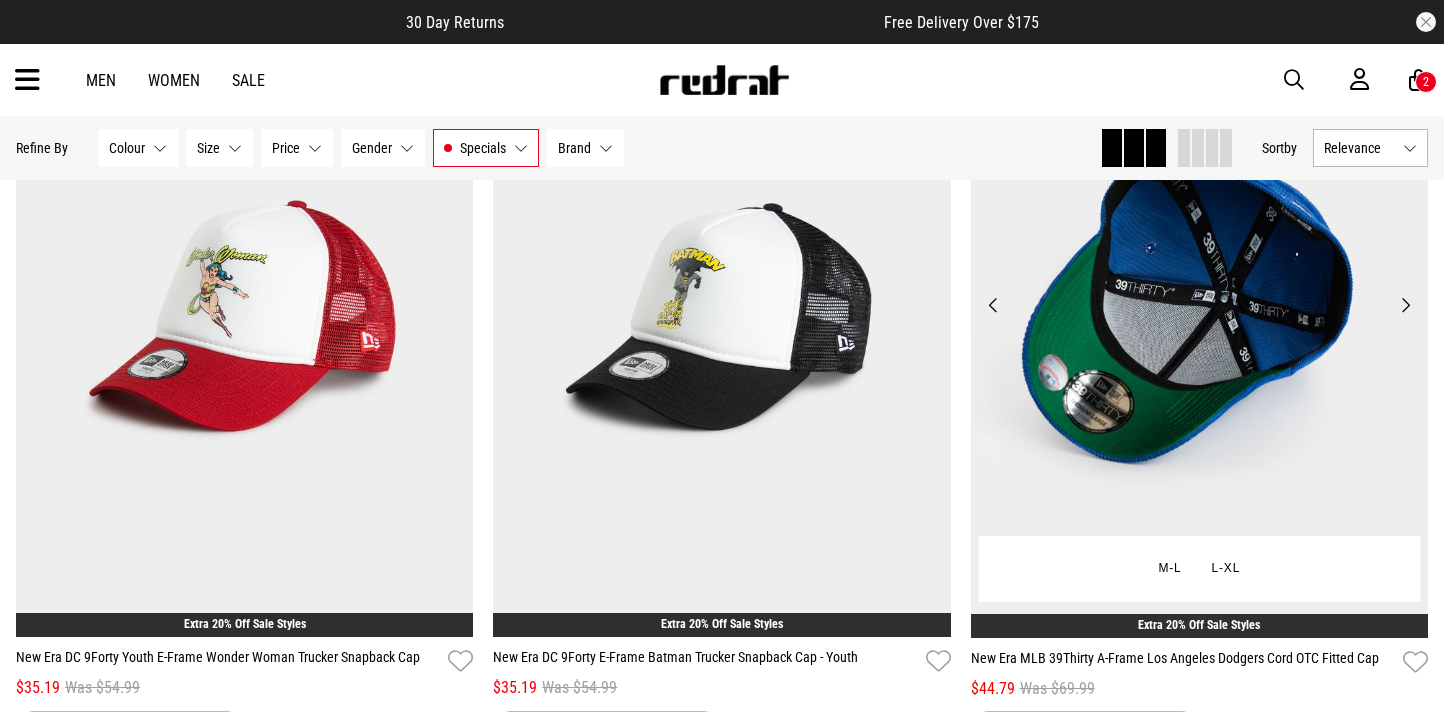 click on "Next" at bounding box center [1405, 305] 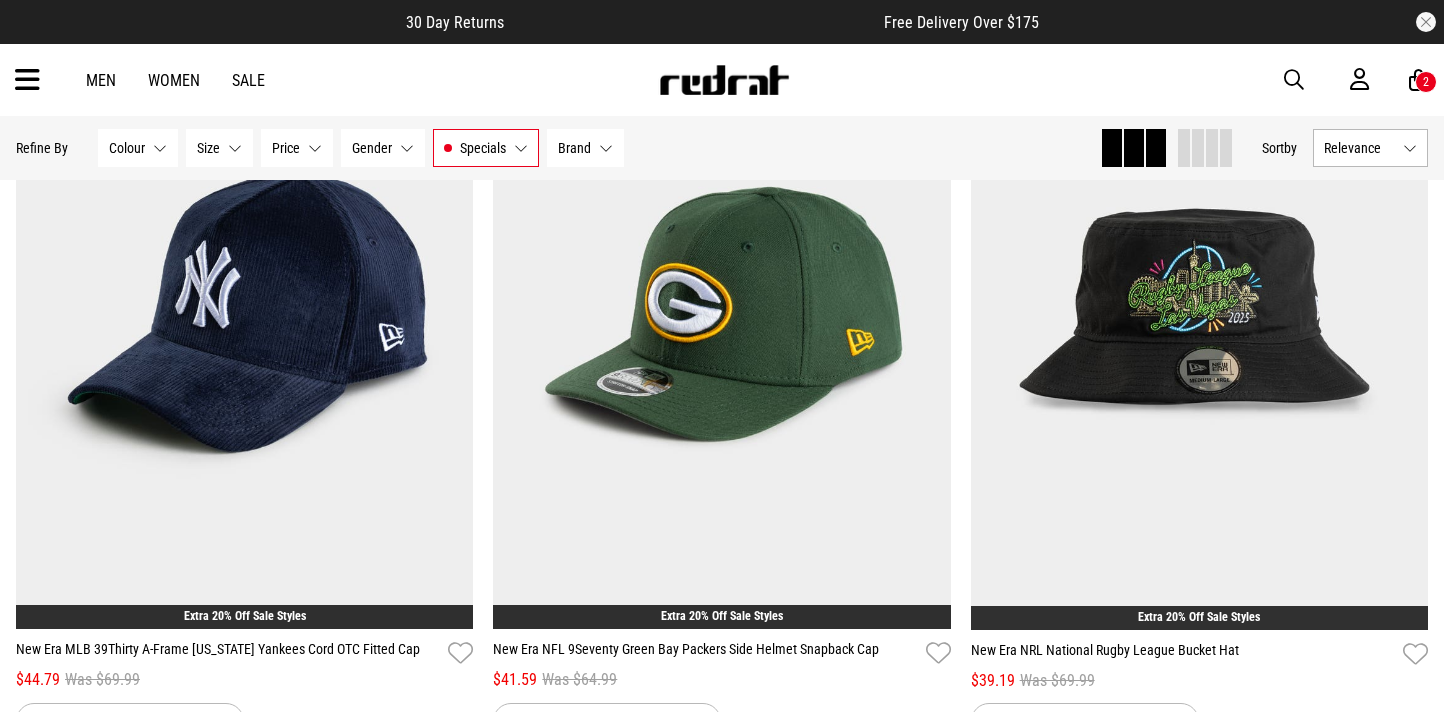 scroll, scrollTop: 4347, scrollLeft: 0, axis: vertical 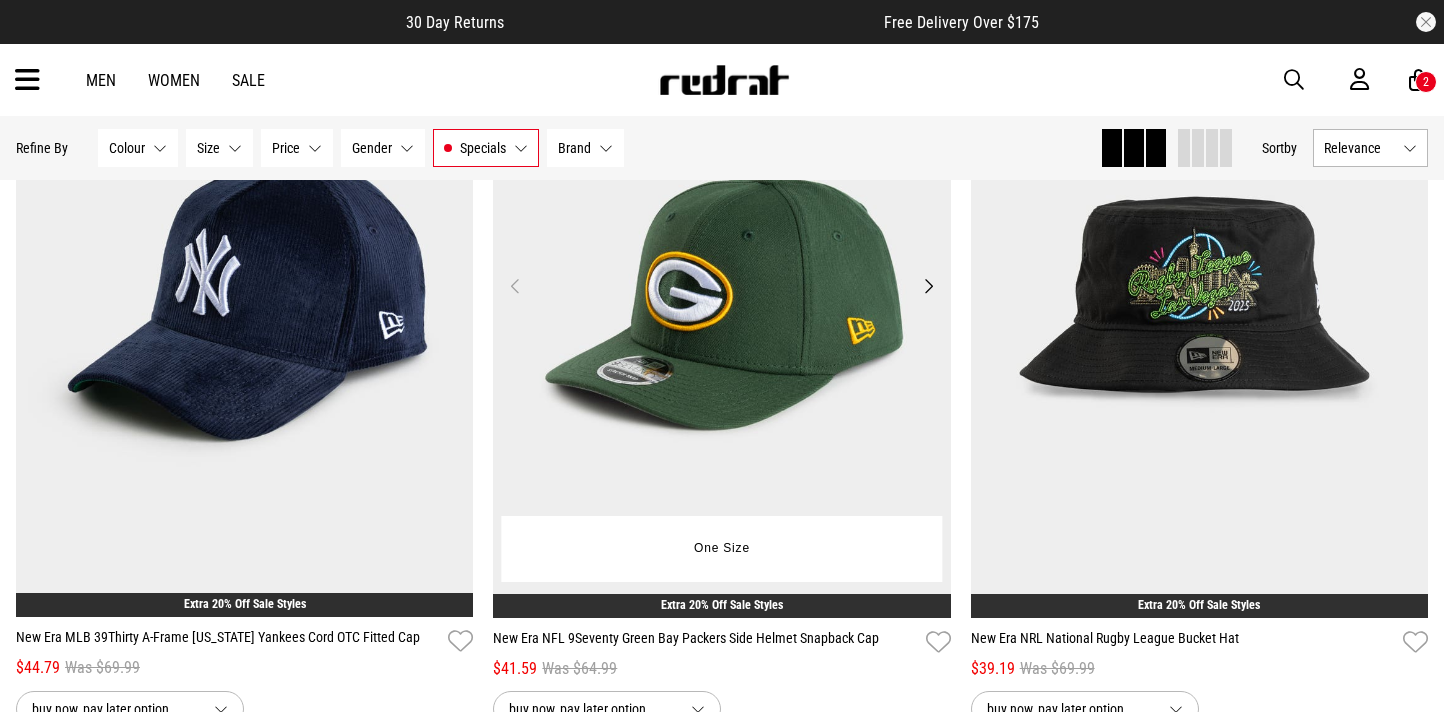 click on "Next" at bounding box center [928, 286] 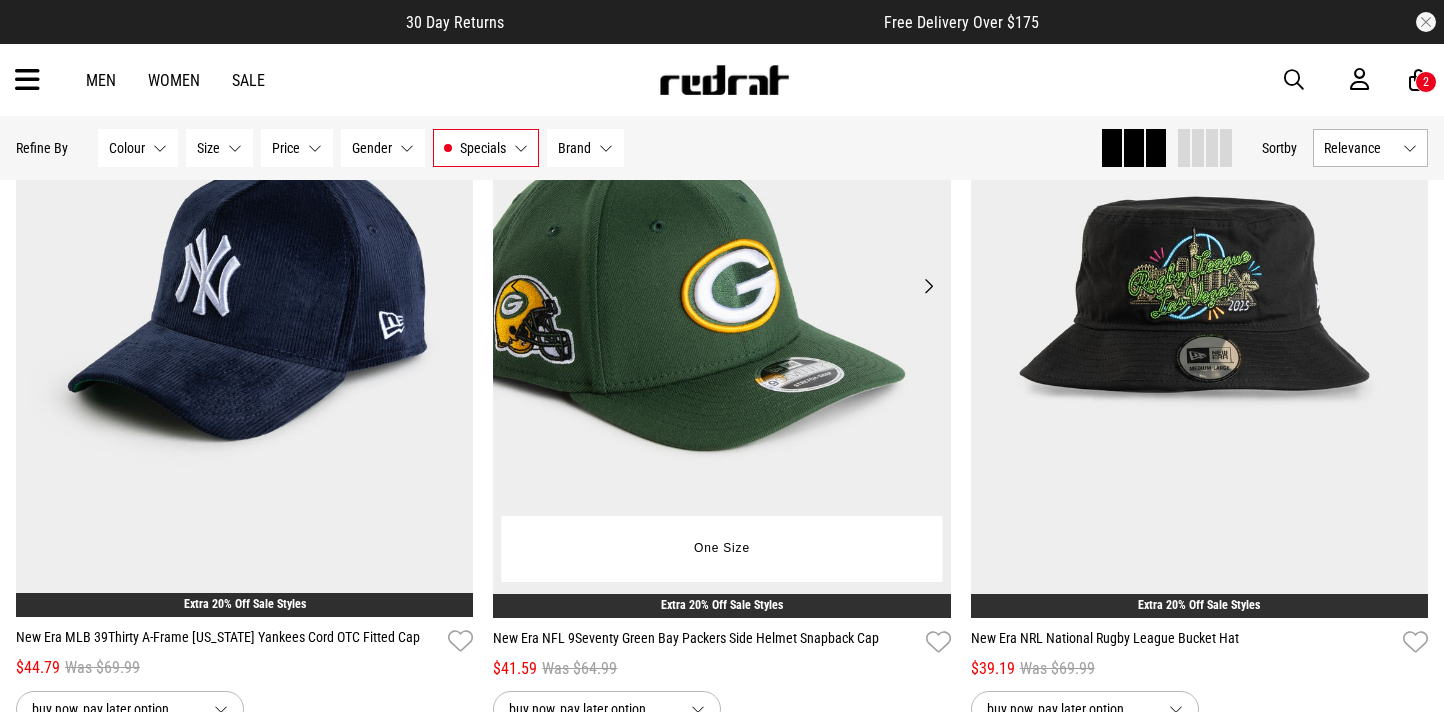 click on "Next" at bounding box center [928, 286] 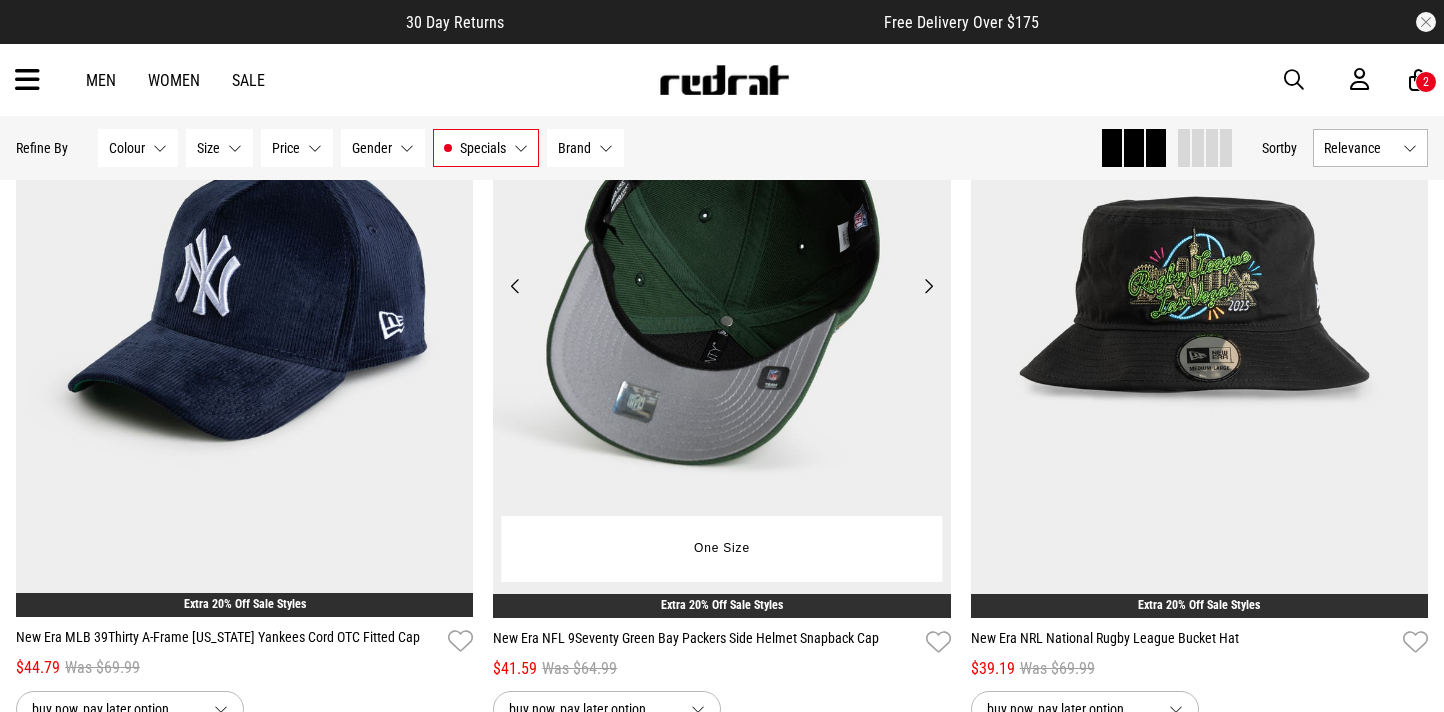 click on "Next" at bounding box center (928, 286) 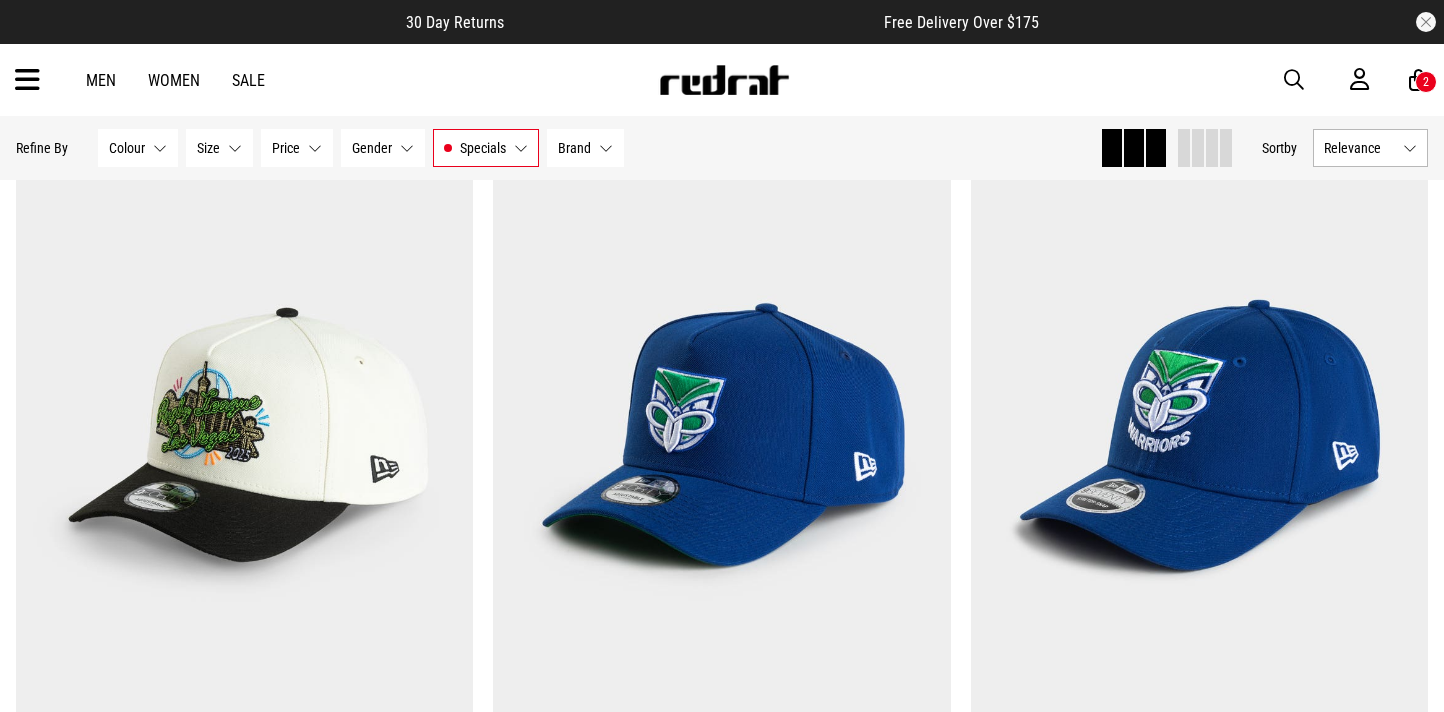 scroll, scrollTop: 5000, scrollLeft: 0, axis: vertical 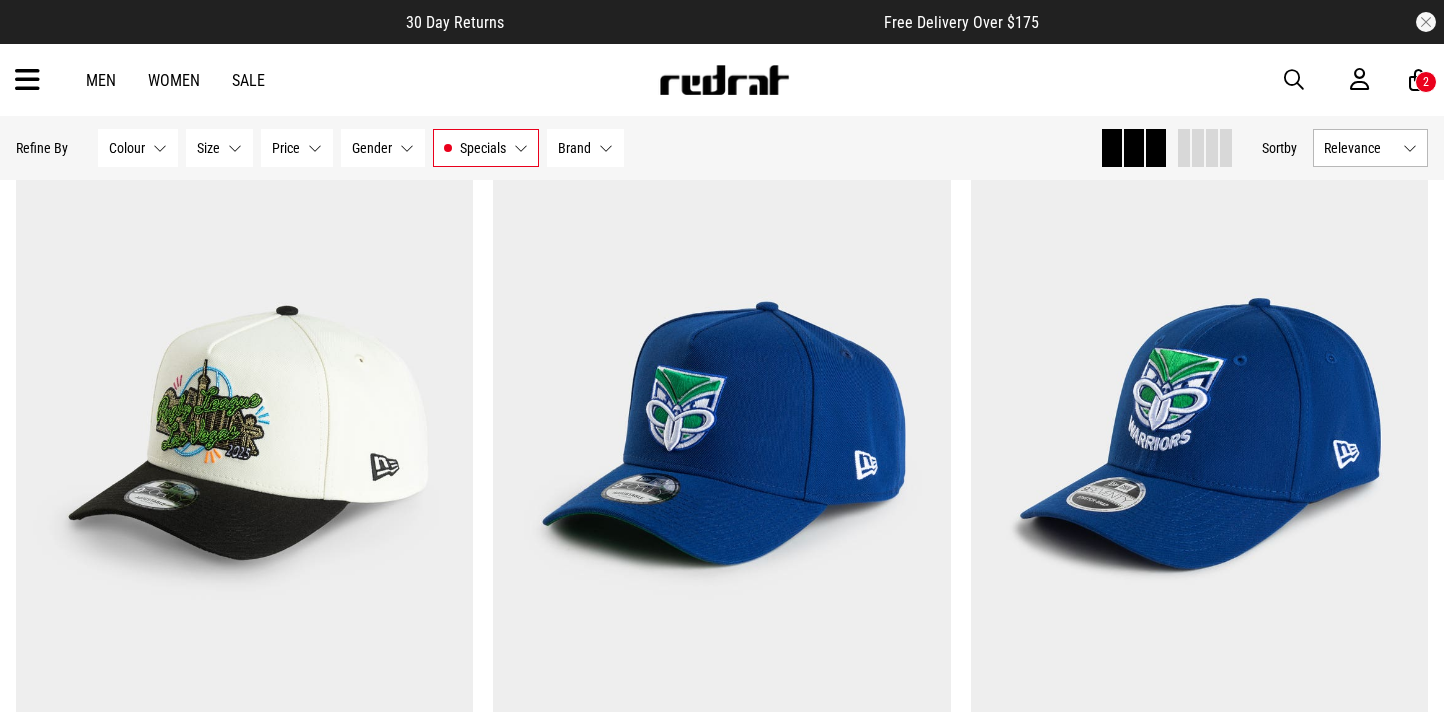 click at bounding box center [1418, 80] 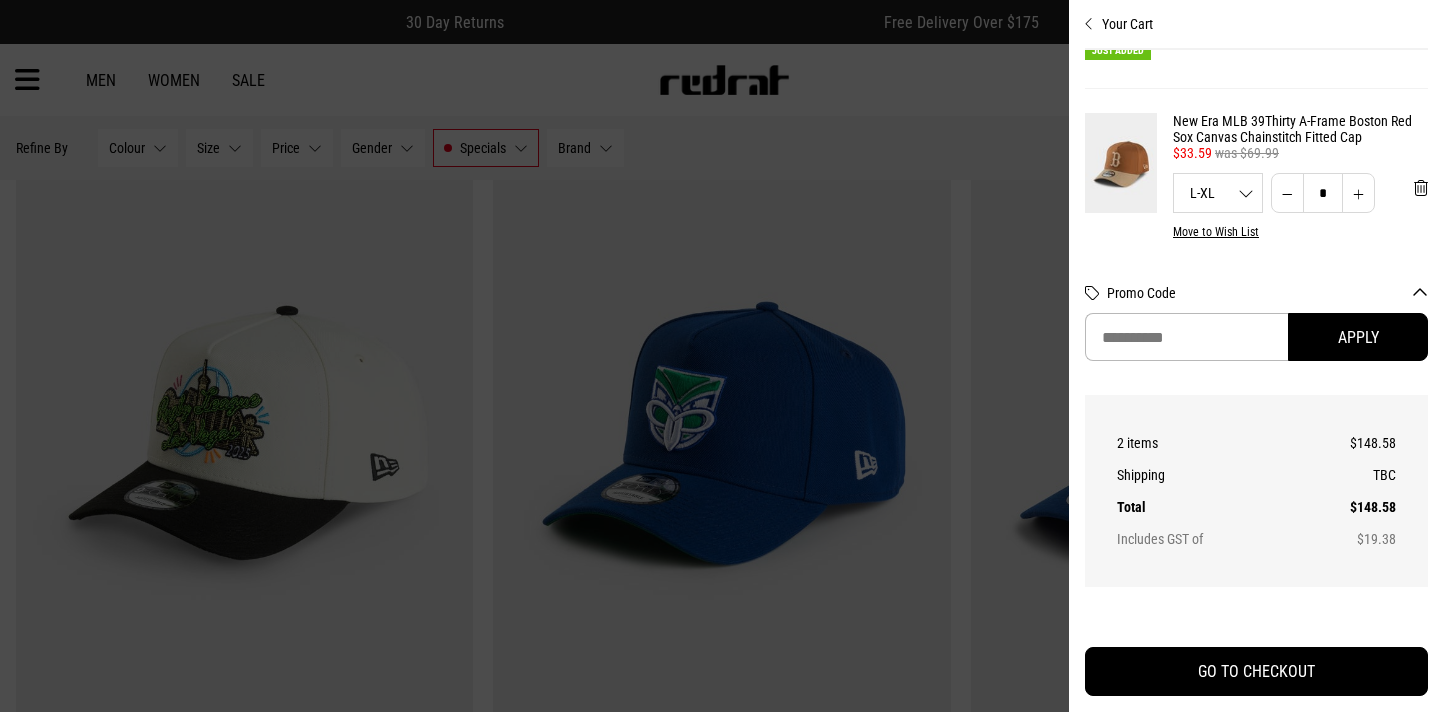 click on "L-XL   M-L L-XL" at bounding box center [1218, 193] 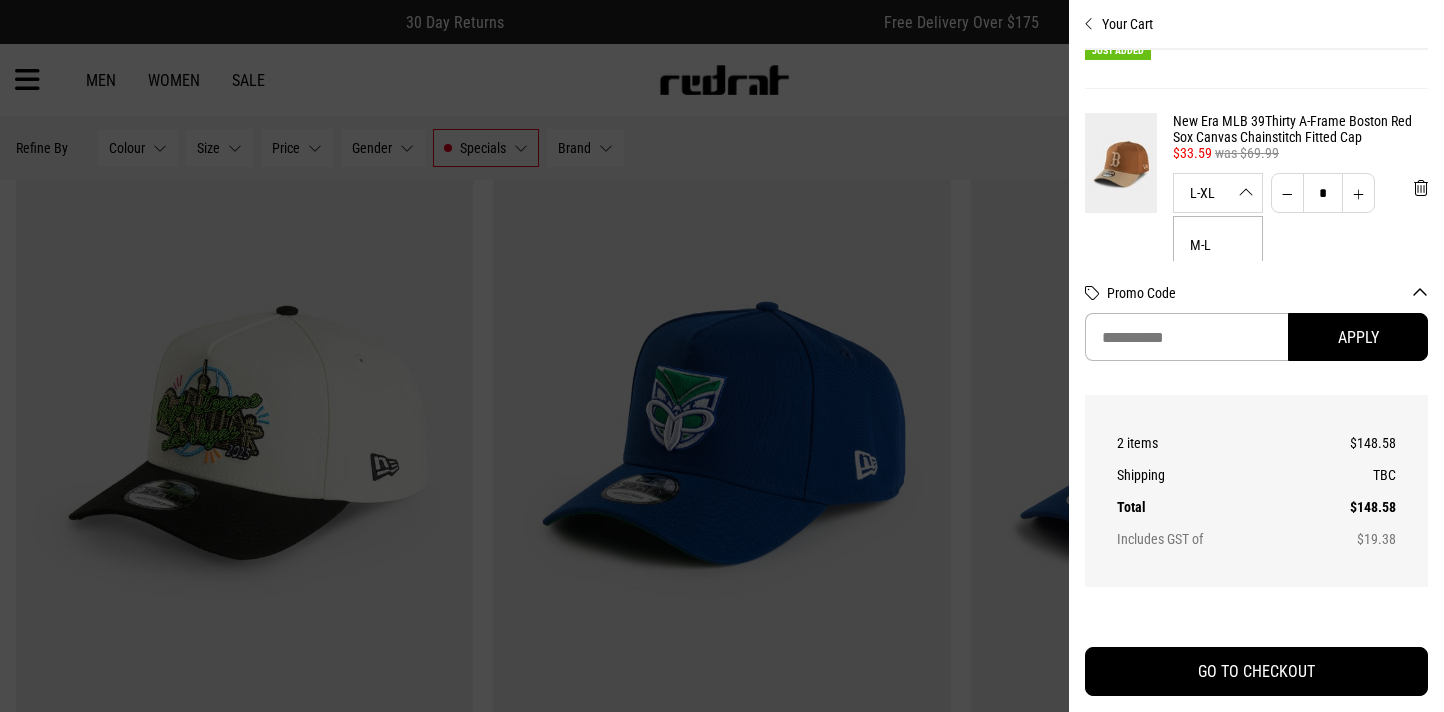 click on "M-L" at bounding box center (1218, 245) 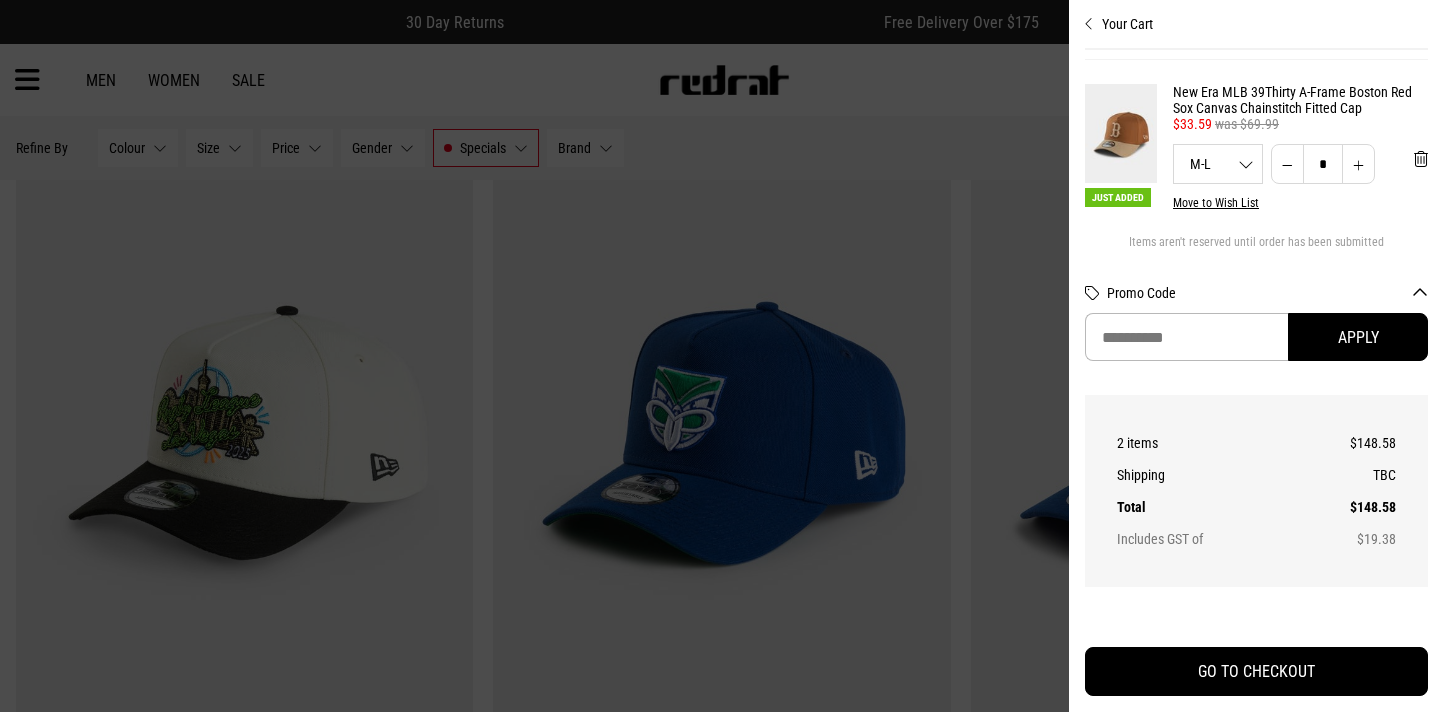 scroll, scrollTop: 173, scrollLeft: 0, axis: vertical 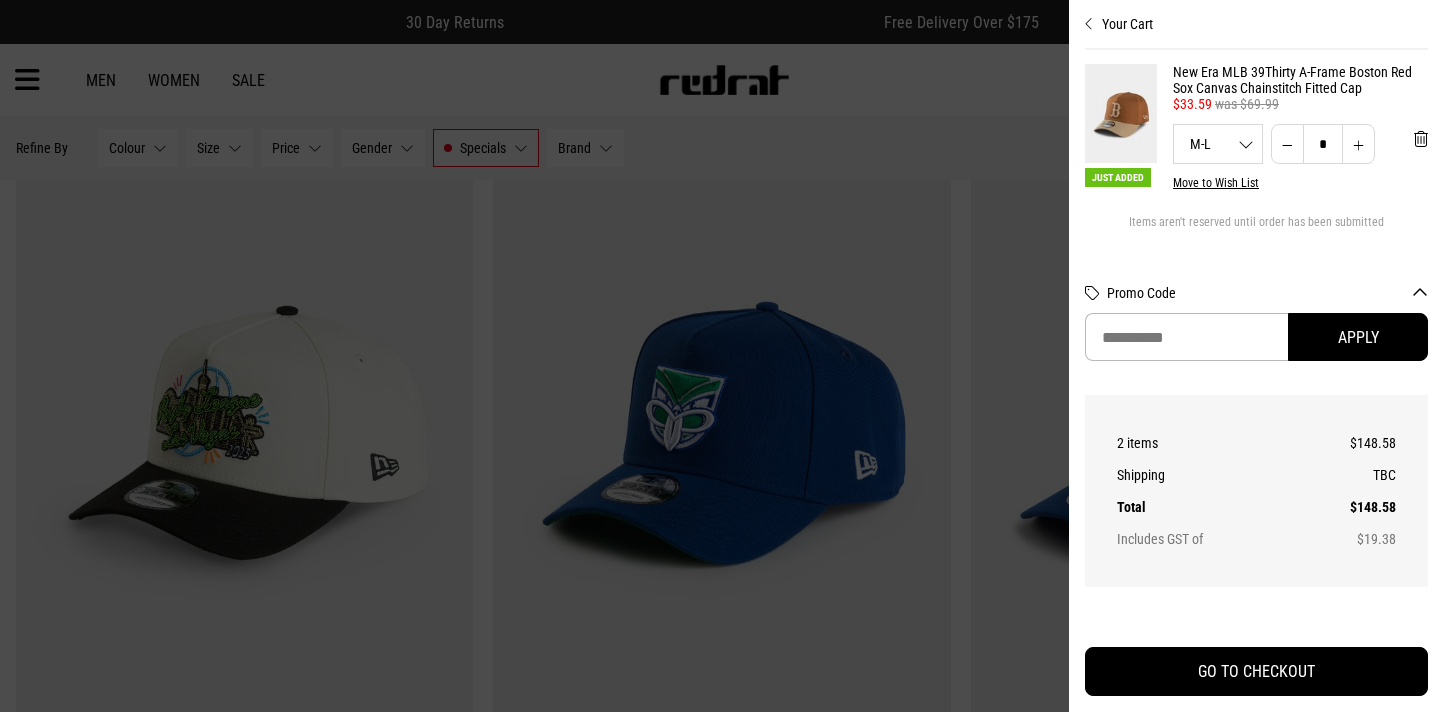 click on "M-L   M-L L-XL" at bounding box center [1218, 144] 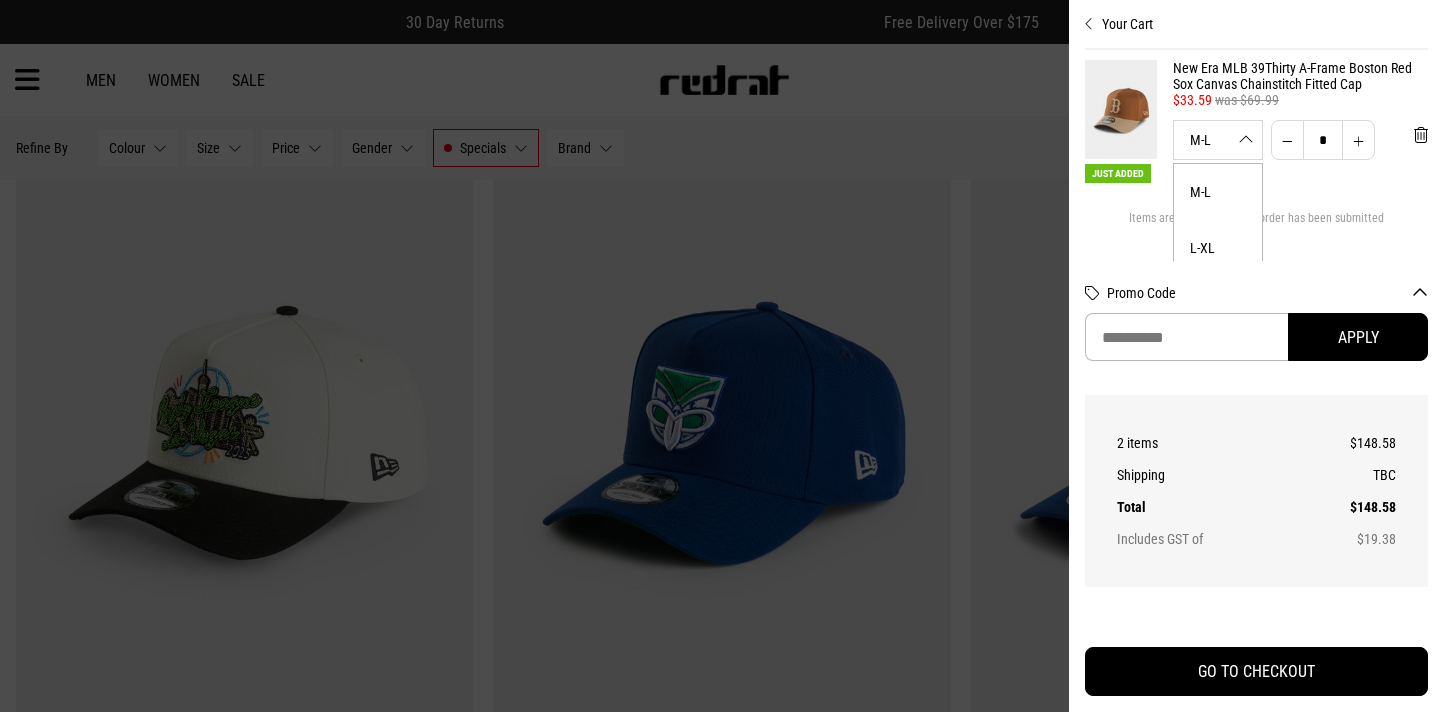 click on "L-XL" at bounding box center [1218, 248] 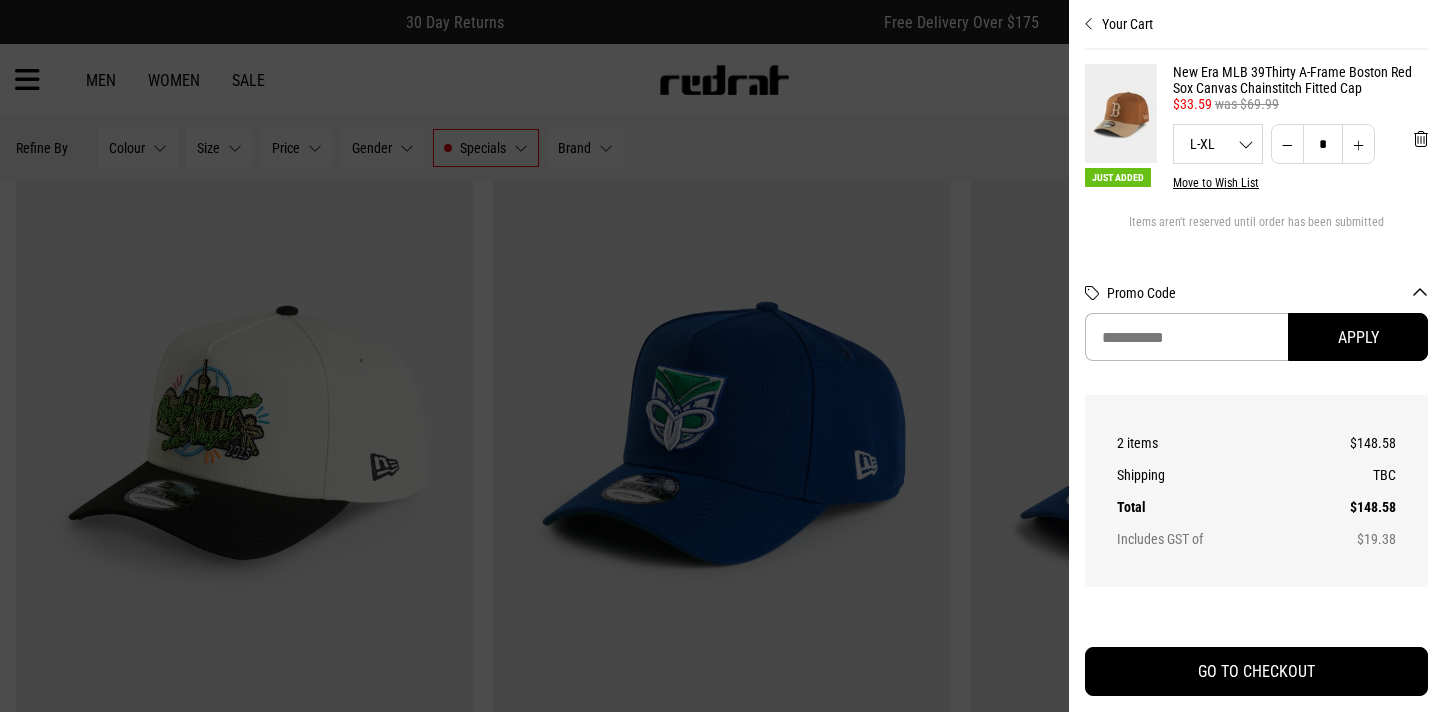 click at bounding box center [722, 356] 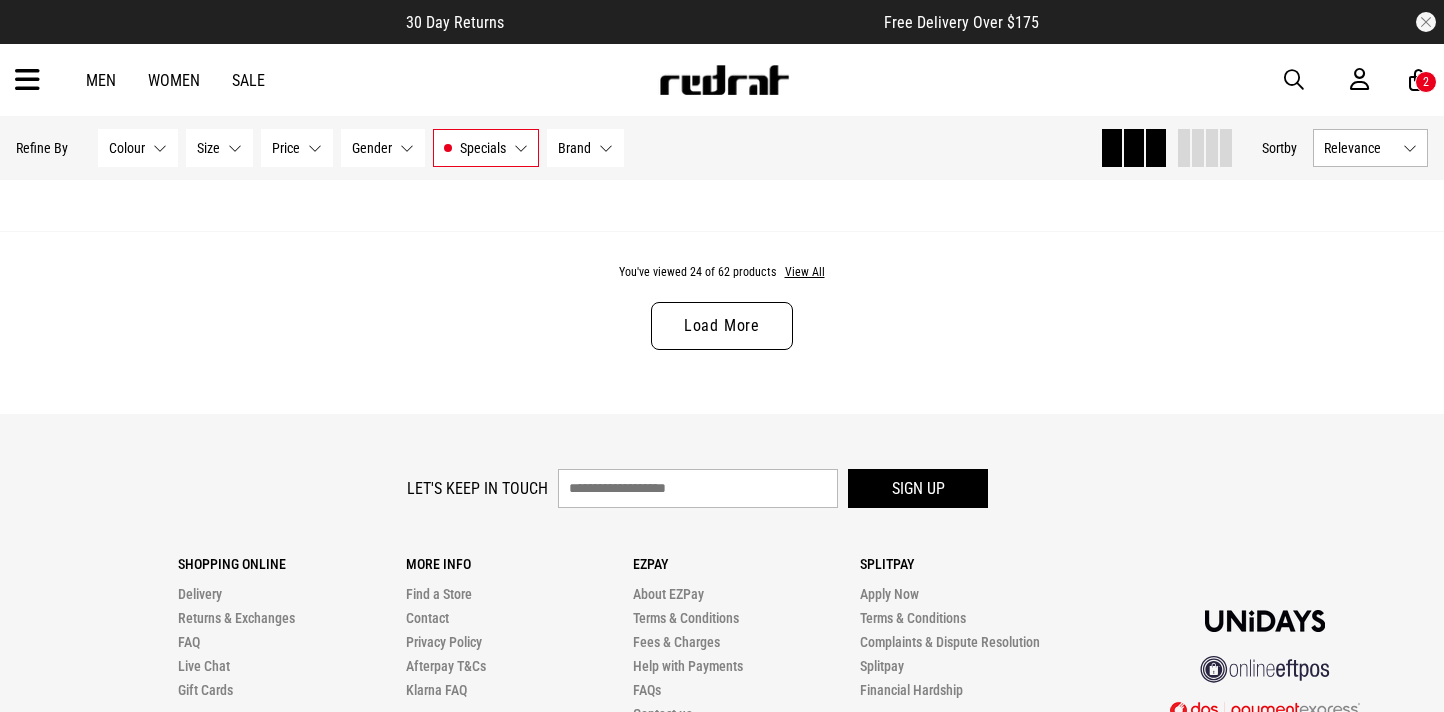 scroll, scrollTop: 6492, scrollLeft: 0, axis: vertical 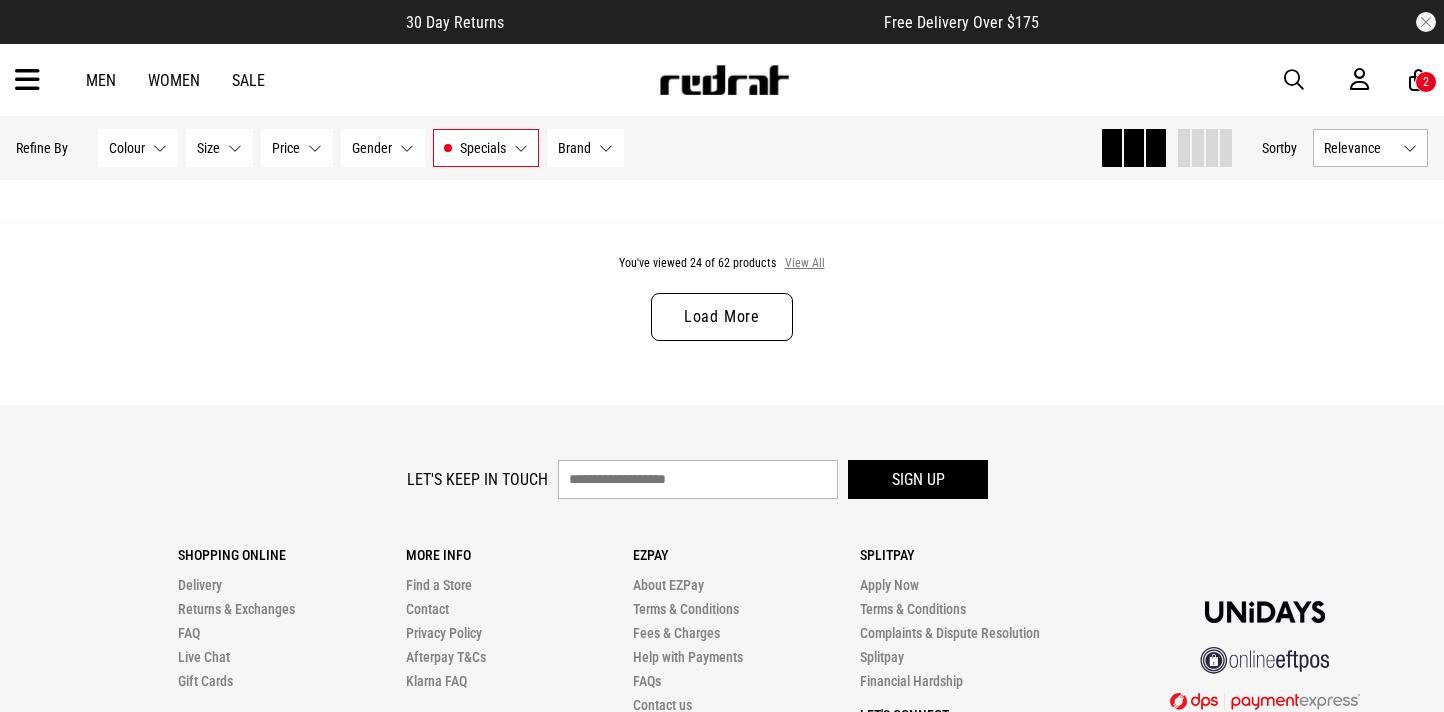 click on "View All" at bounding box center (805, 264) 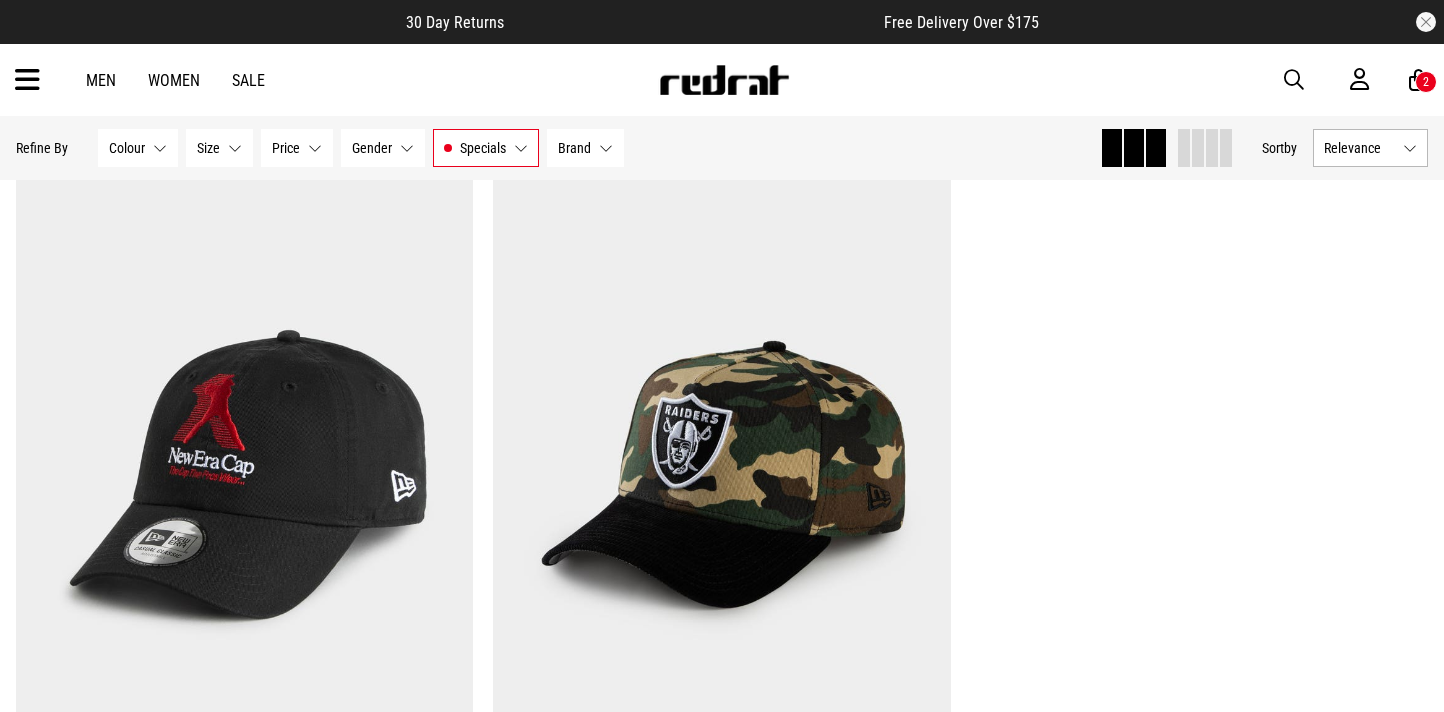 scroll, scrollTop: 12098, scrollLeft: 0, axis: vertical 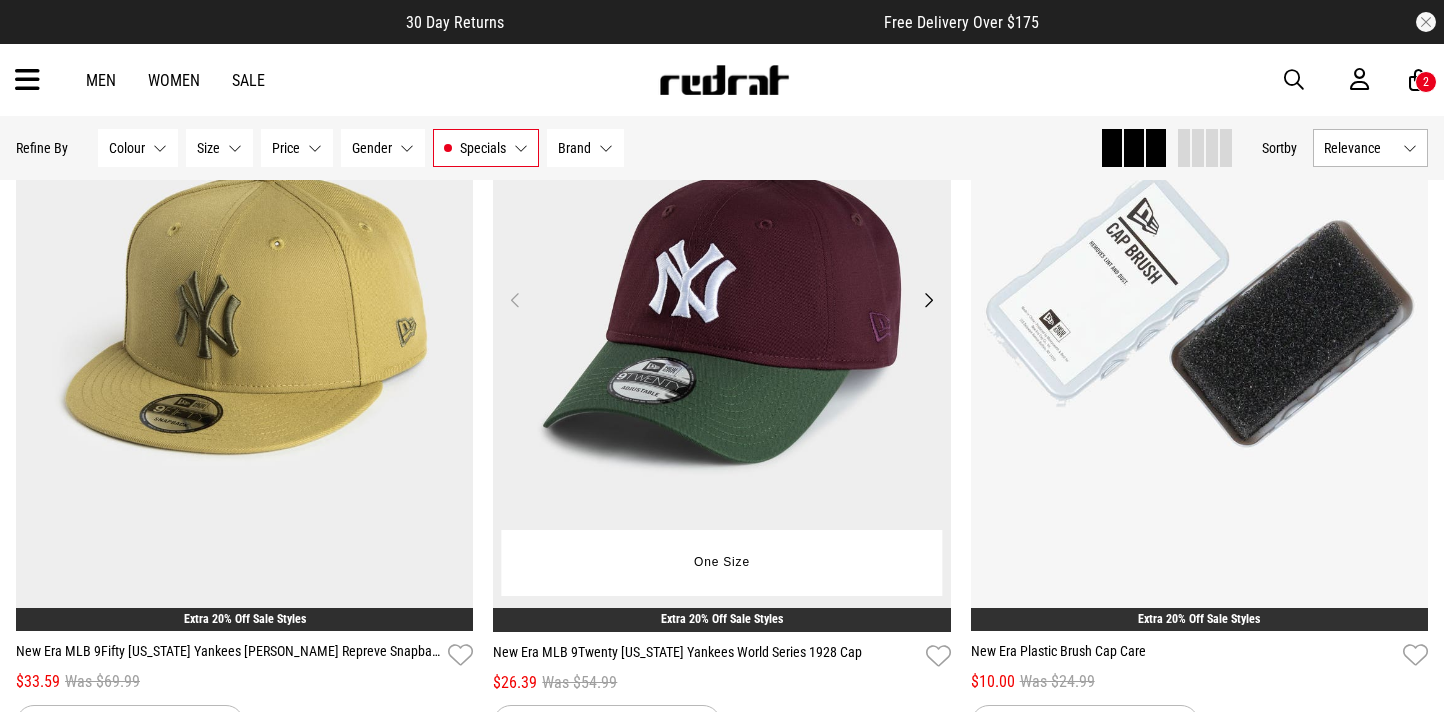 click on "Next" at bounding box center (928, 300) 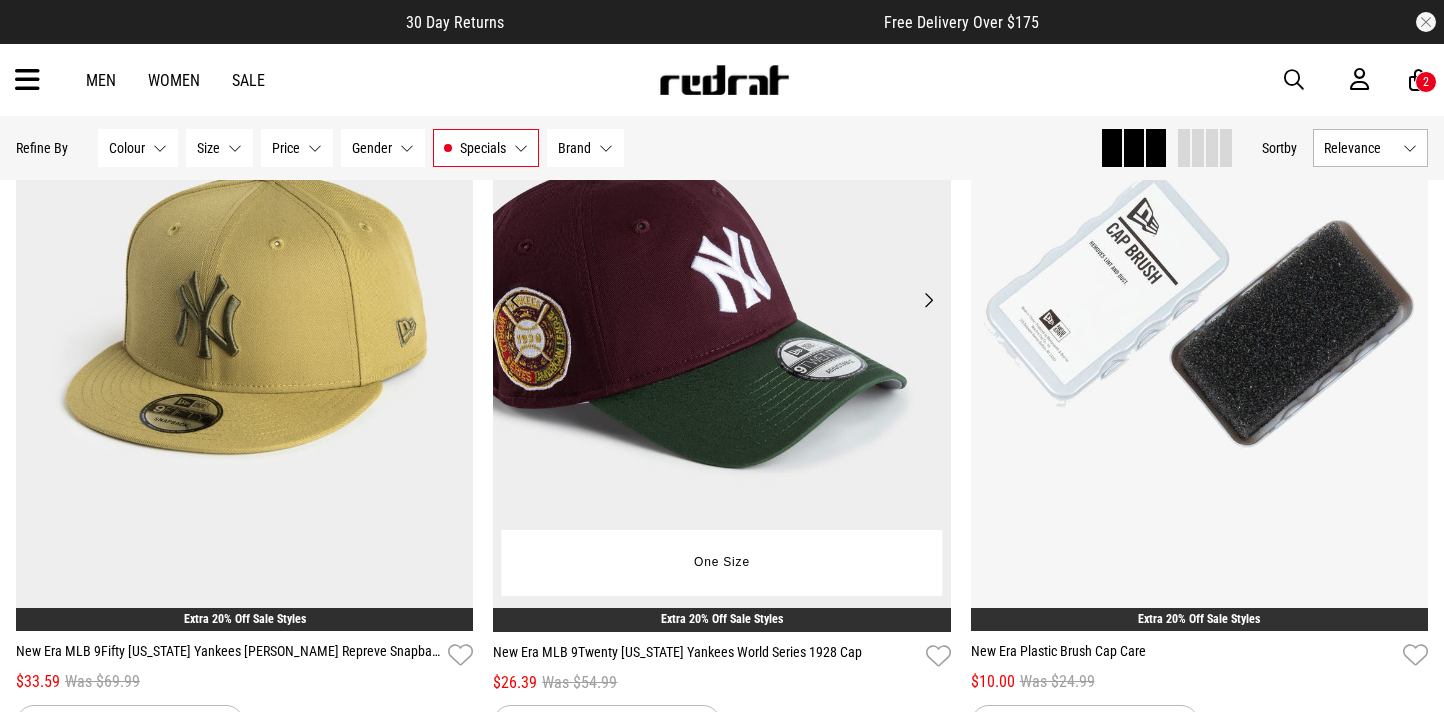 click on "Next" at bounding box center [928, 300] 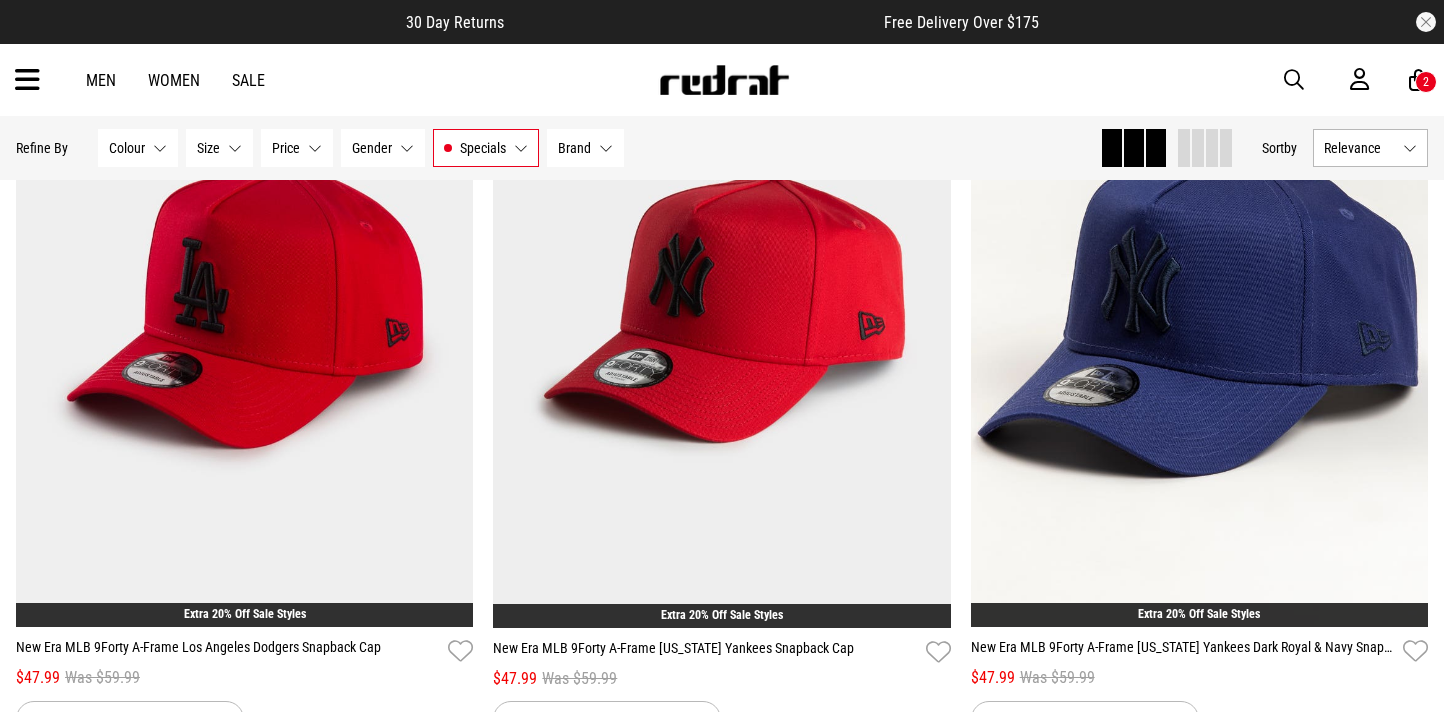 scroll, scrollTop: 15391, scrollLeft: 0, axis: vertical 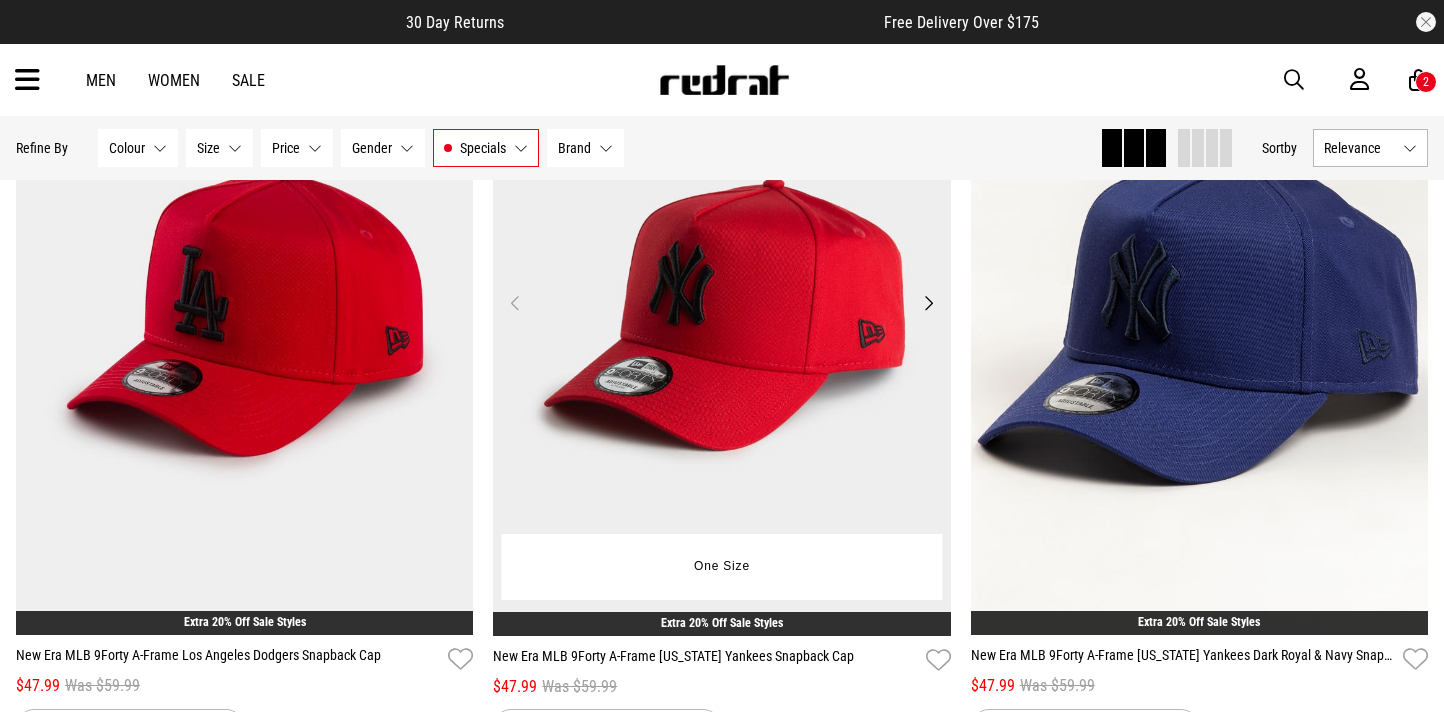 click on "Next" at bounding box center (928, 303) 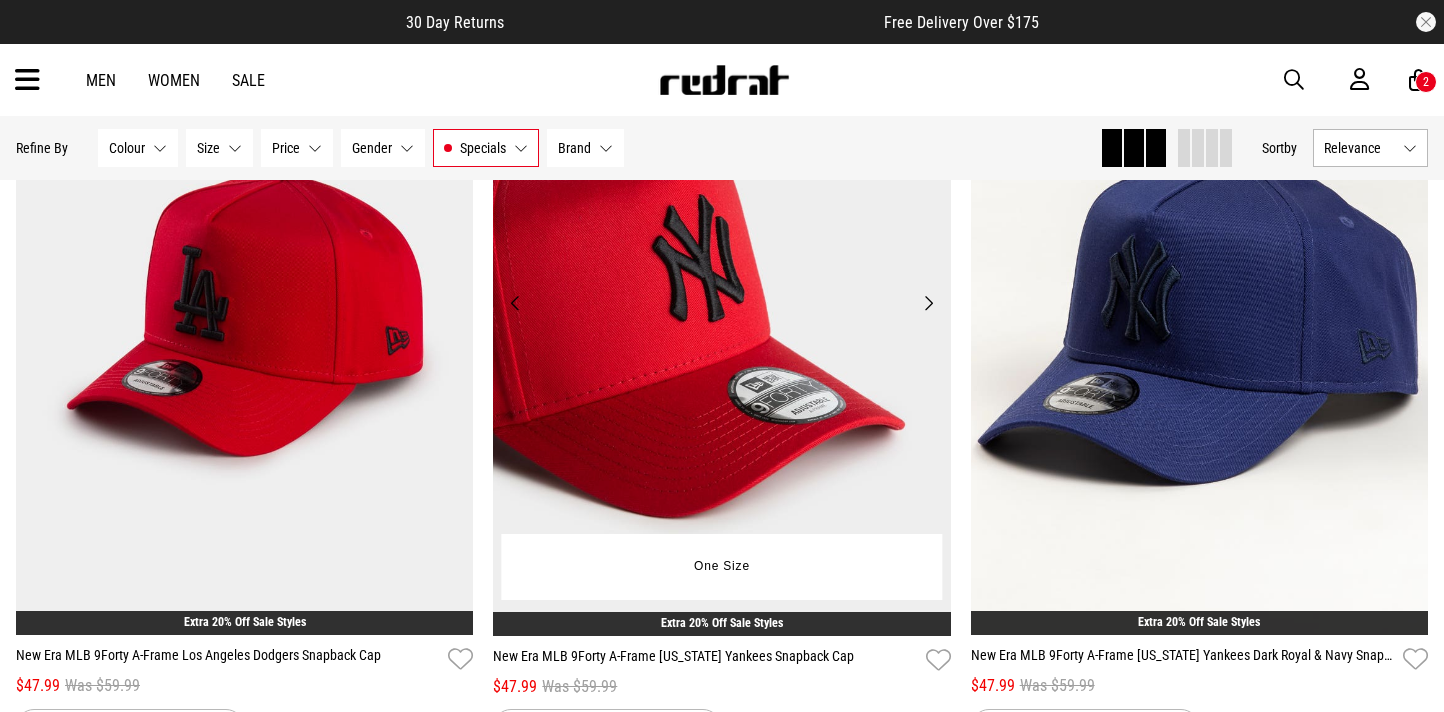 click on "Next" at bounding box center (928, 303) 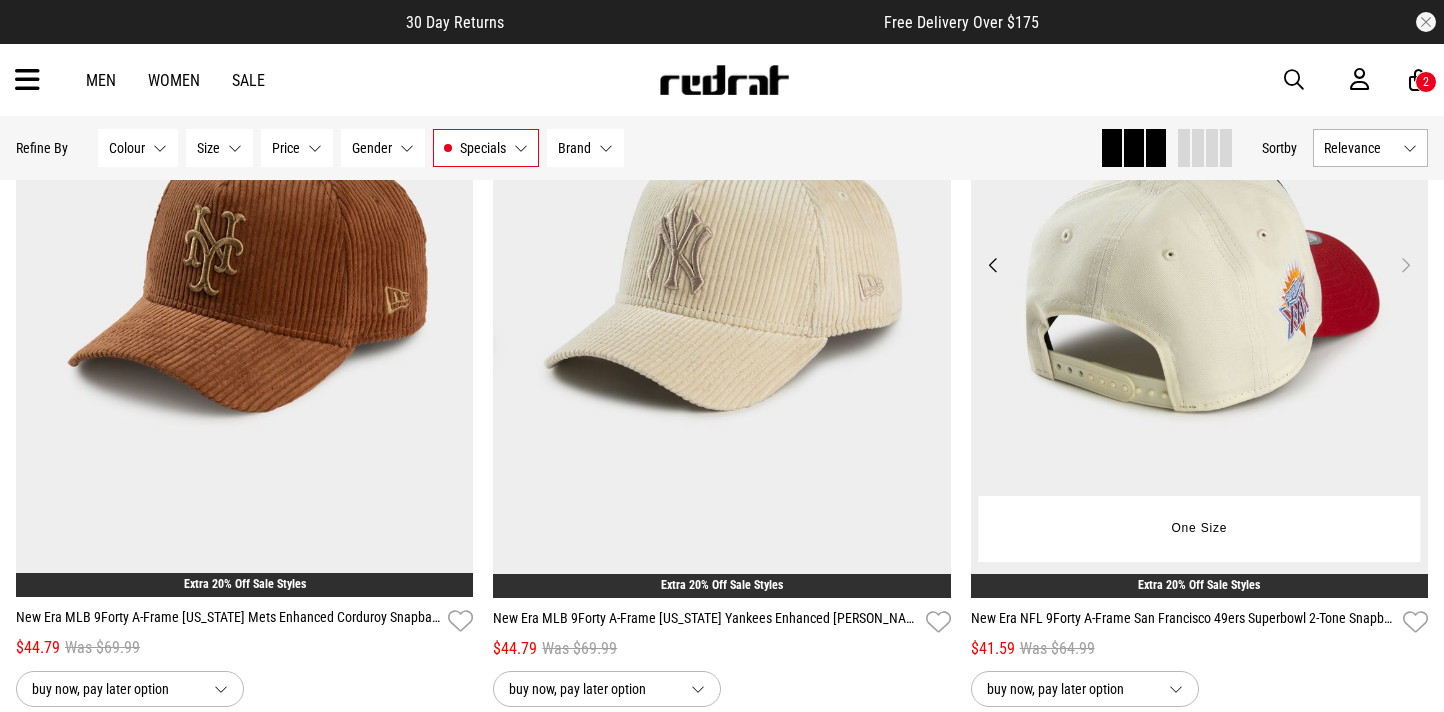 scroll, scrollTop: 1963, scrollLeft: 0, axis: vertical 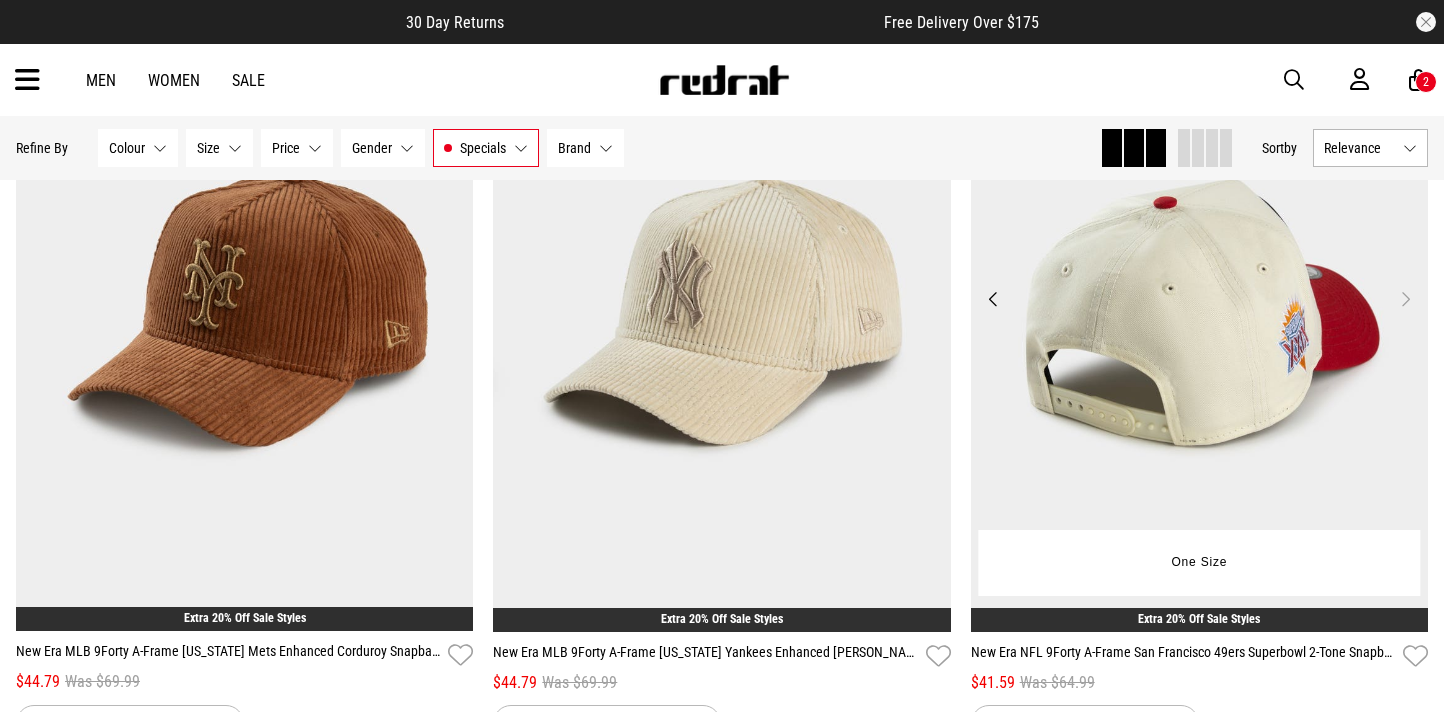 click on "Next" at bounding box center [1405, 299] 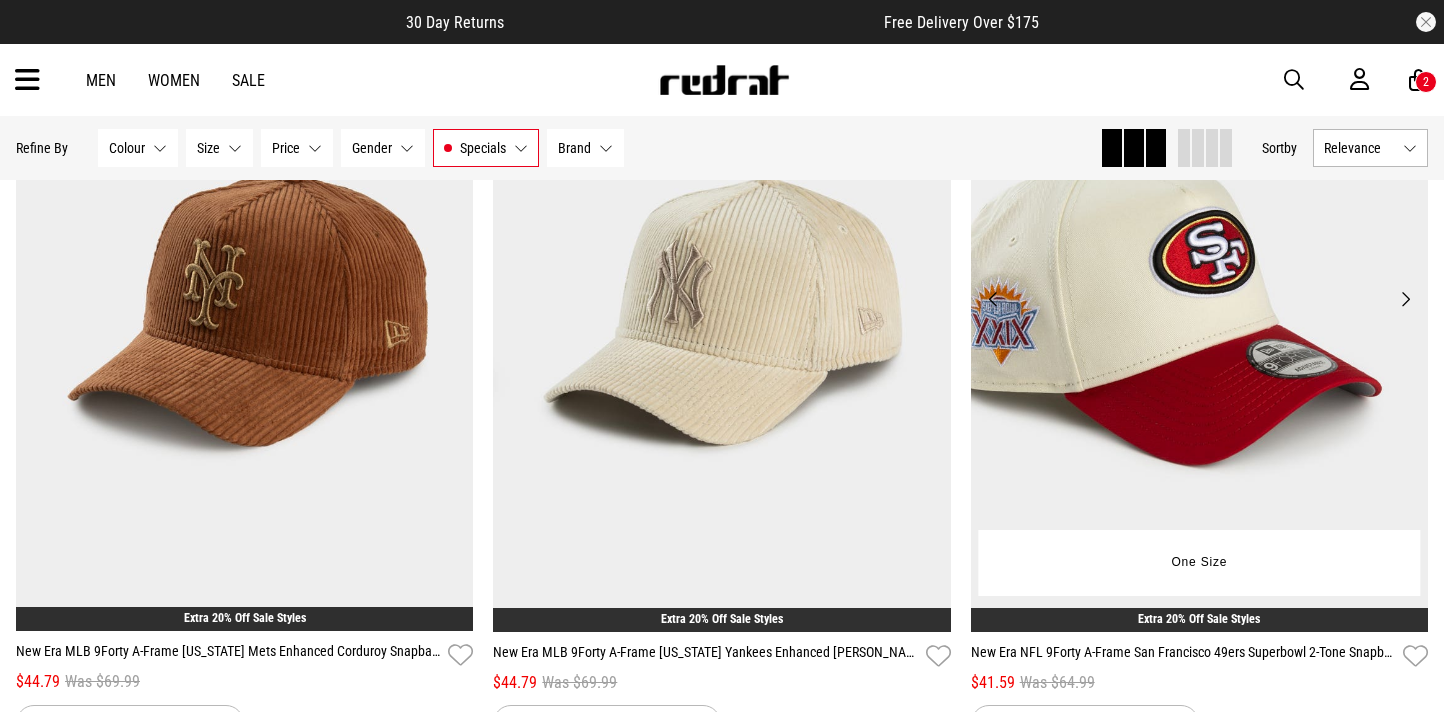 click on "Previous" at bounding box center [993, 299] 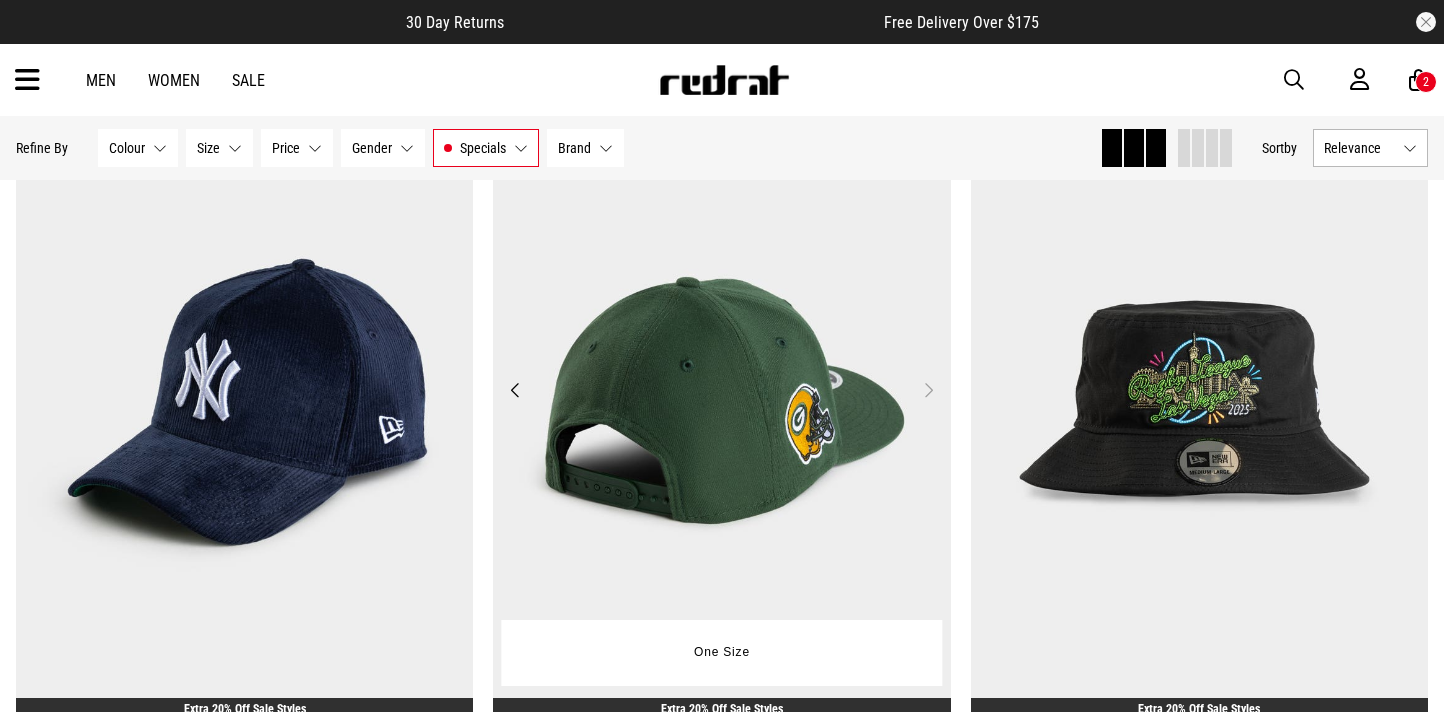 scroll, scrollTop: 4249, scrollLeft: 0, axis: vertical 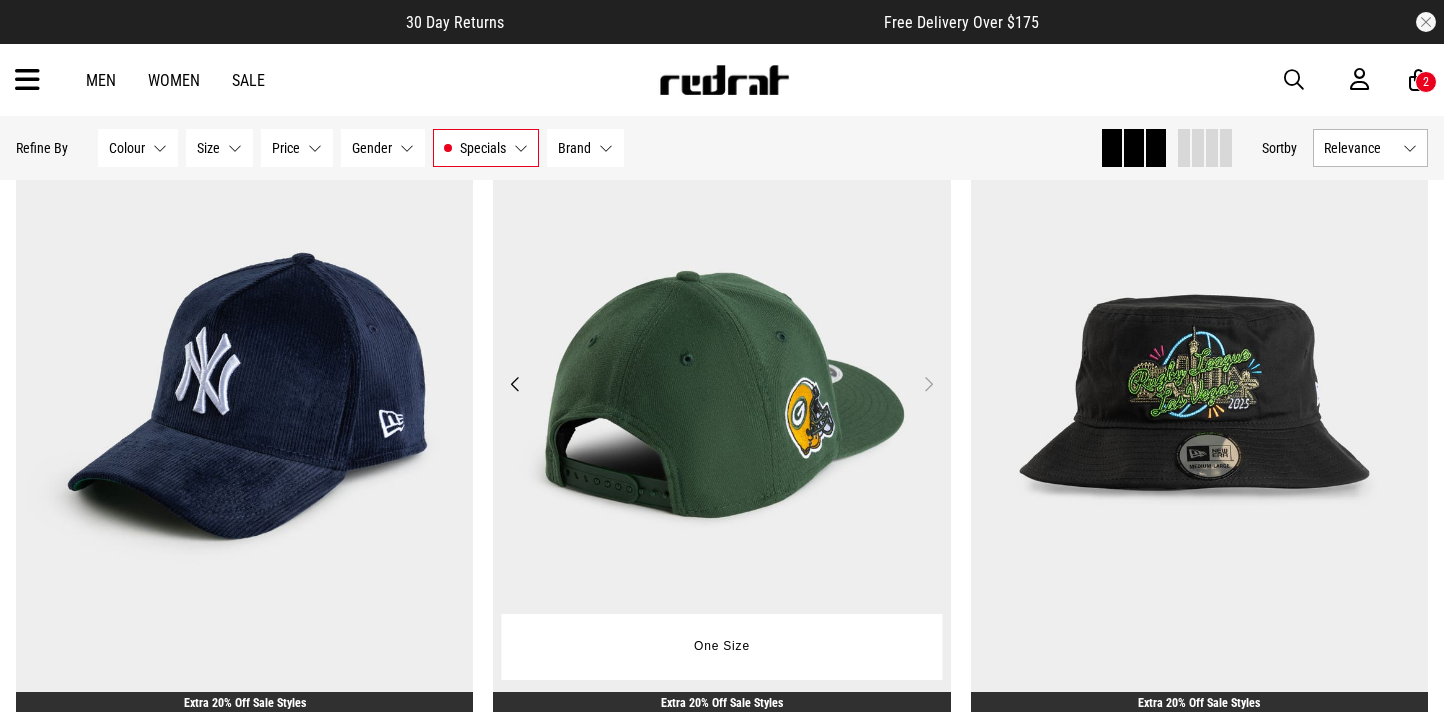click on "Next" at bounding box center (928, 384) 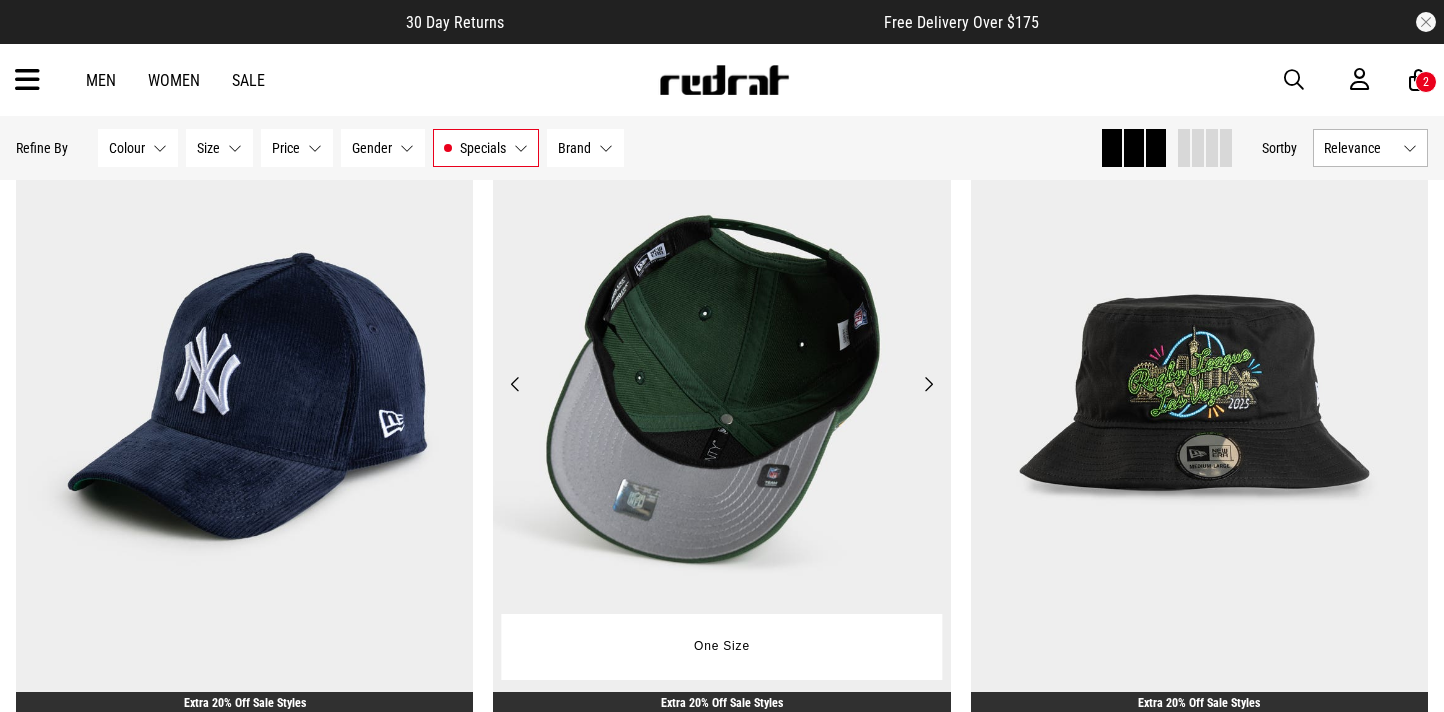 click on "Previous" at bounding box center (515, 384) 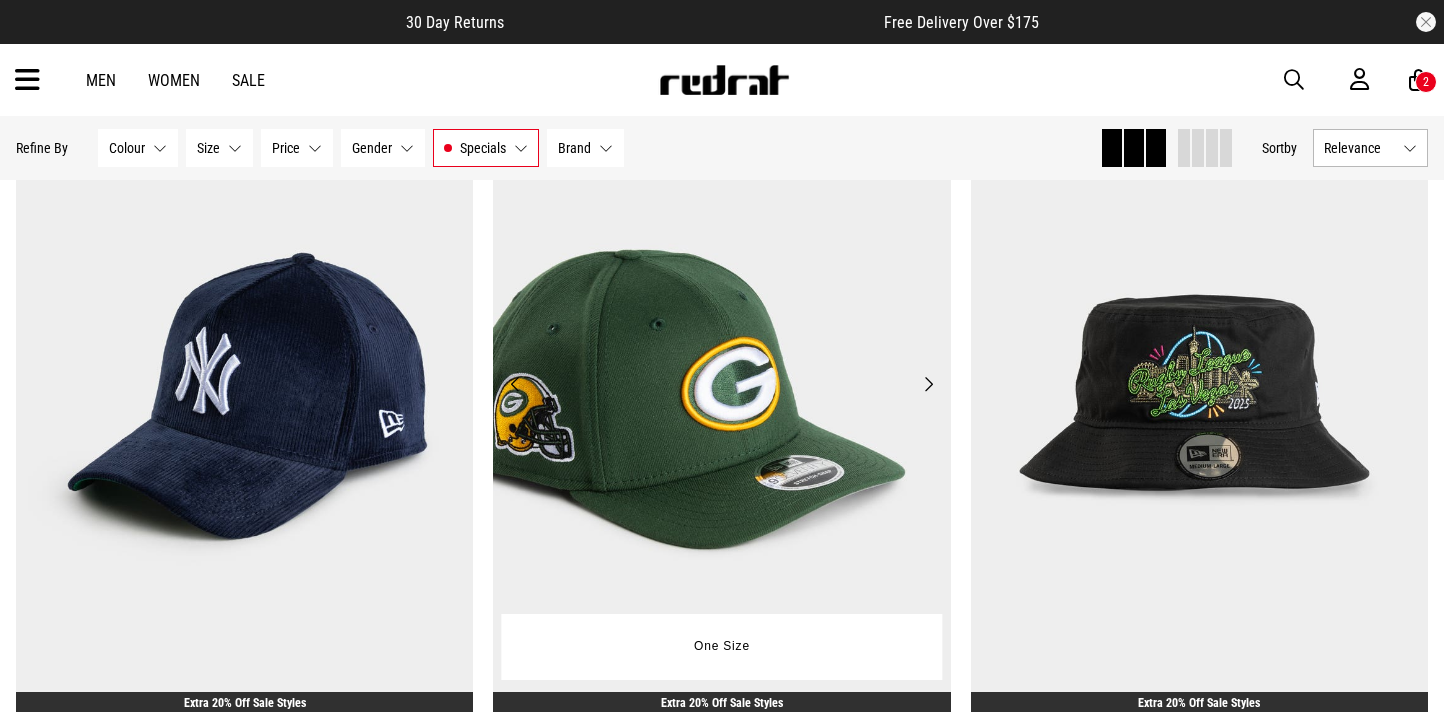 click on "Previous" at bounding box center [515, 384] 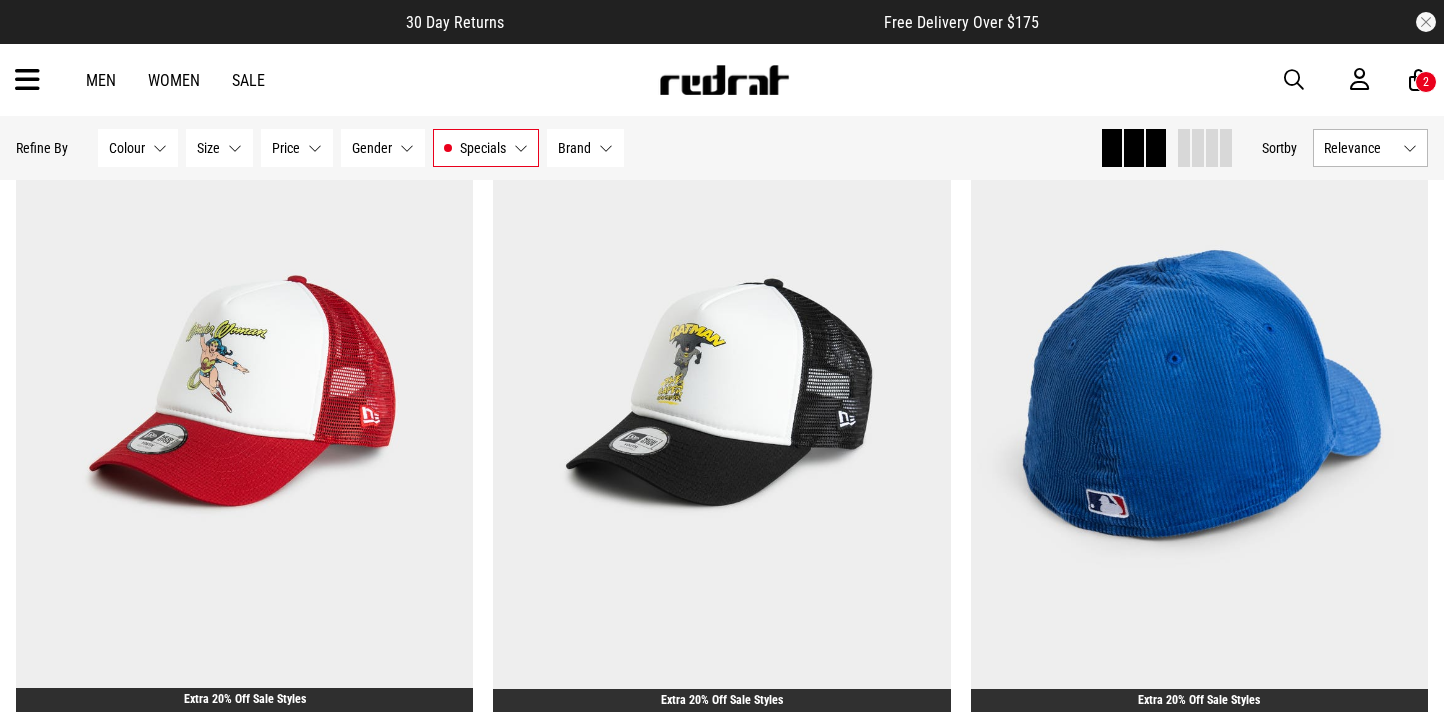 scroll, scrollTop: 3461, scrollLeft: 0, axis: vertical 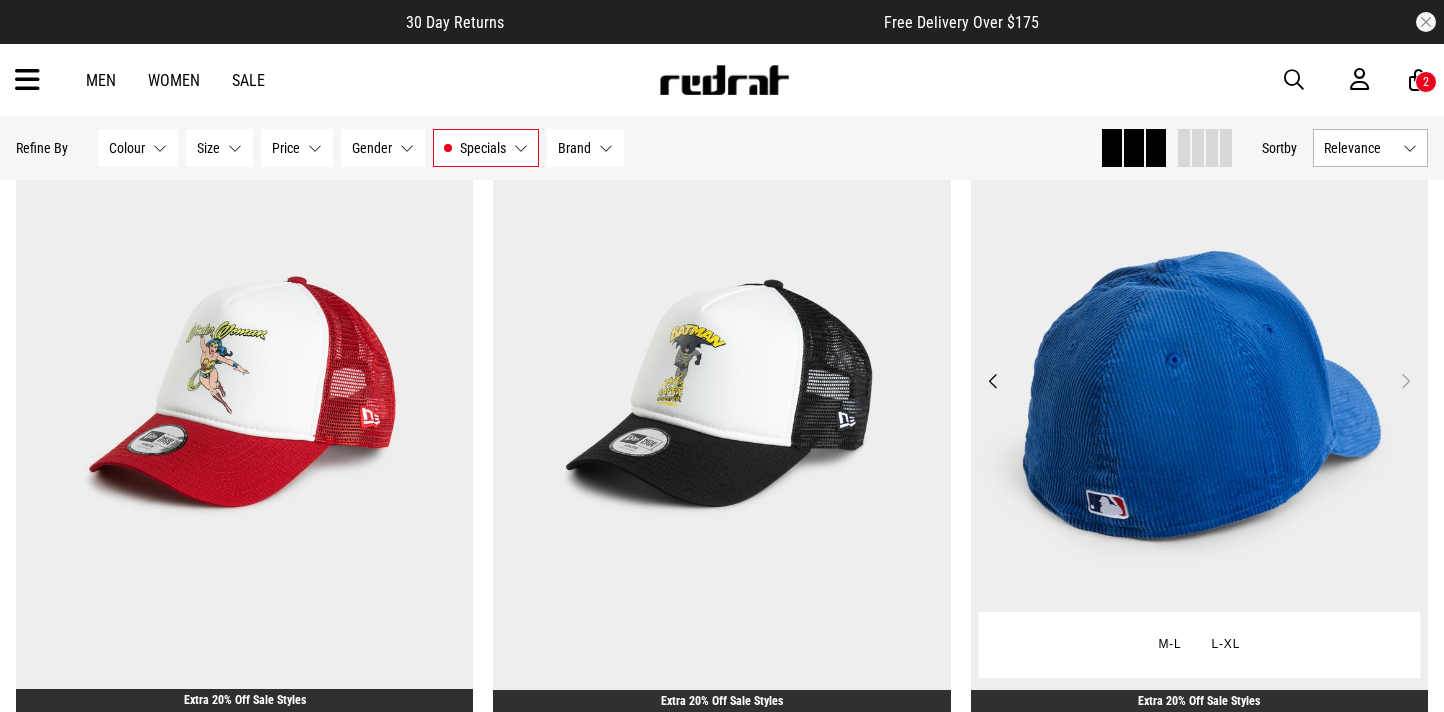 click on "Previous" at bounding box center (993, 381) 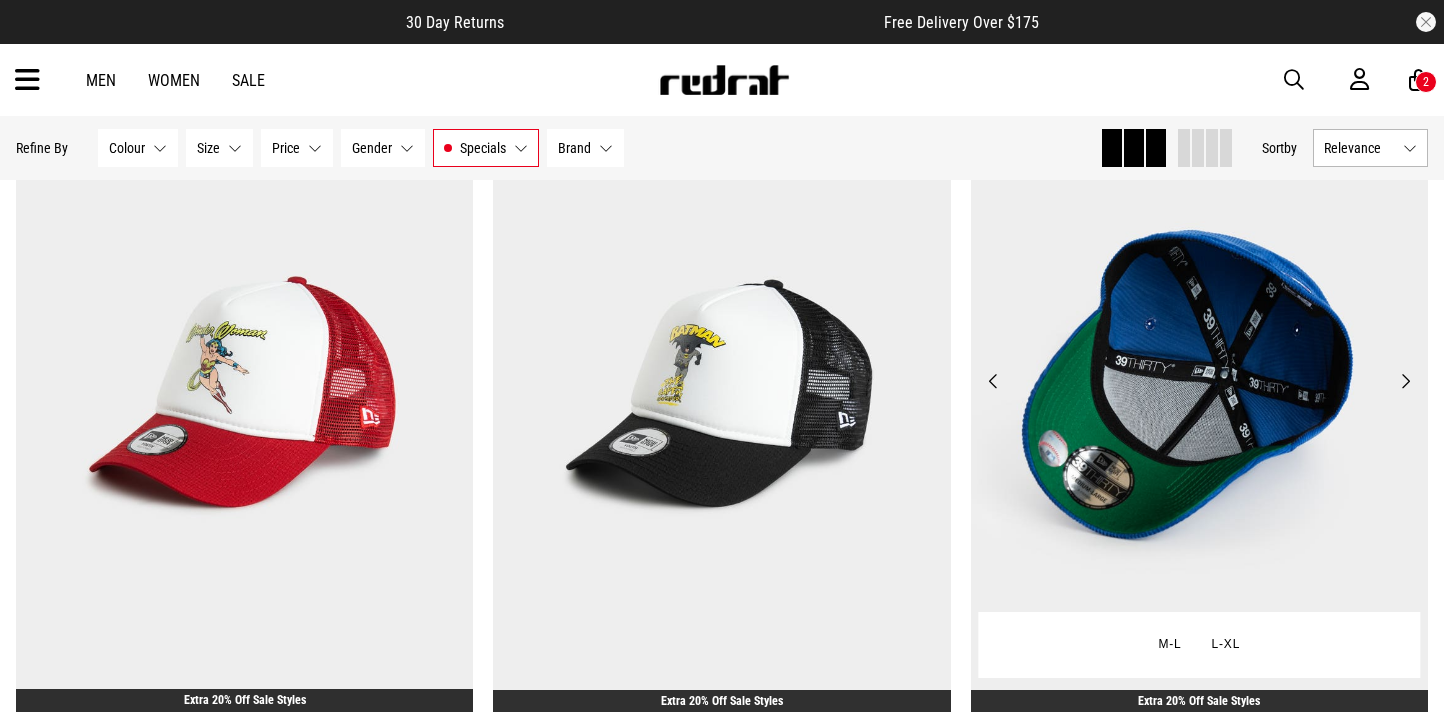 click on "Previous" at bounding box center [993, 381] 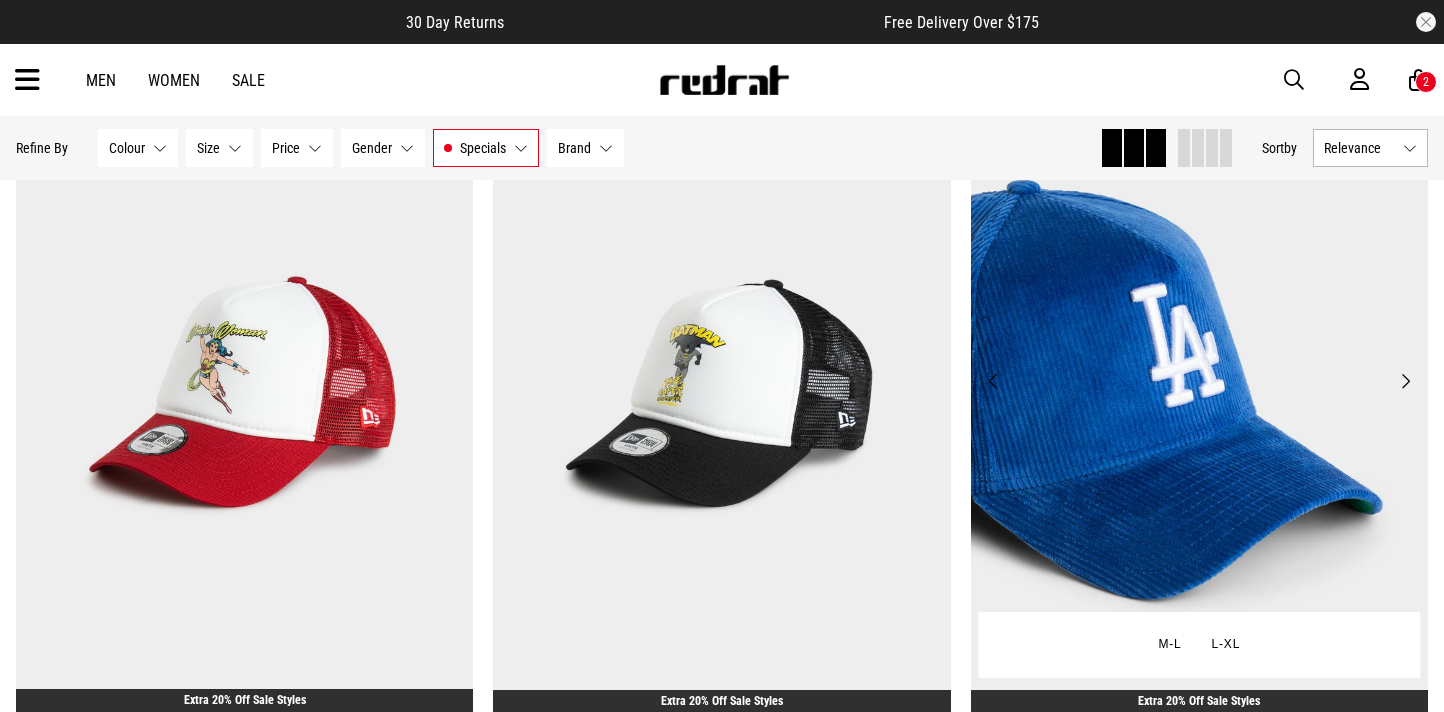 click on "Previous" at bounding box center (993, 381) 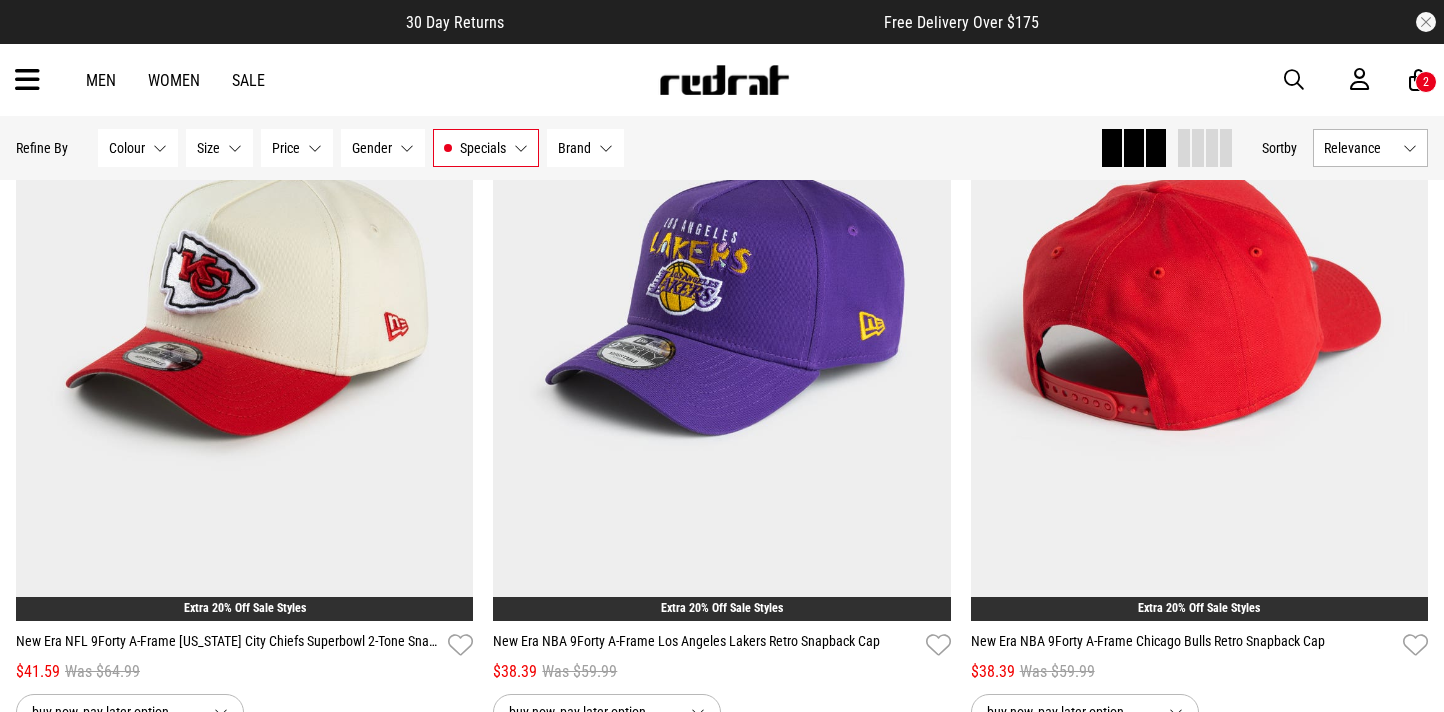 scroll, scrollTop: 2699, scrollLeft: 0, axis: vertical 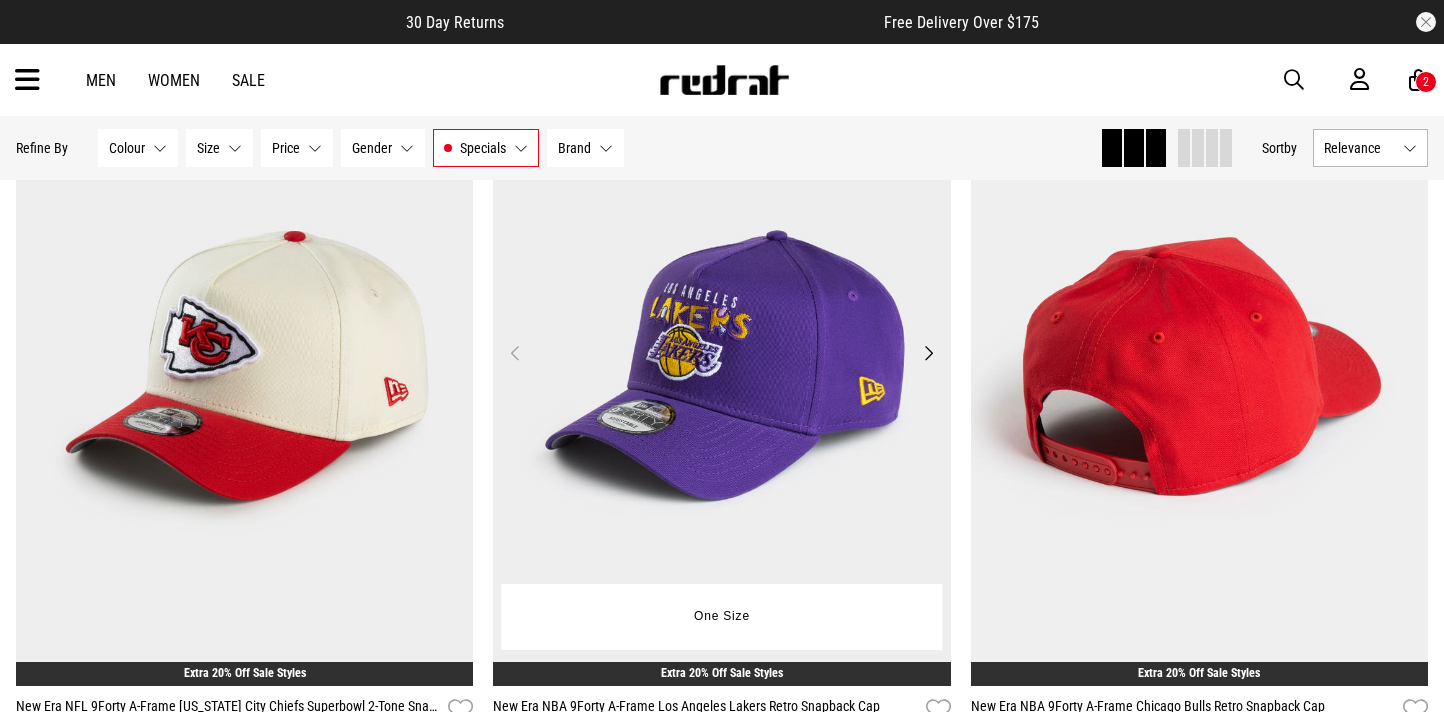 click on "Next" at bounding box center [928, 353] 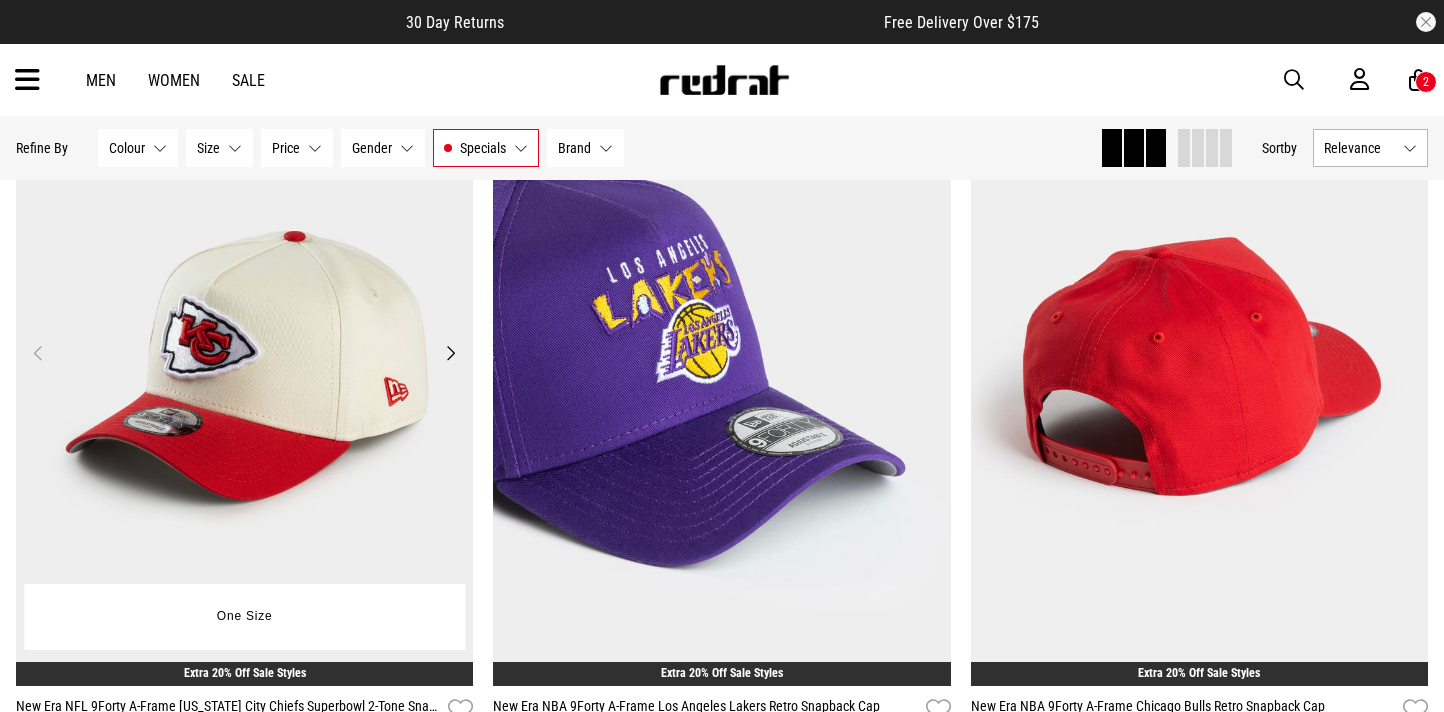 click on "Next" at bounding box center (450, 353) 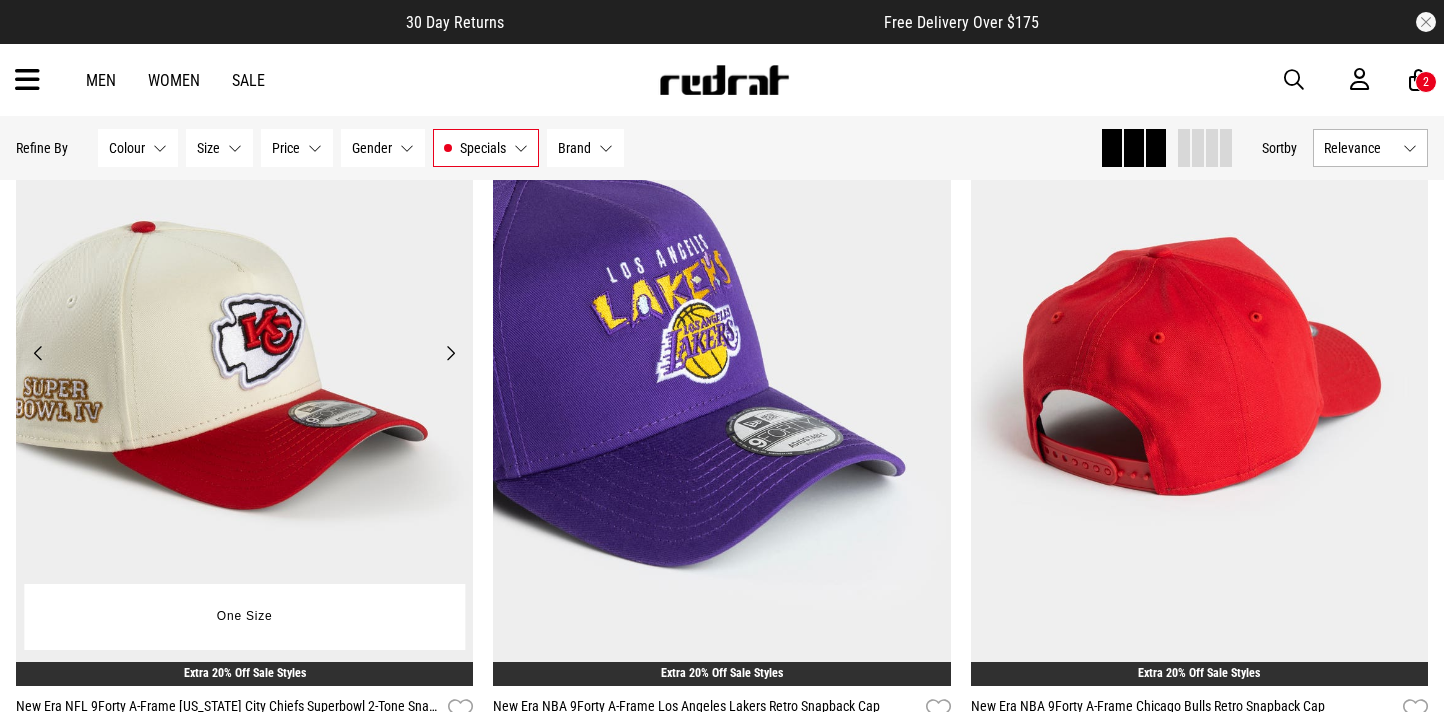 click on "Next" at bounding box center [450, 353] 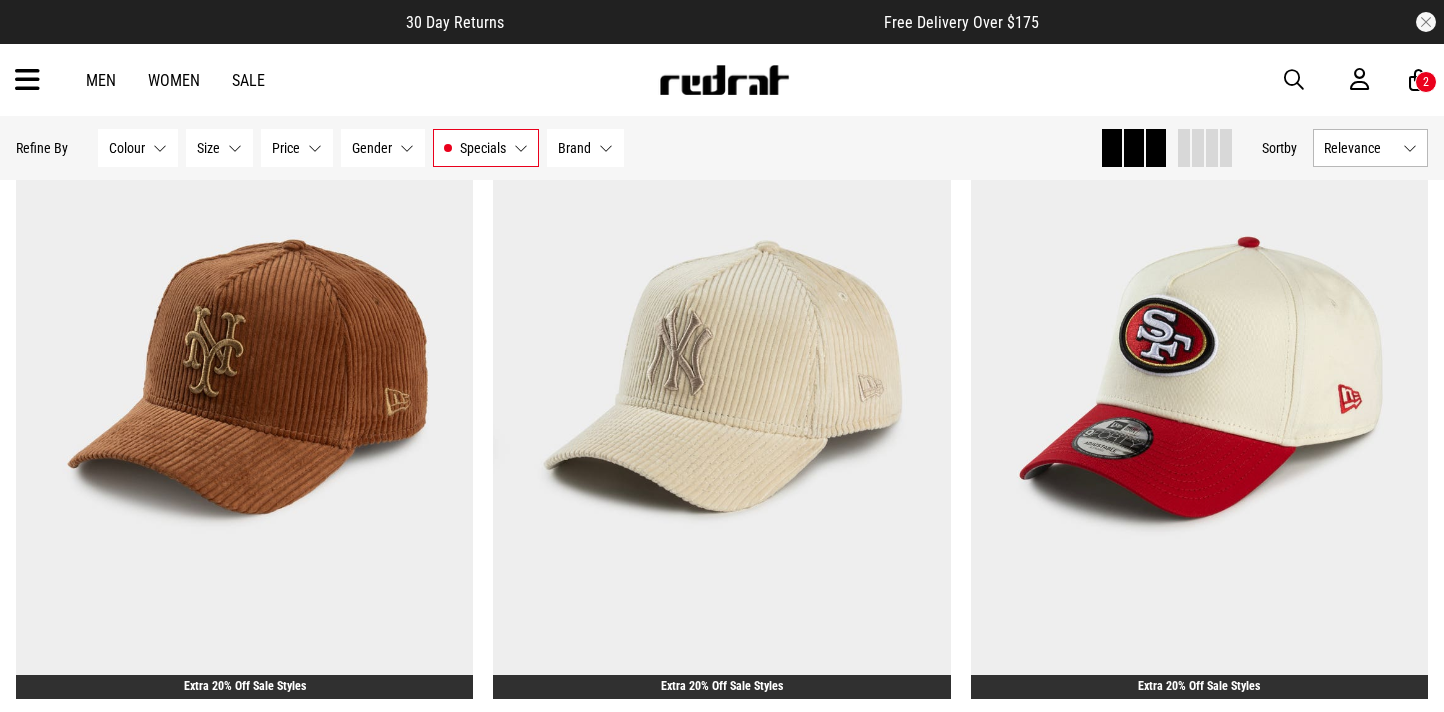 scroll, scrollTop: 1874, scrollLeft: 0, axis: vertical 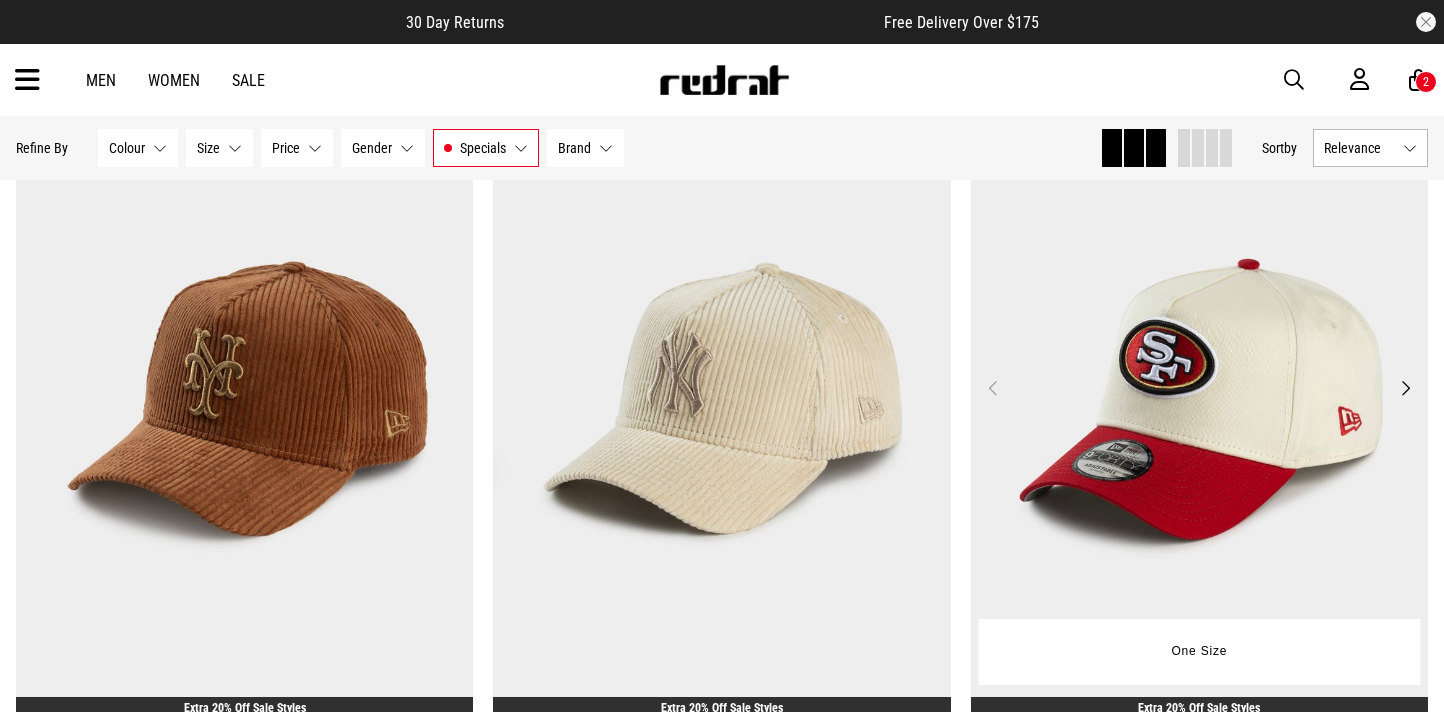 click on "Previous" at bounding box center (993, 388) 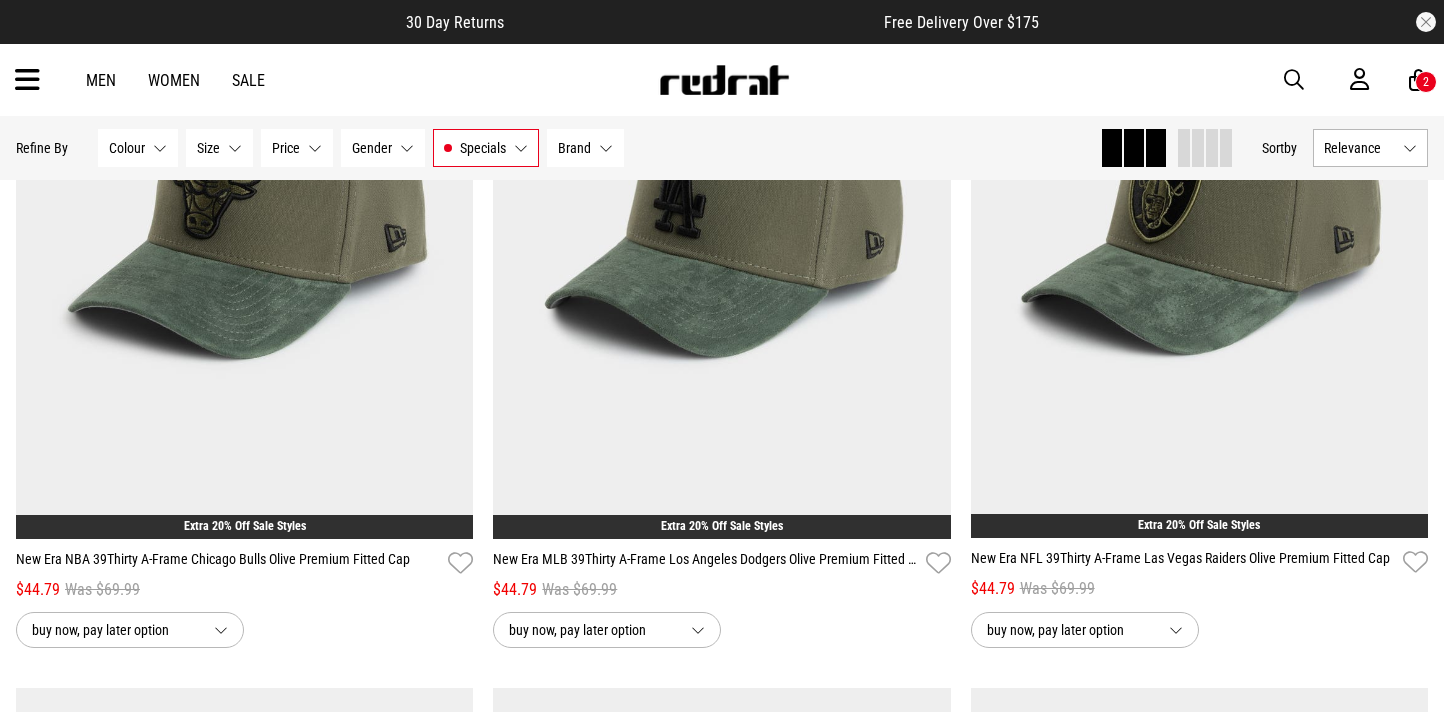 scroll, scrollTop: 484, scrollLeft: 0, axis: vertical 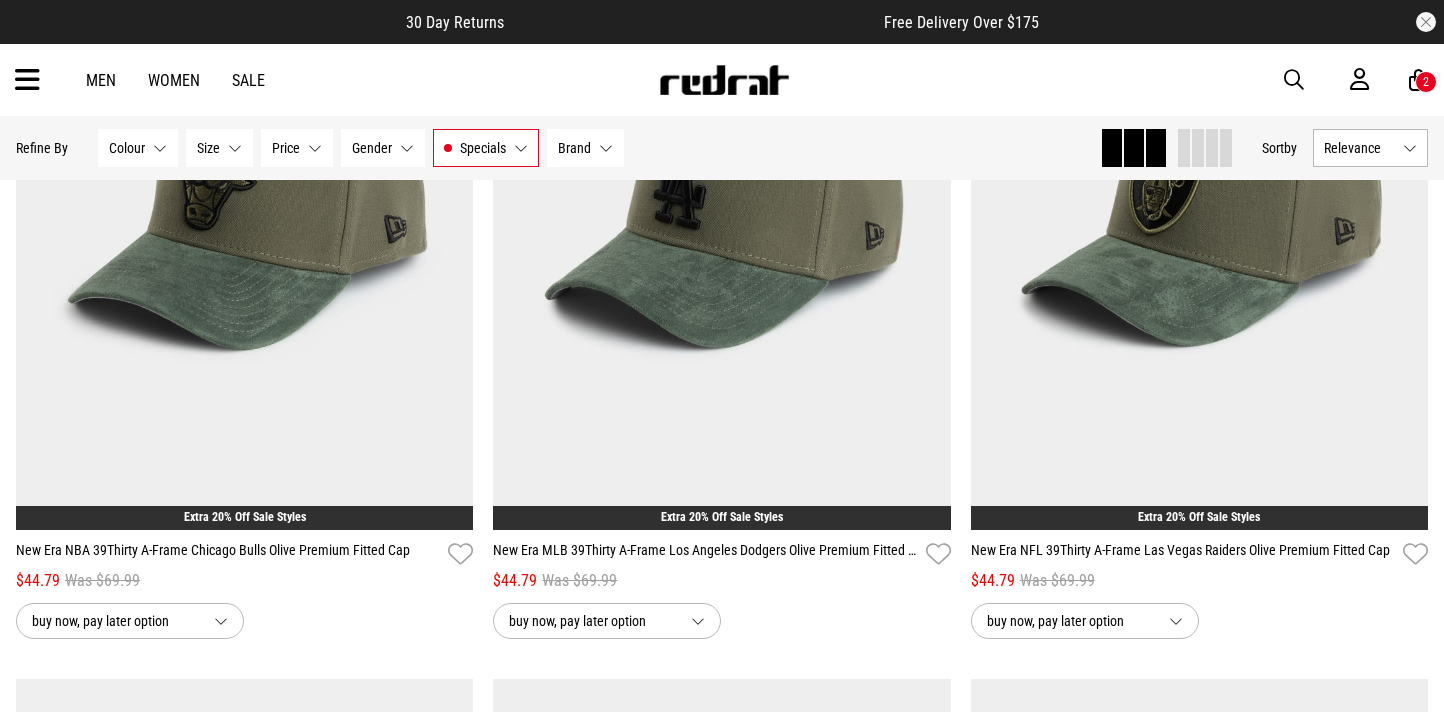 click on "2" at bounding box center [1426, 82] 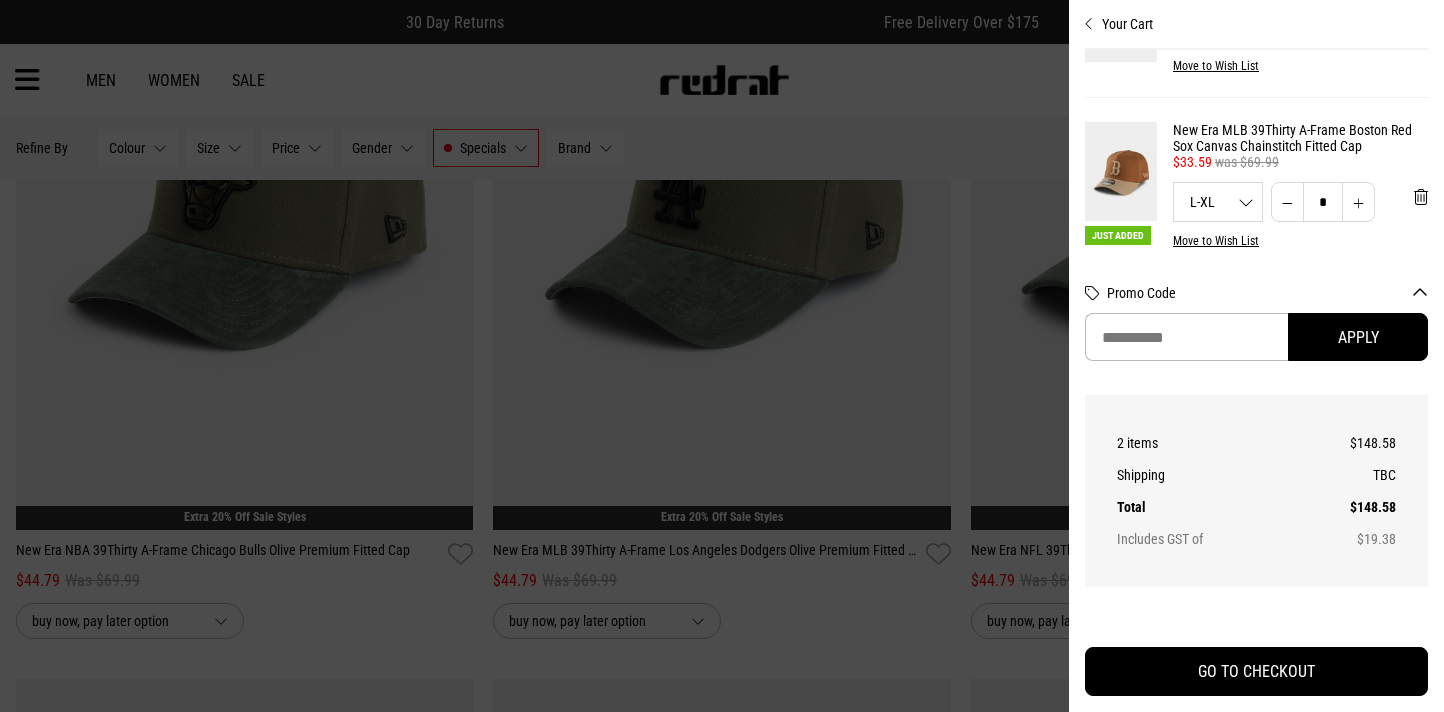 scroll, scrollTop: 0, scrollLeft: 0, axis: both 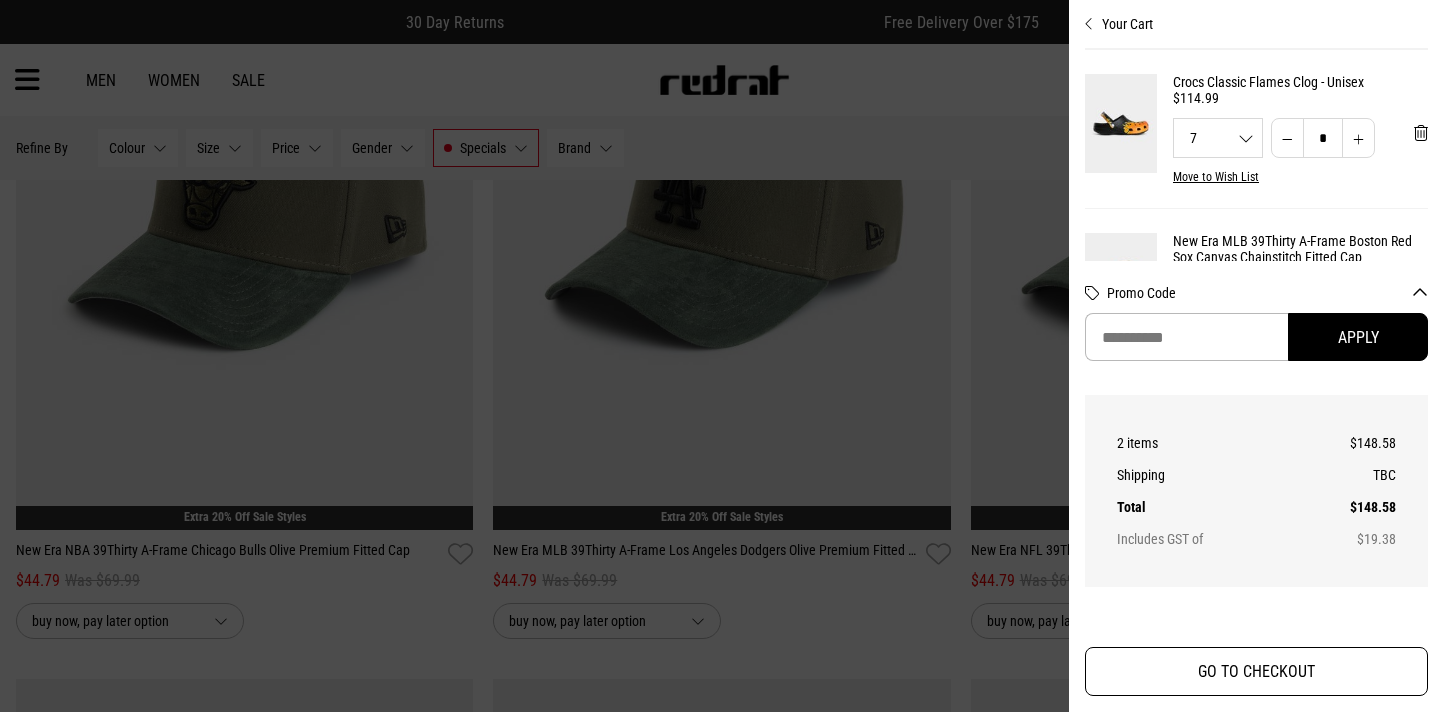 click on "GO TO CHECKOUT" at bounding box center [1256, 671] 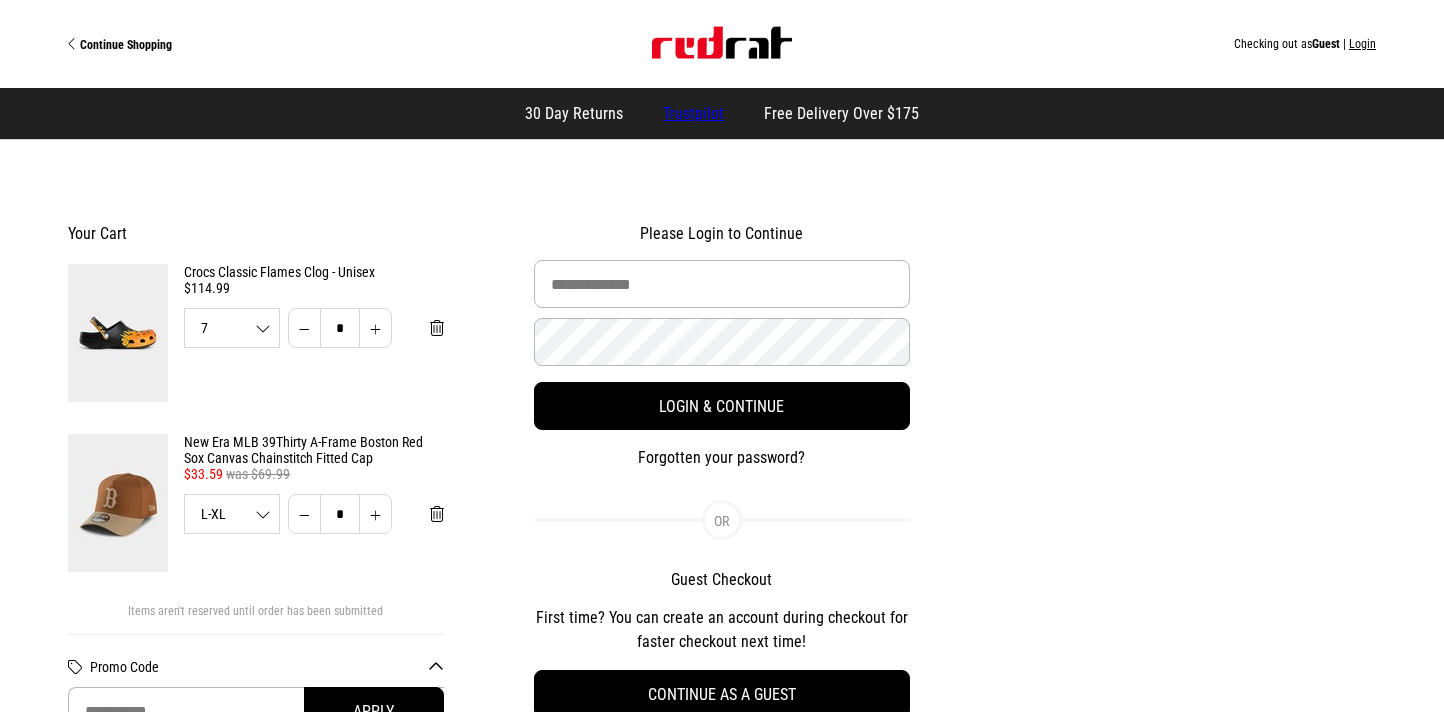 scroll, scrollTop: 0, scrollLeft: 0, axis: both 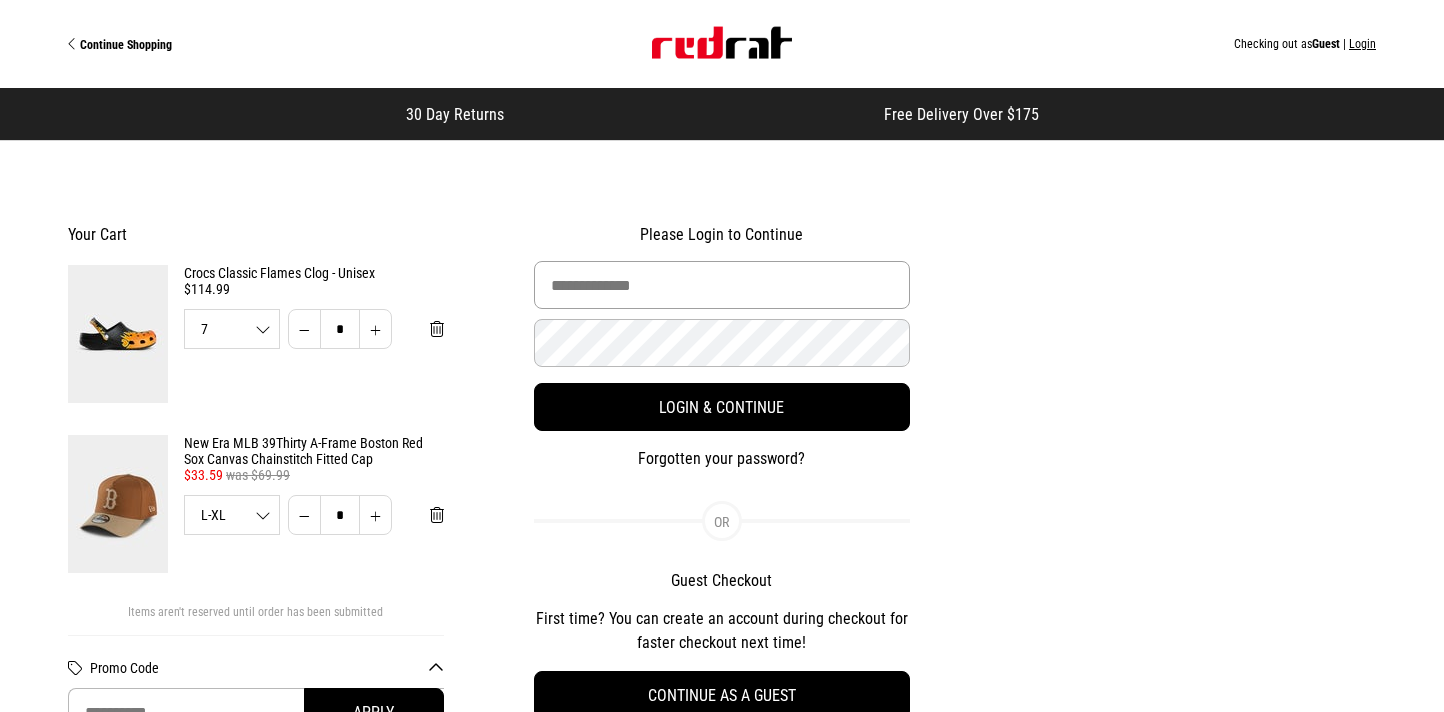 click at bounding box center [722, 285] 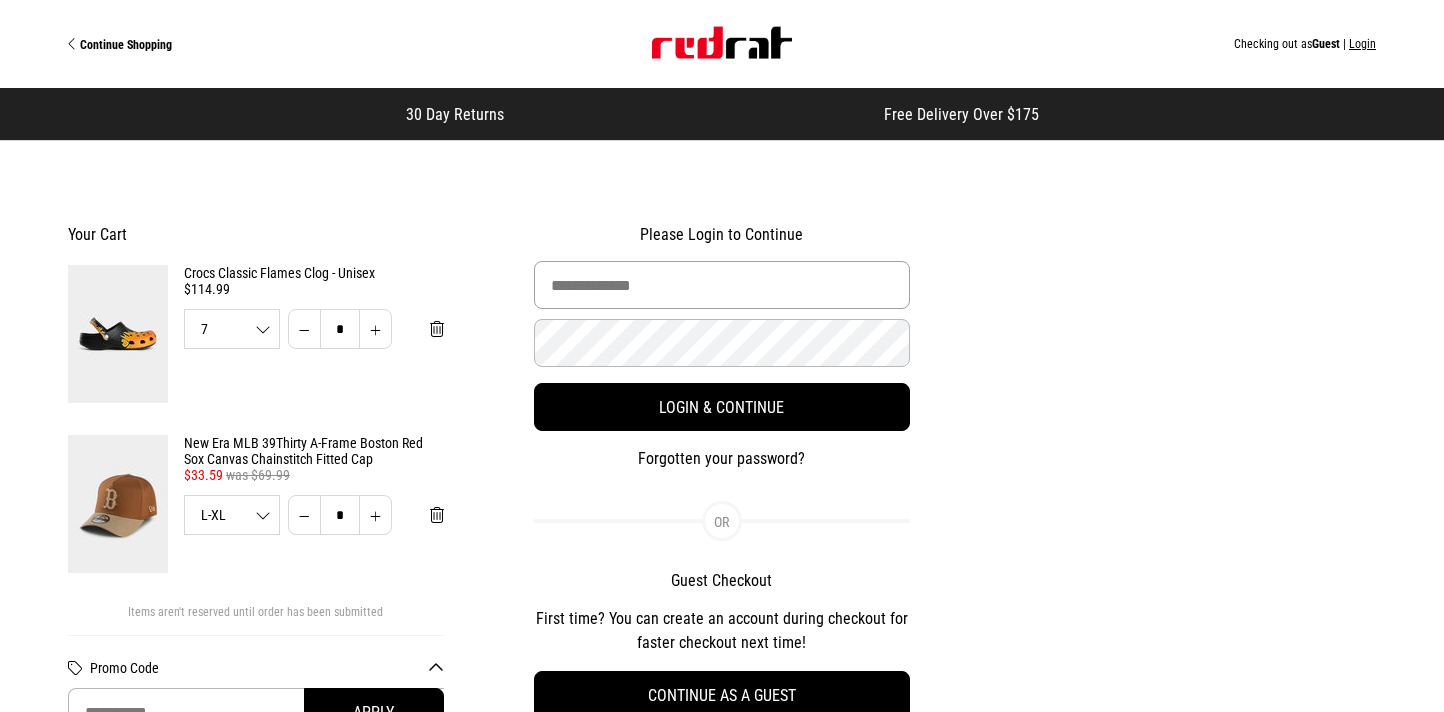 type on "**********" 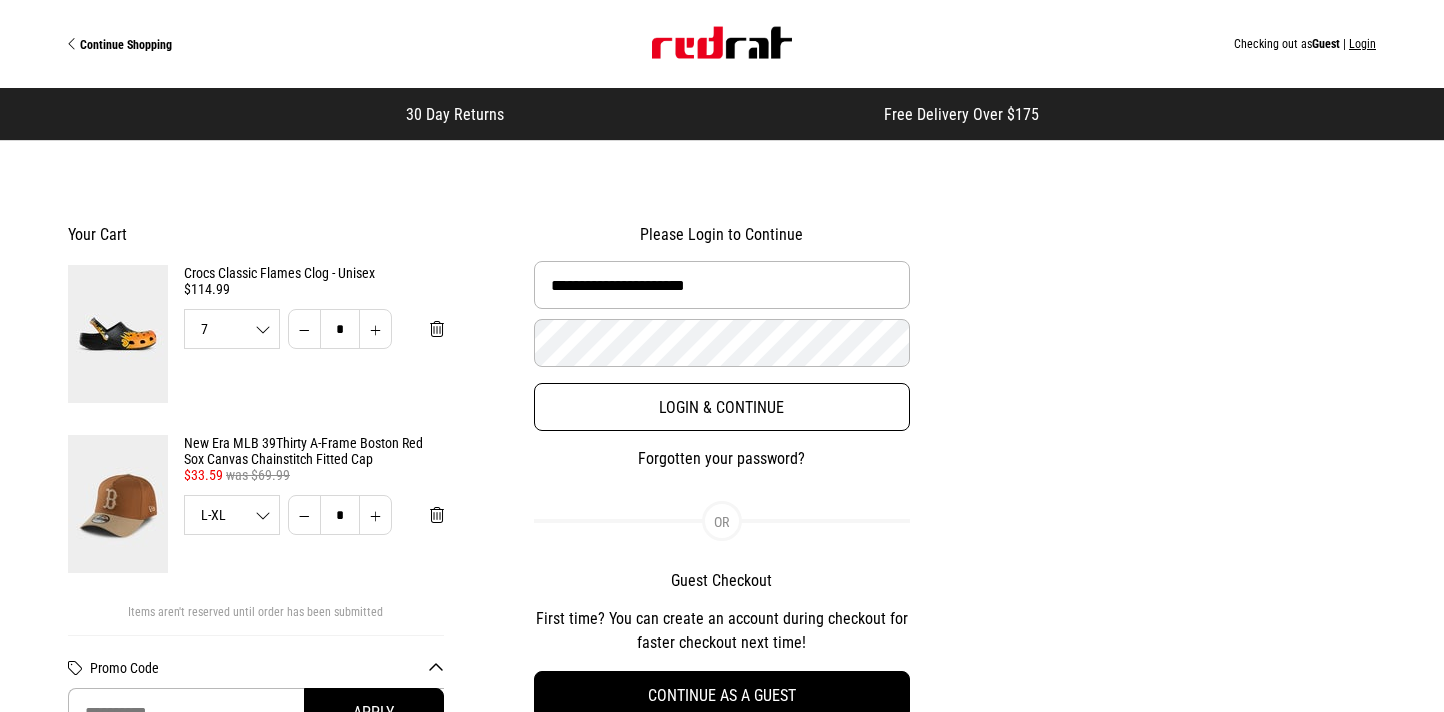 click on "Login & Continue" at bounding box center [722, 407] 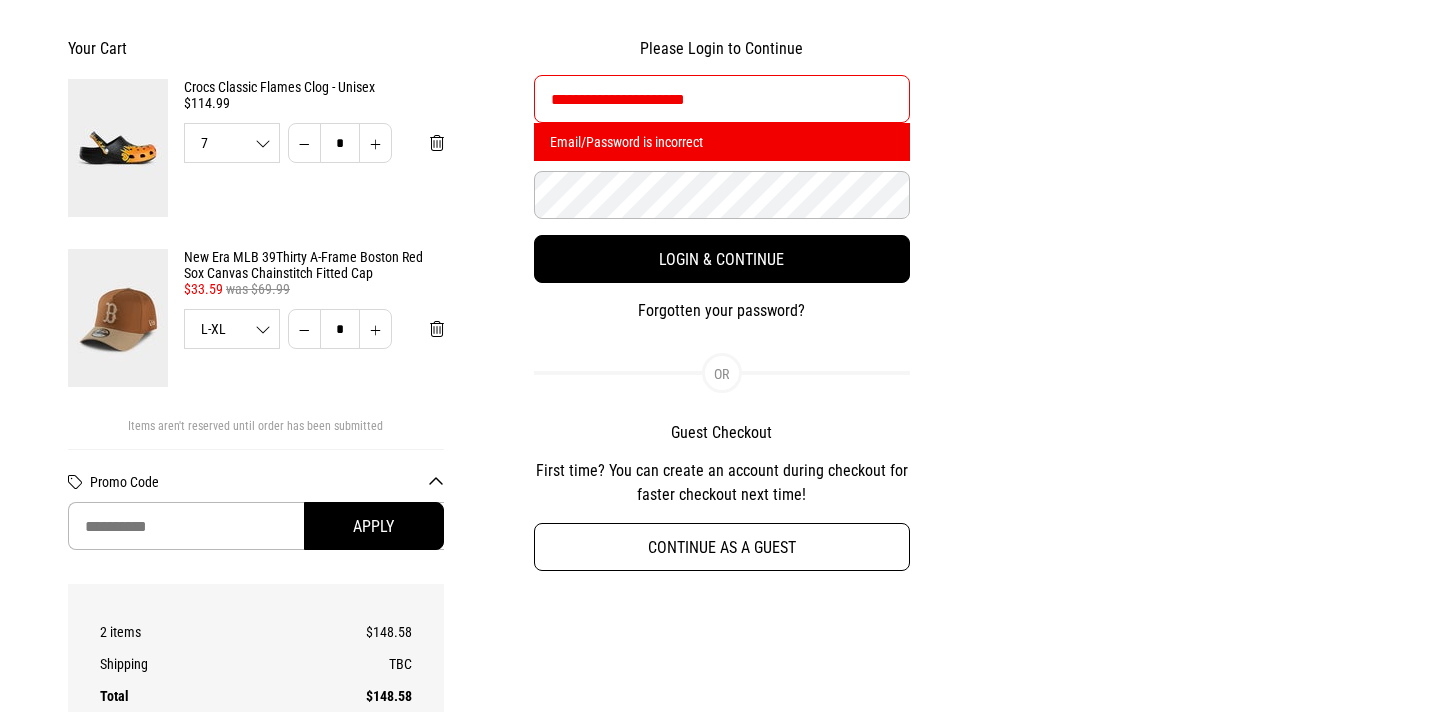 click on "Continue as a guest" at bounding box center [722, 547] 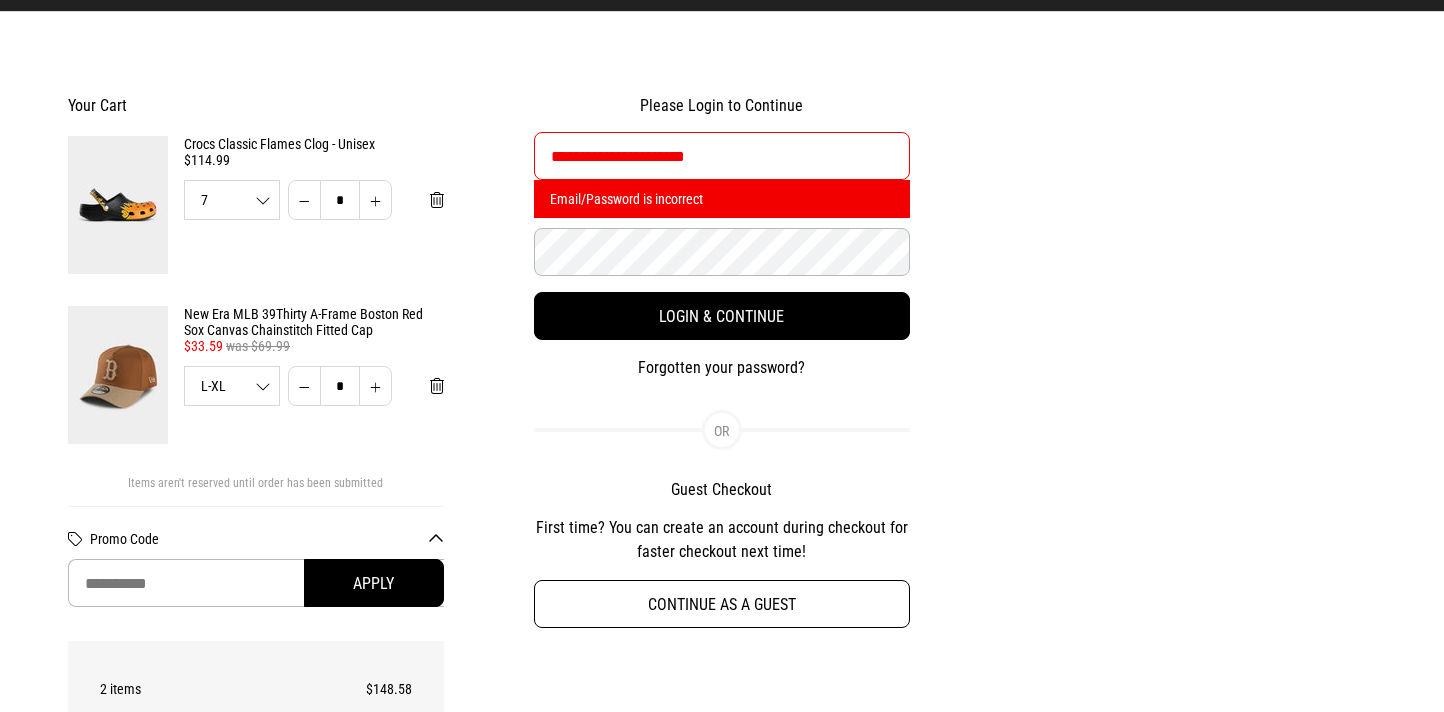 select on "**********" 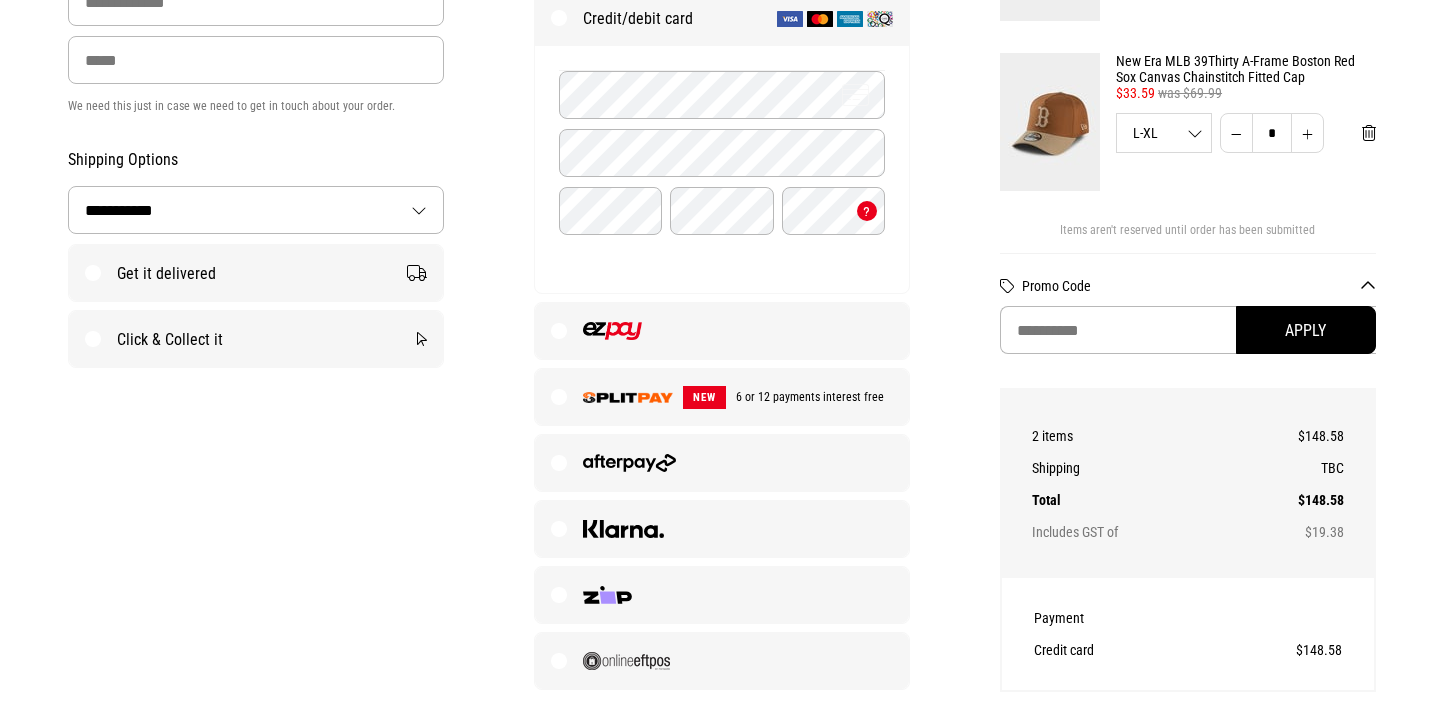 scroll, scrollTop: 397, scrollLeft: 0, axis: vertical 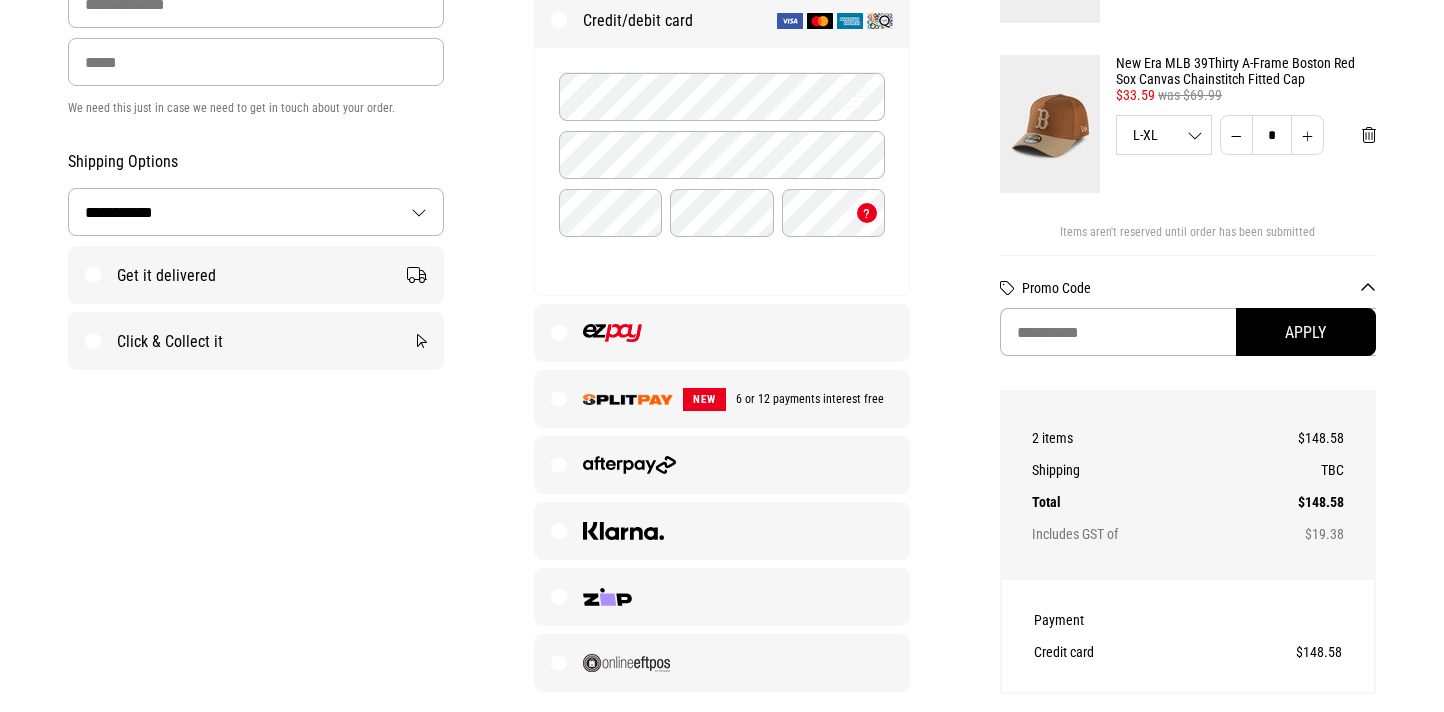 click at bounding box center [628, 399] 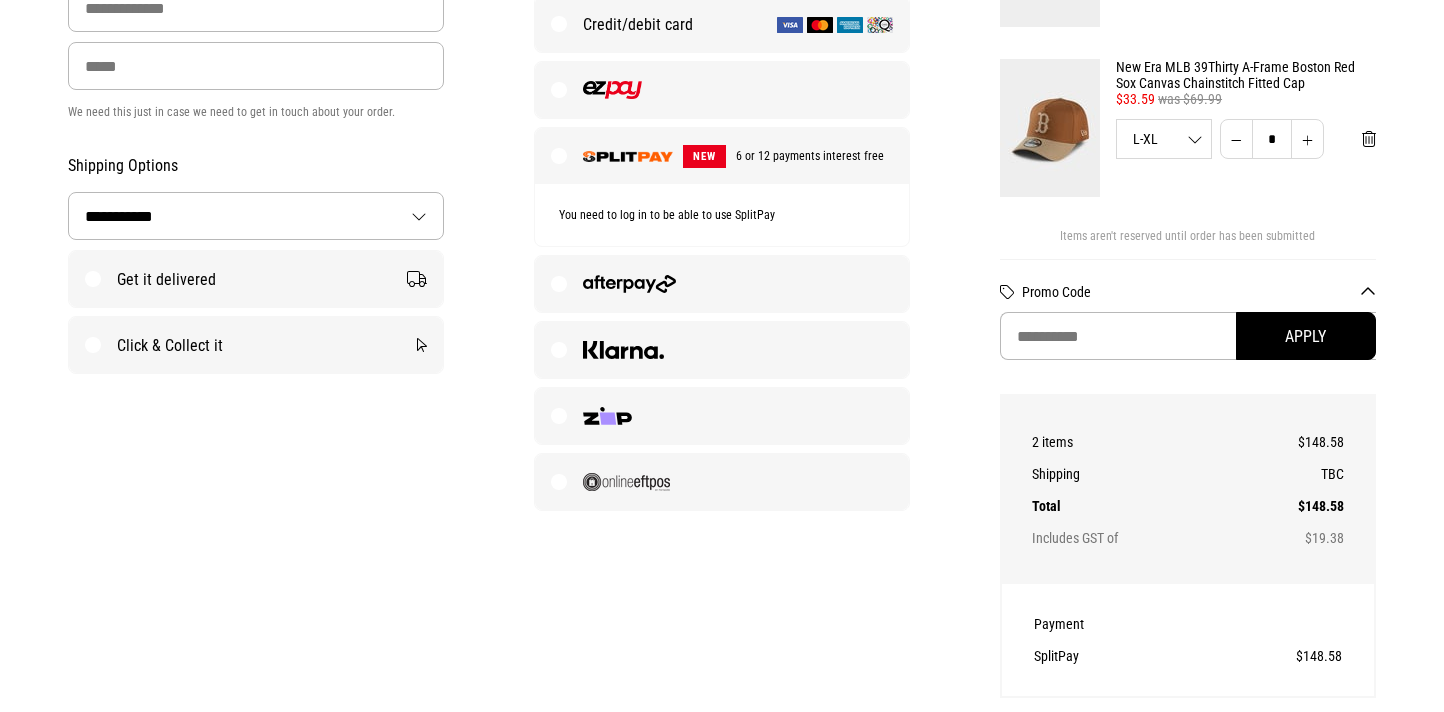 scroll, scrollTop: 386, scrollLeft: 0, axis: vertical 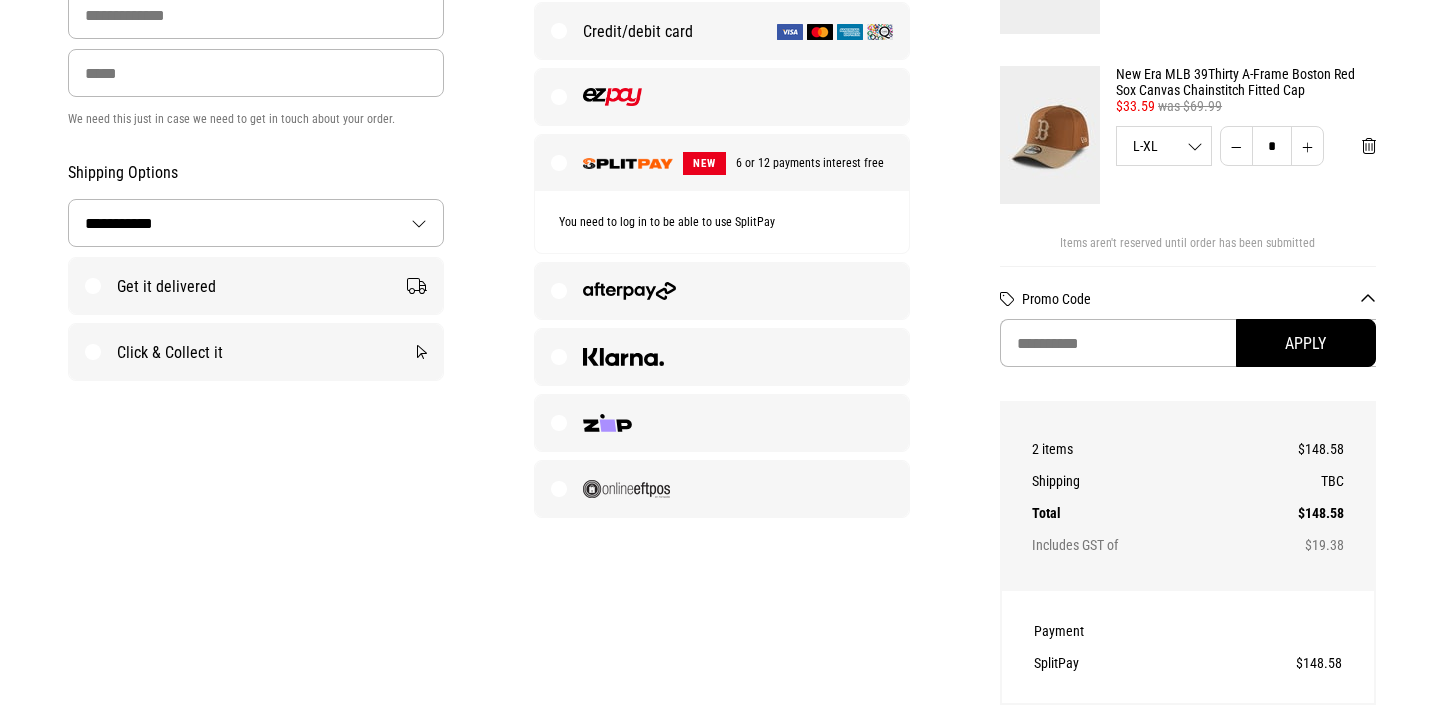 click at bounding box center [722, 291] 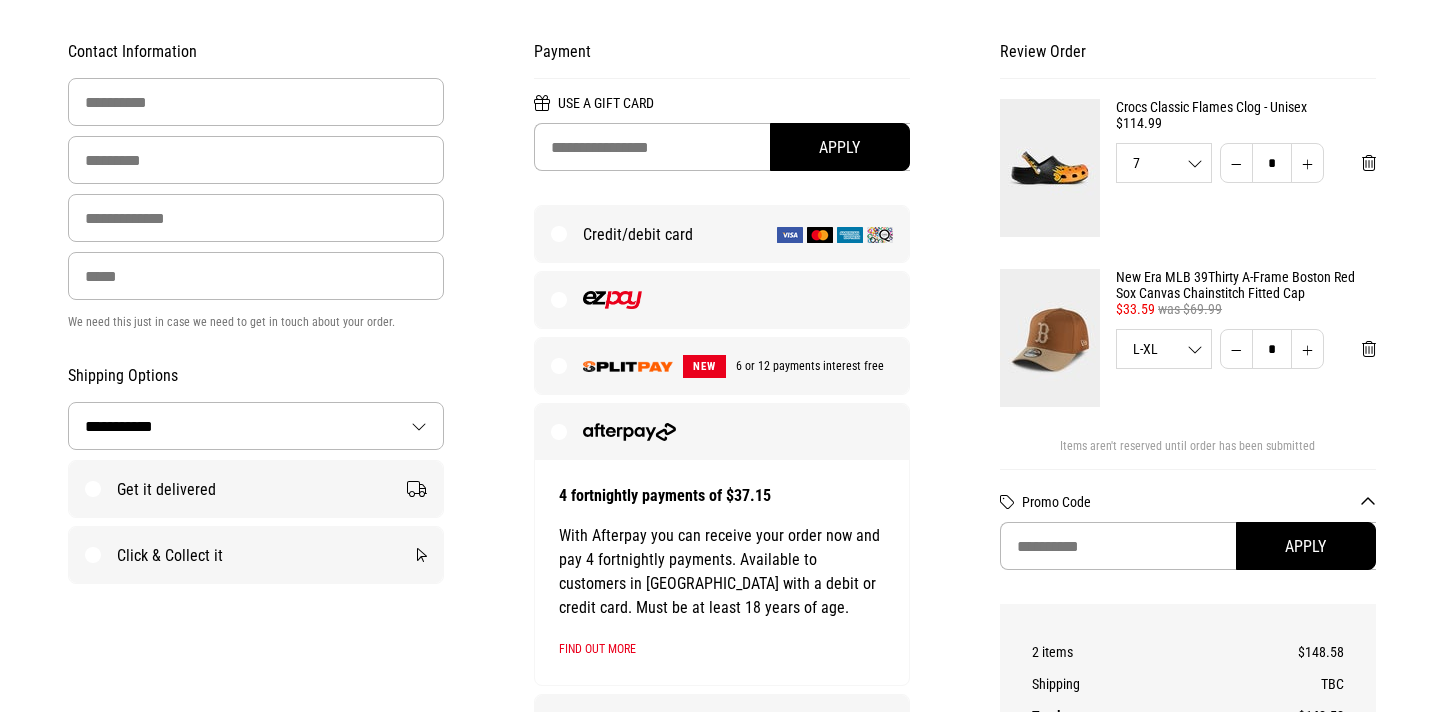 scroll, scrollTop: 0, scrollLeft: 0, axis: both 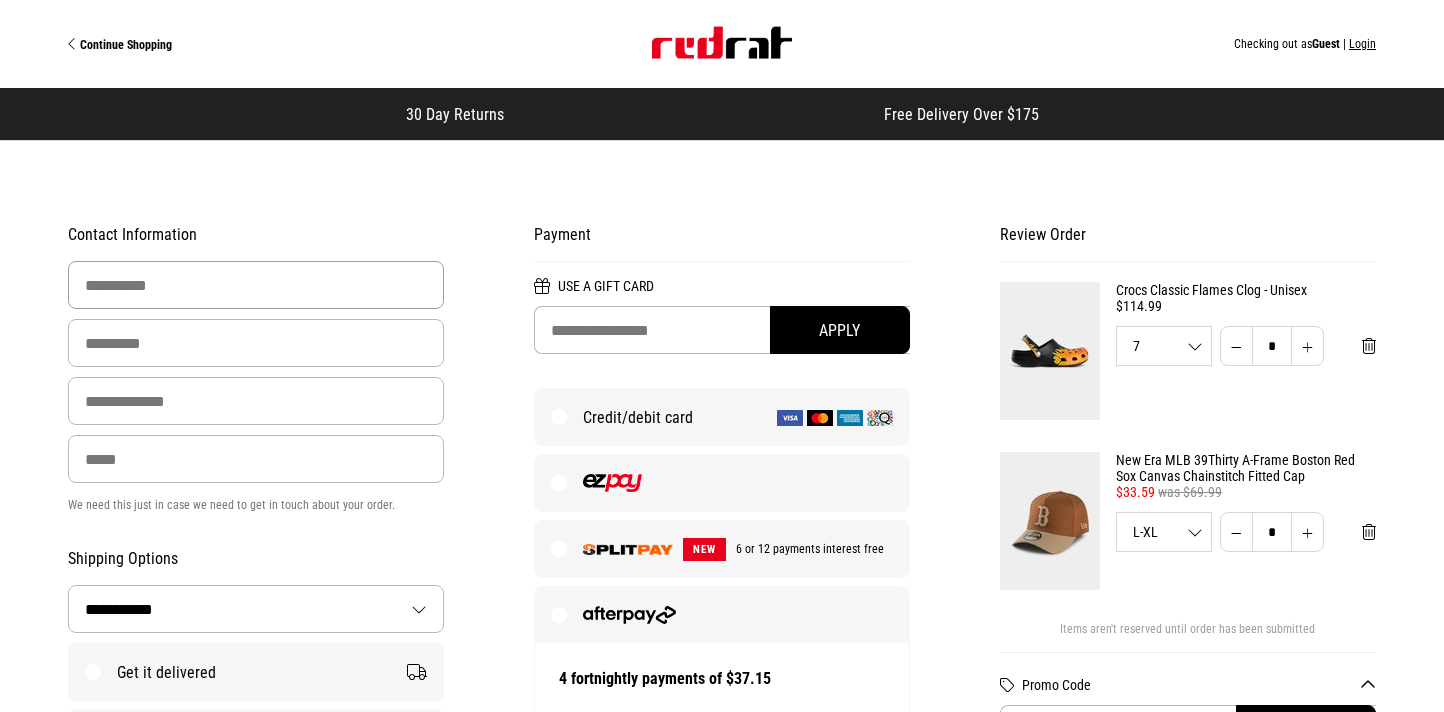 click at bounding box center [256, 285] 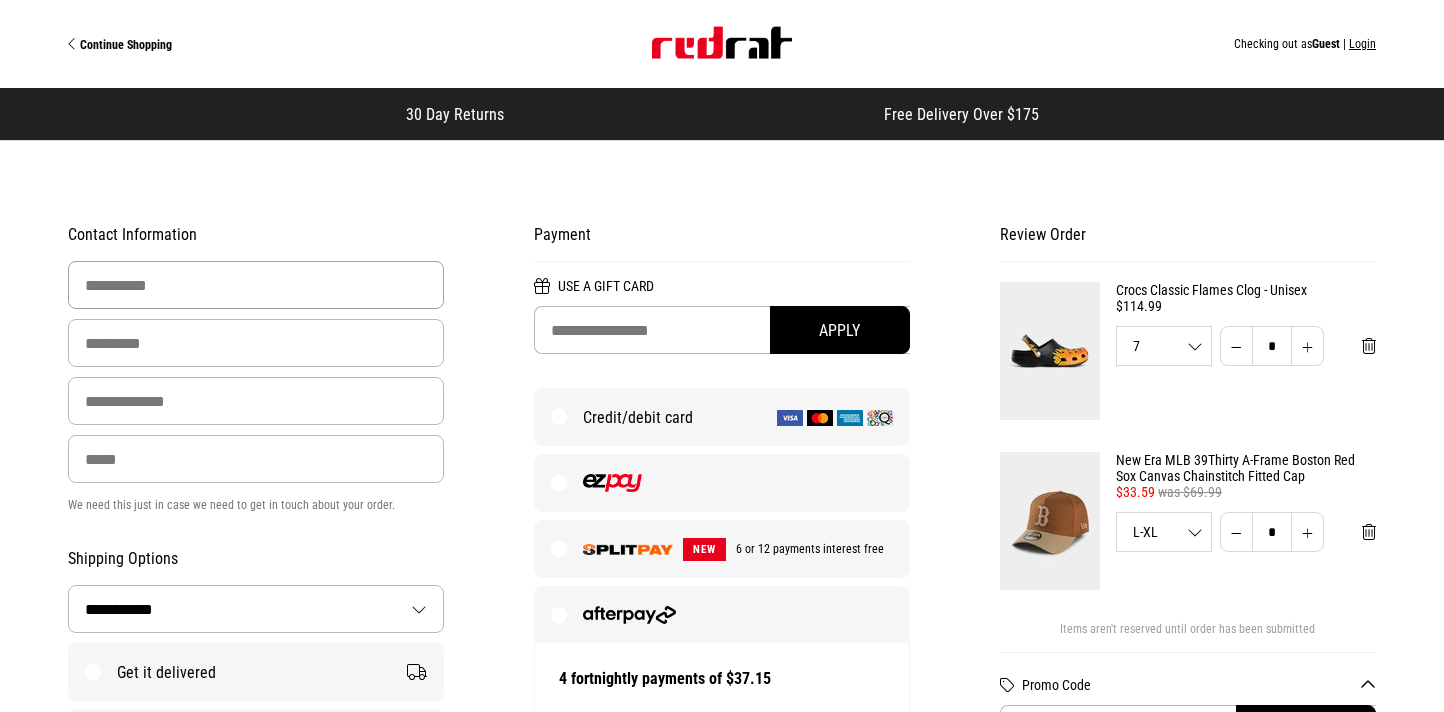 type on "*******" 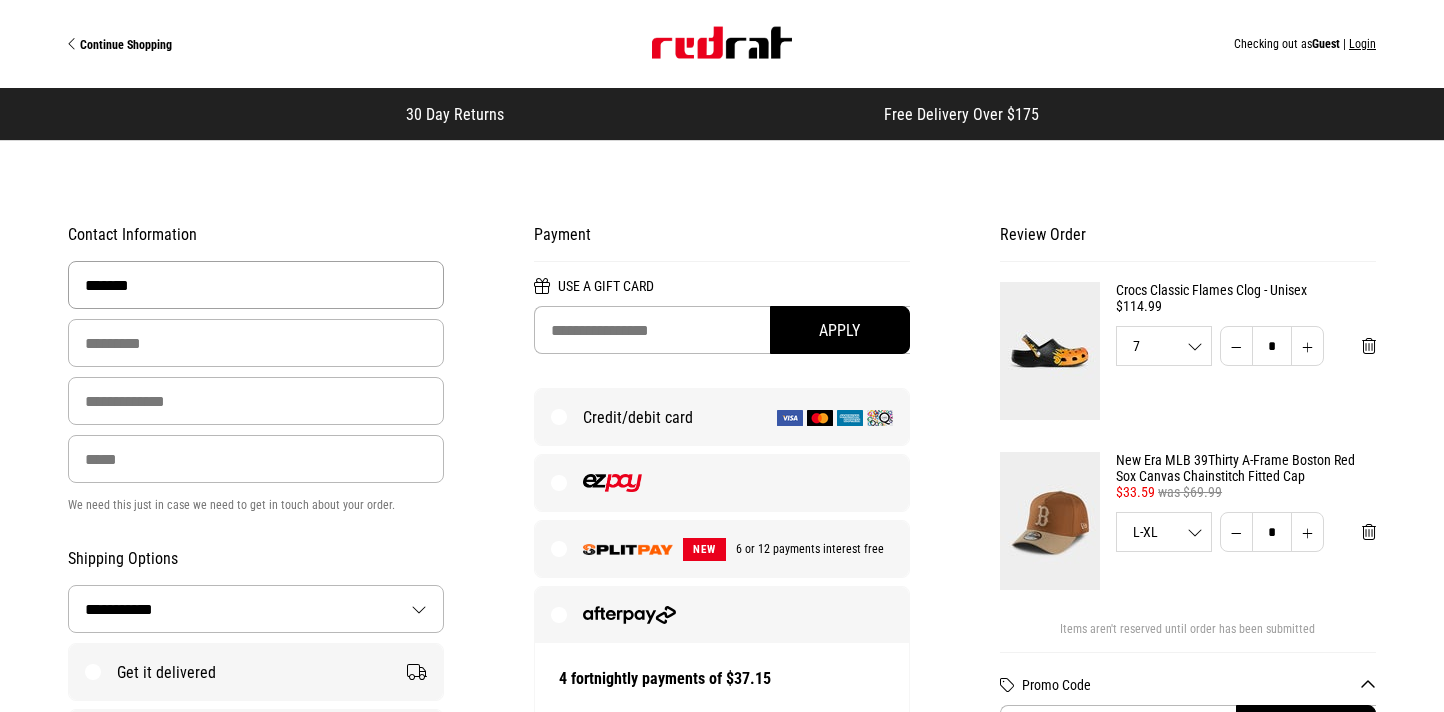 type on "******" 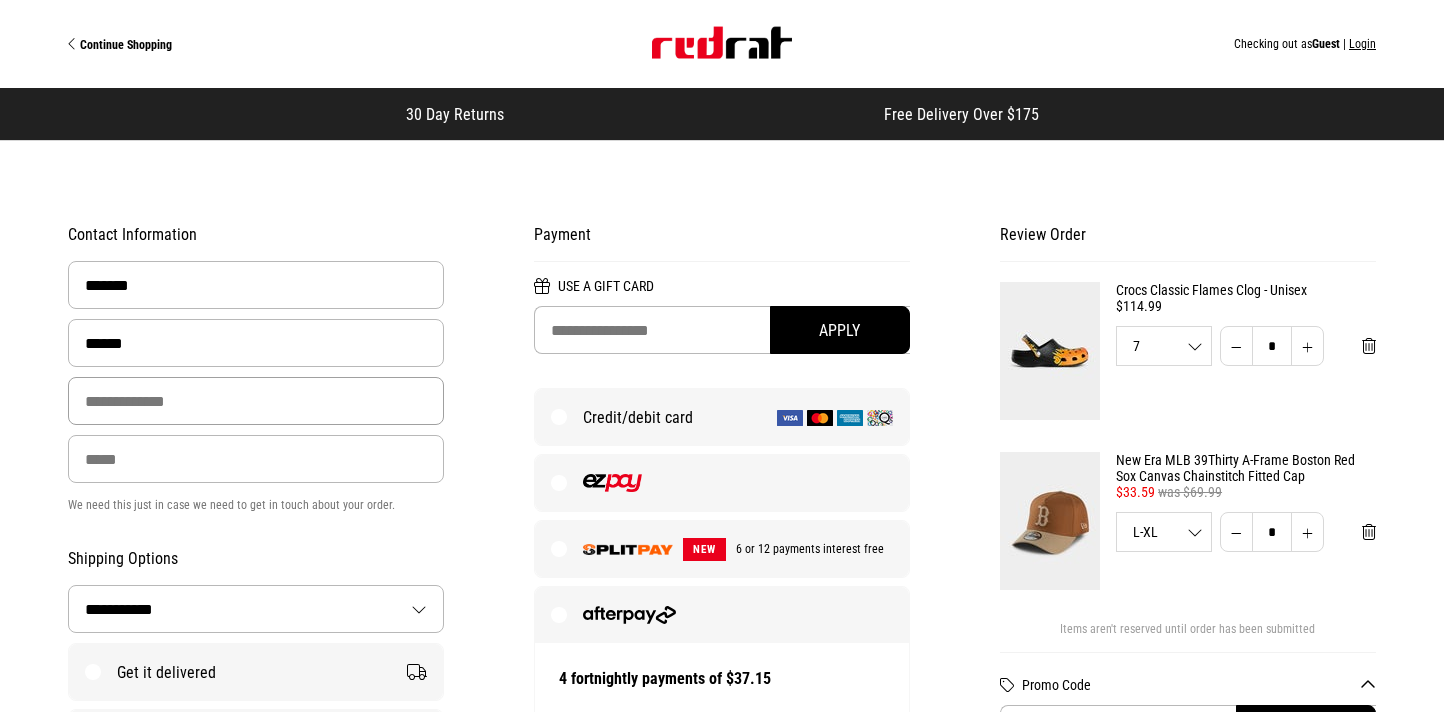 type on "**********" 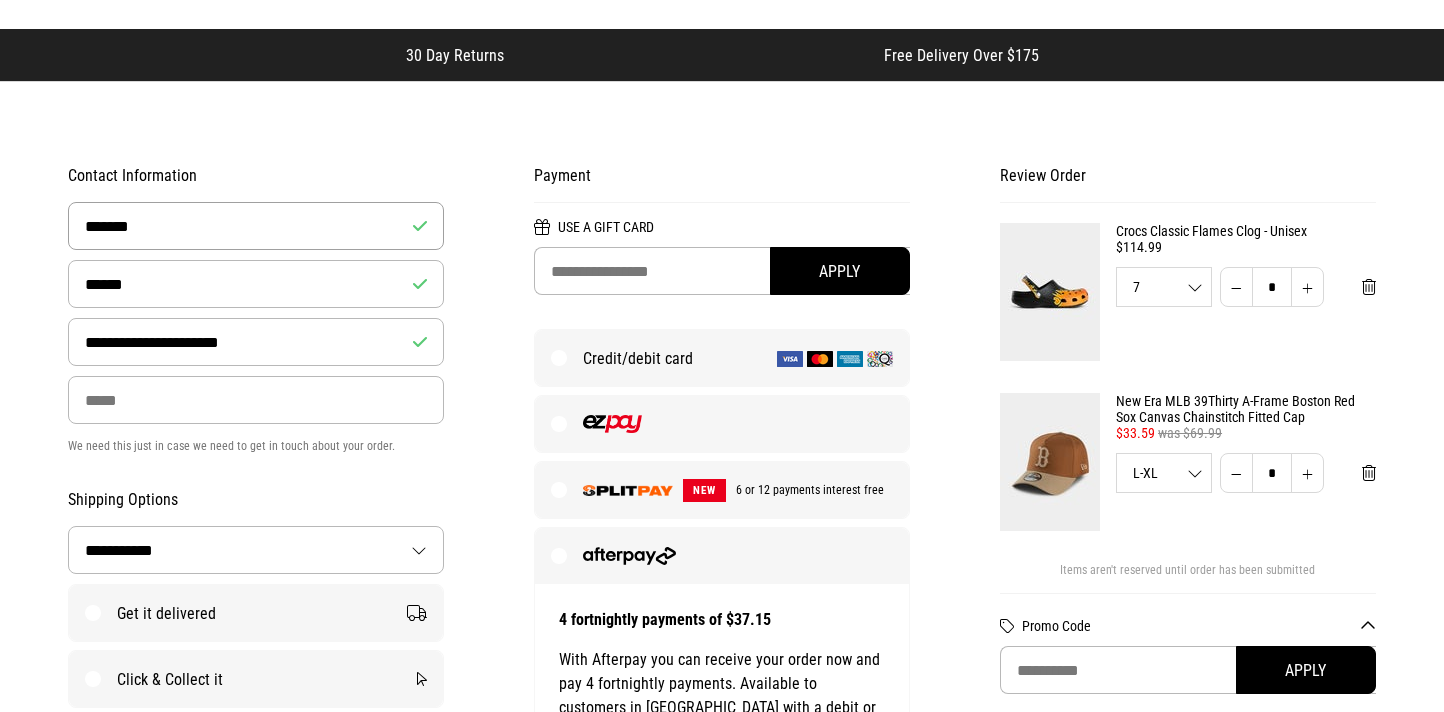 scroll, scrollTop: 61, scrollLeft: 0, axis: vertical 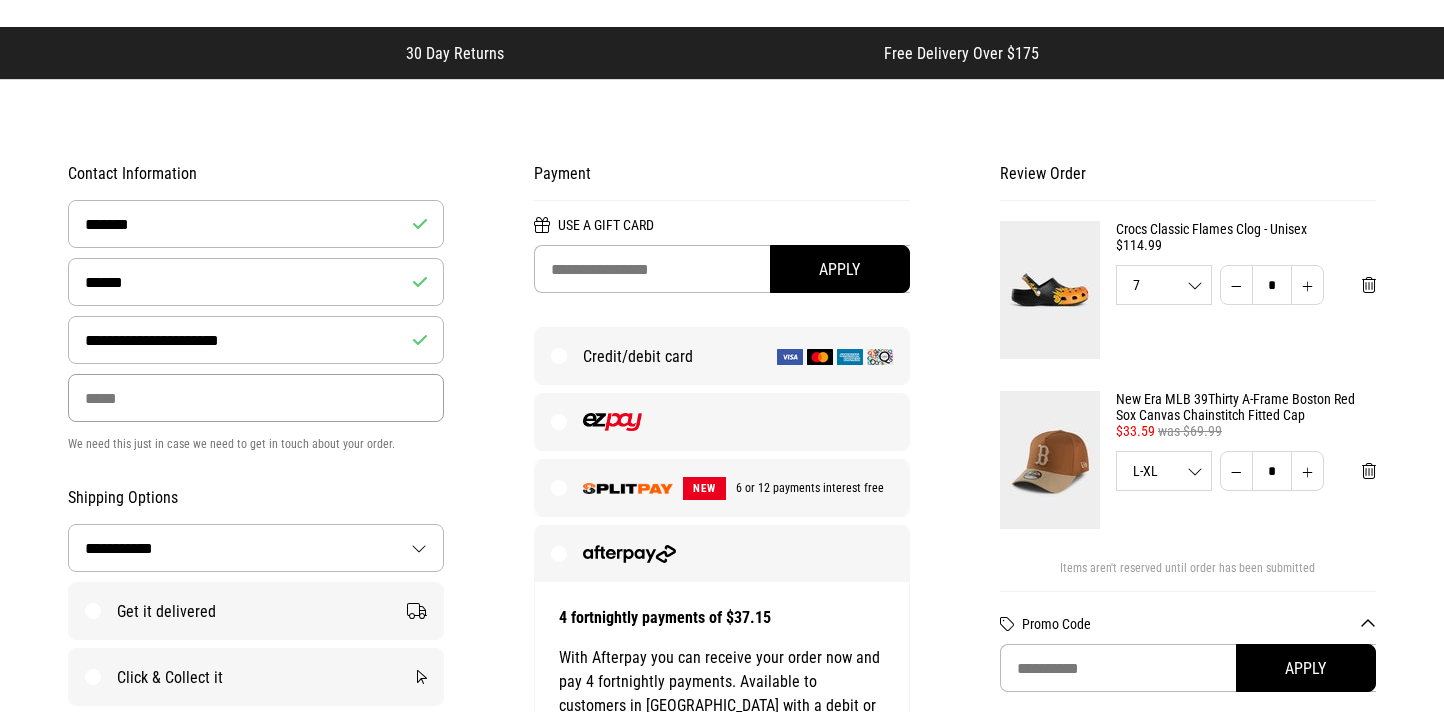 click at bounding box center (256, 398) 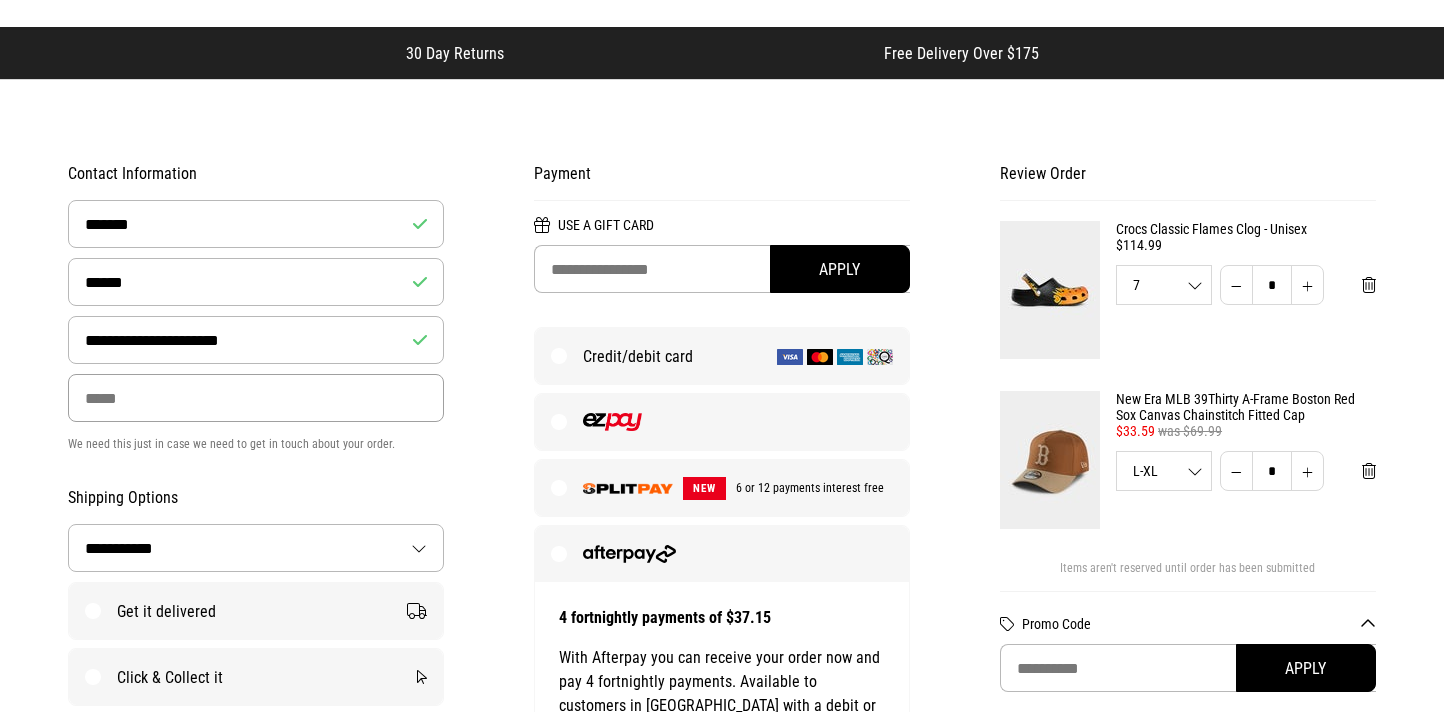 type on "**********" 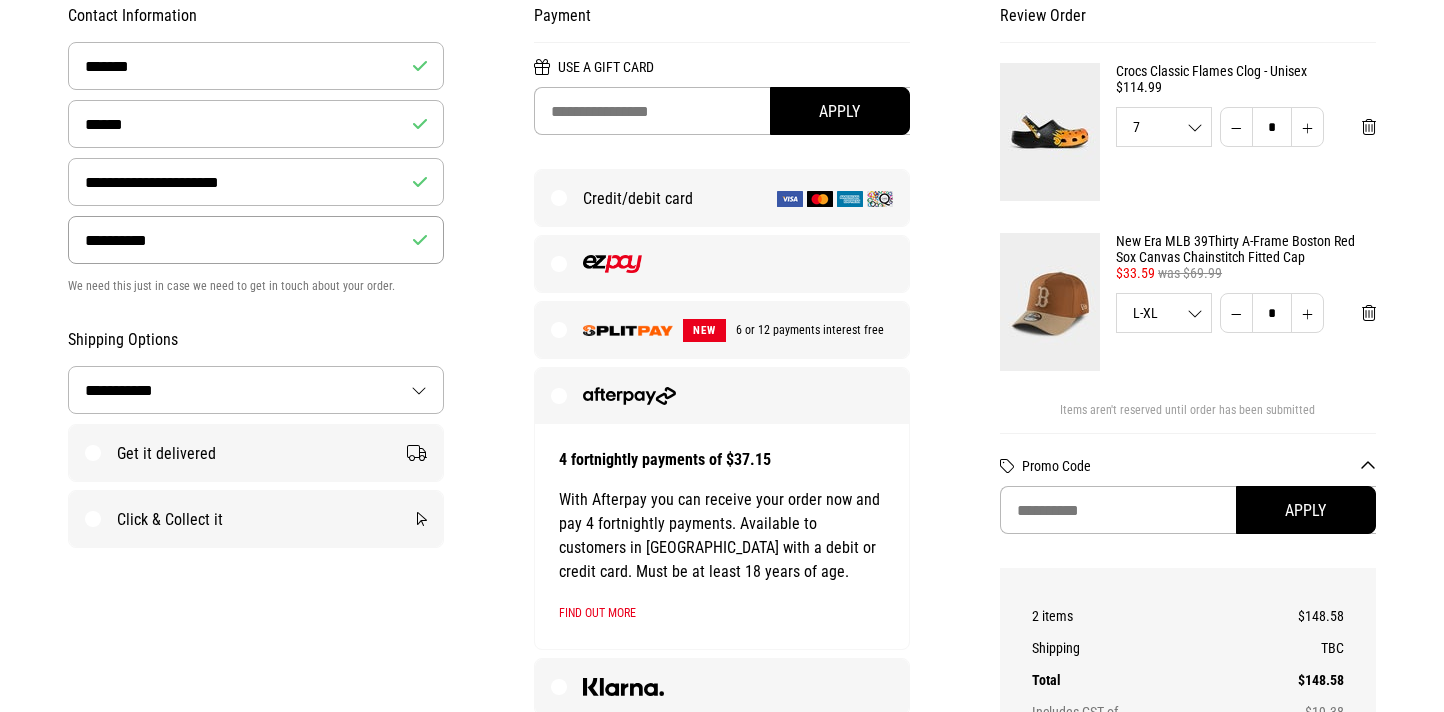 scroll, scrollTop: 221, scrollLeft: 0, axis: vertical 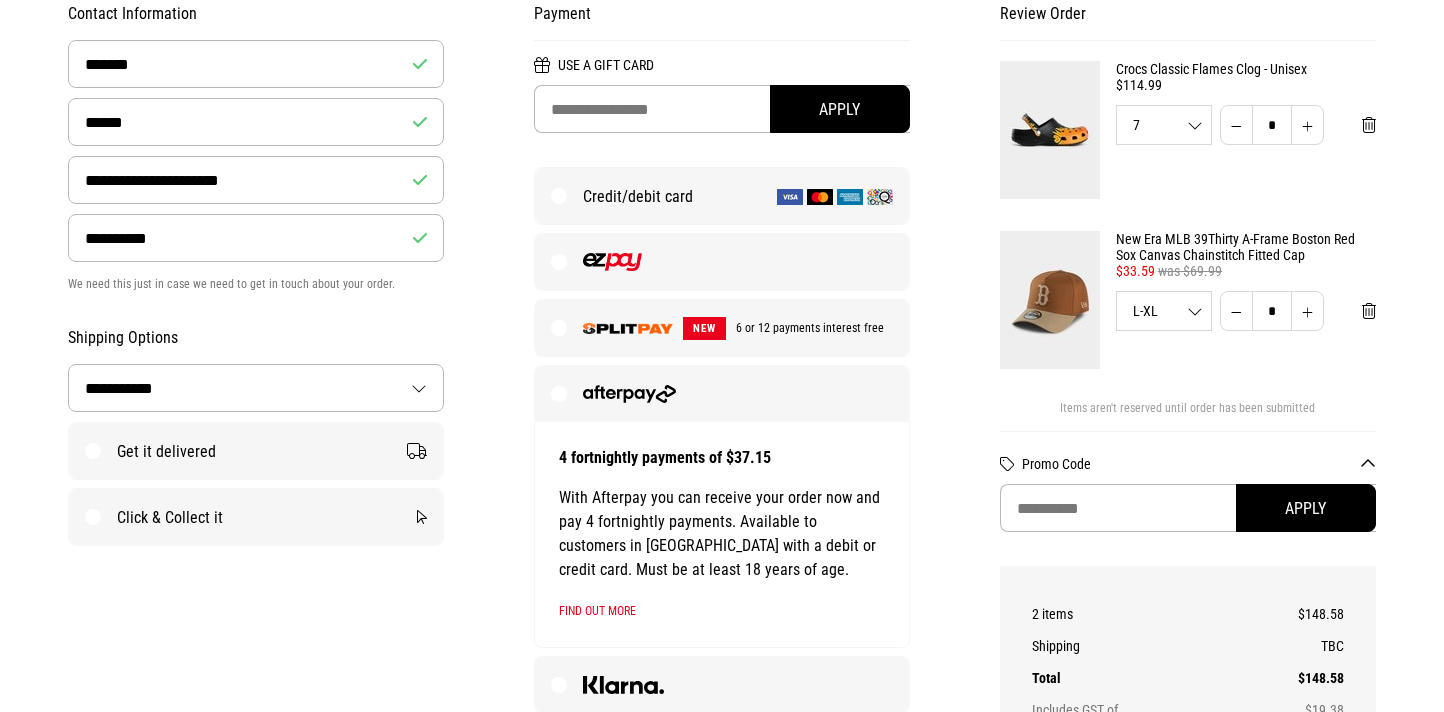 click on "Get it delivered" at bounding box center [256, 451] 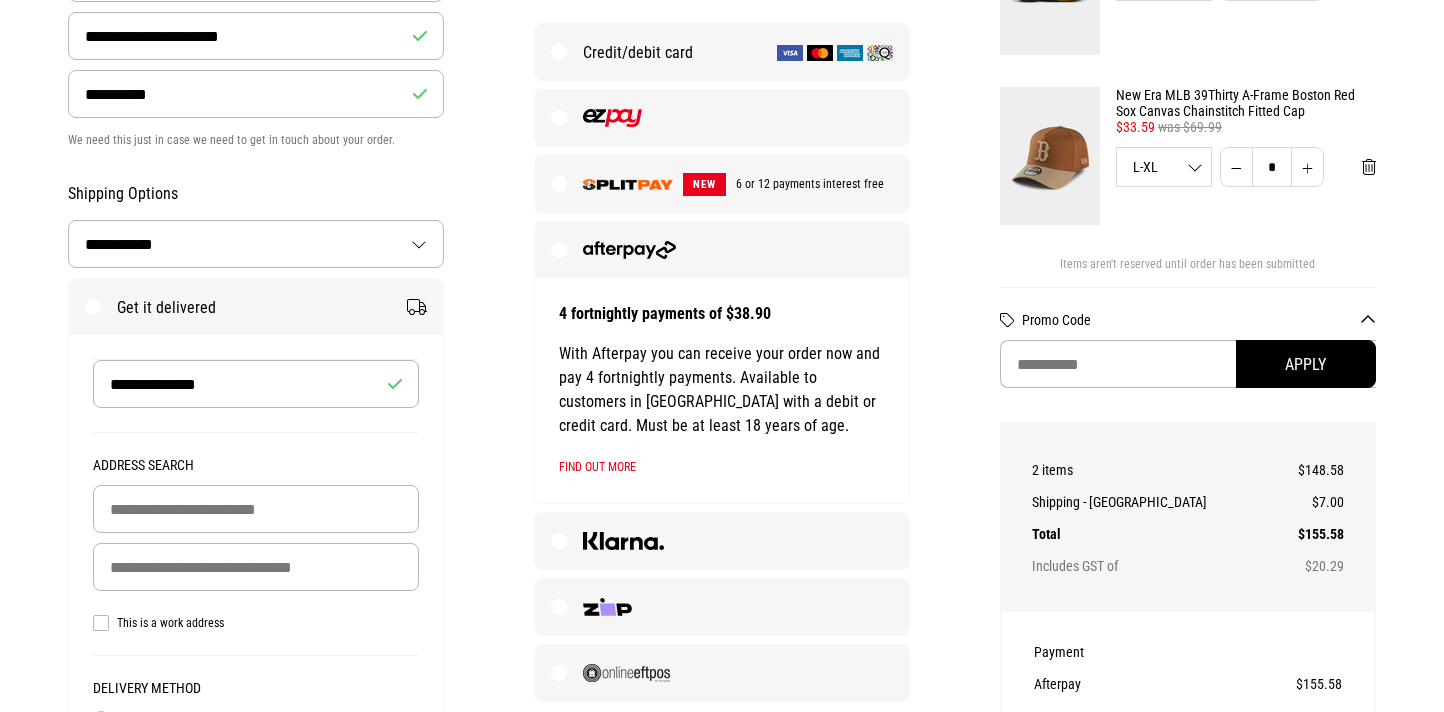 scroll, scrollTop: 466, scrollLeft: 0, axis: vertical 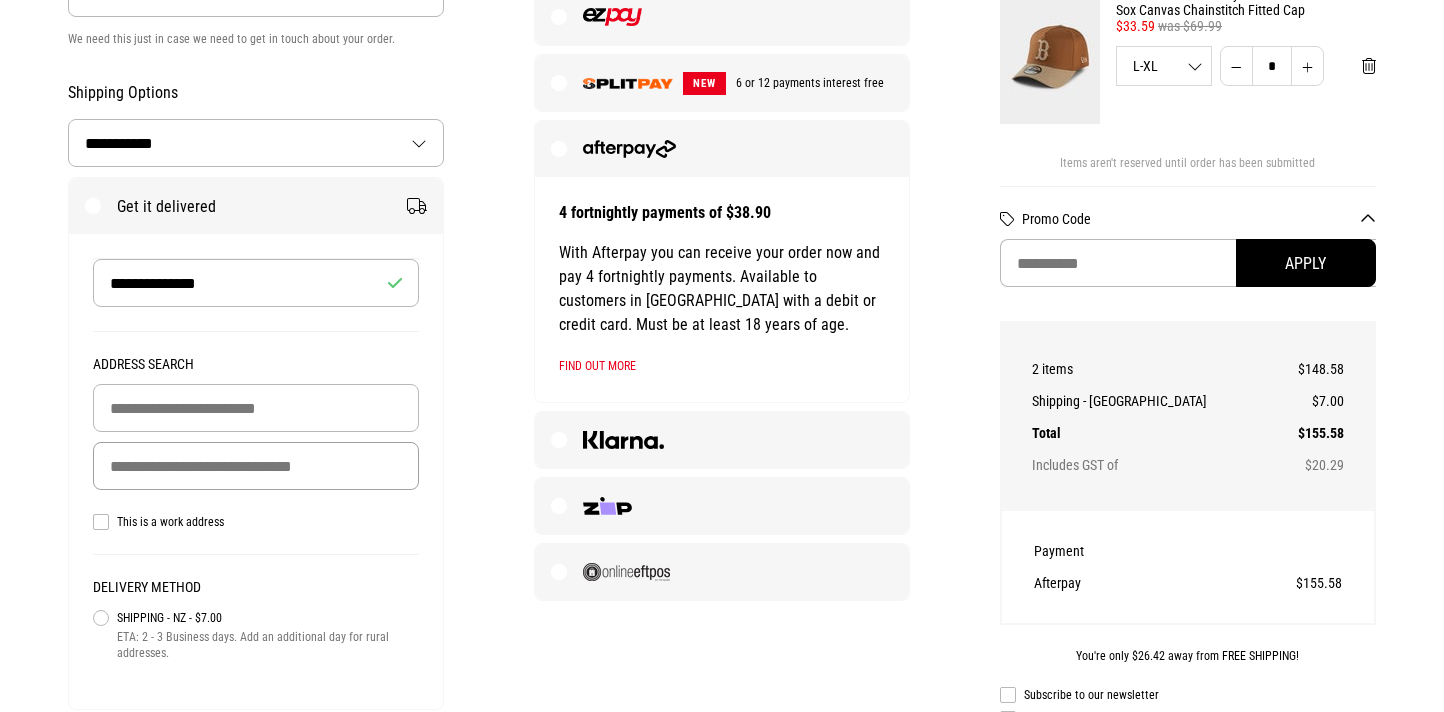 click at bounding box center (256, 466) 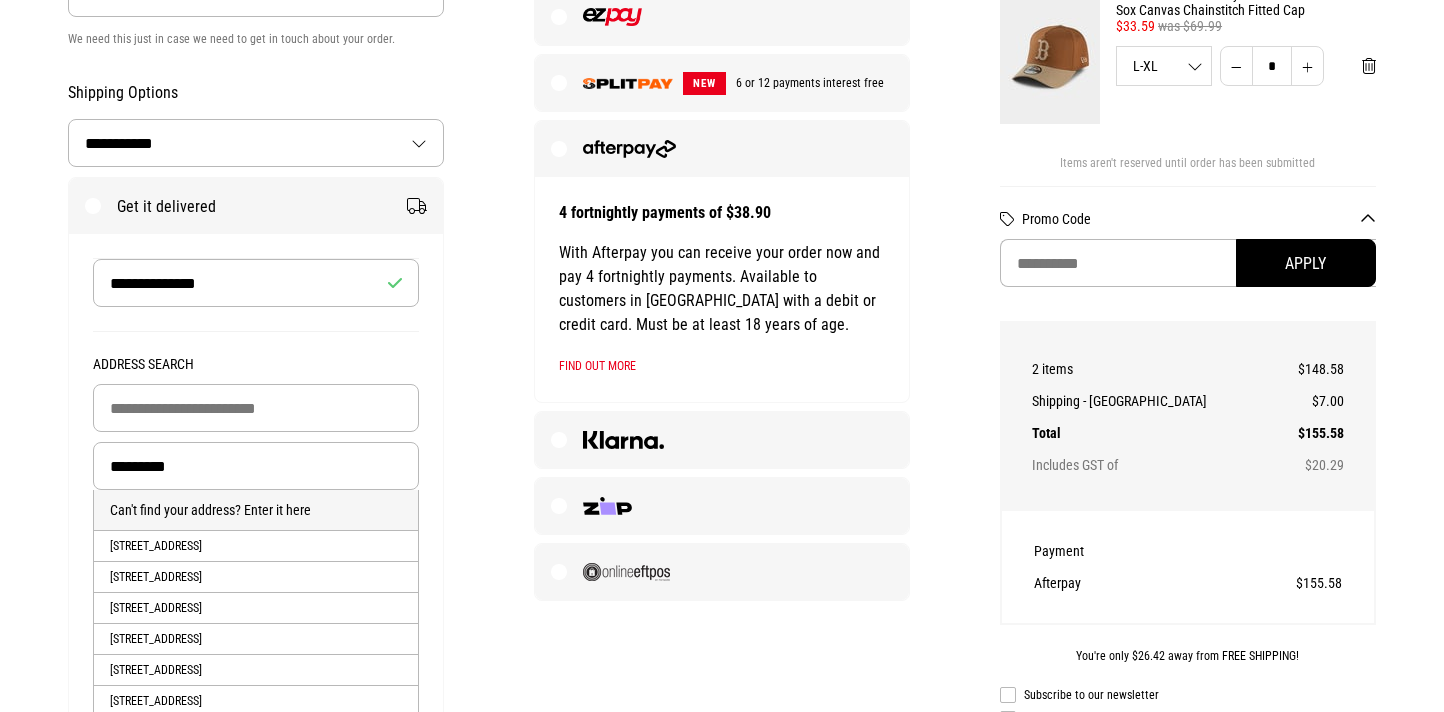 click on "446B Hibiscus Coast Highway, Orewa, OREWA, Auckland" at bounding box center [256, 545] 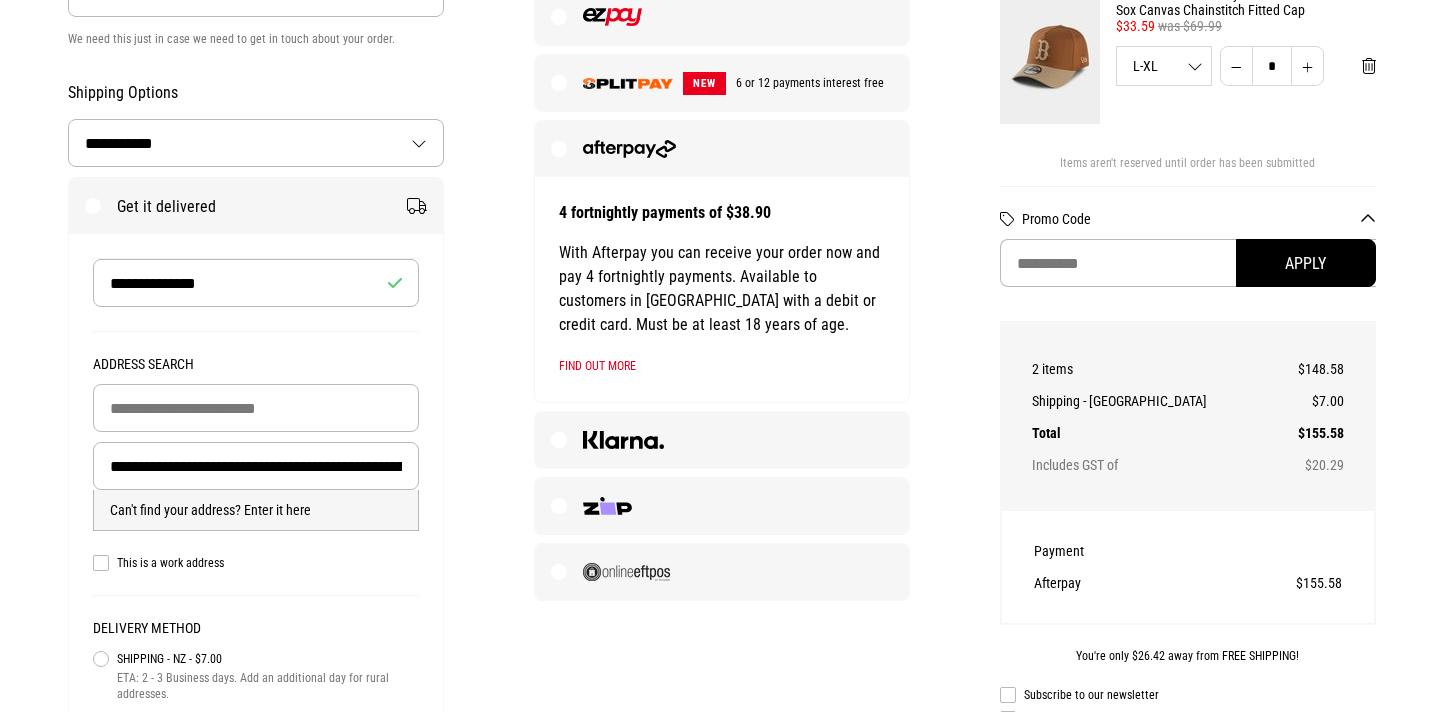 type 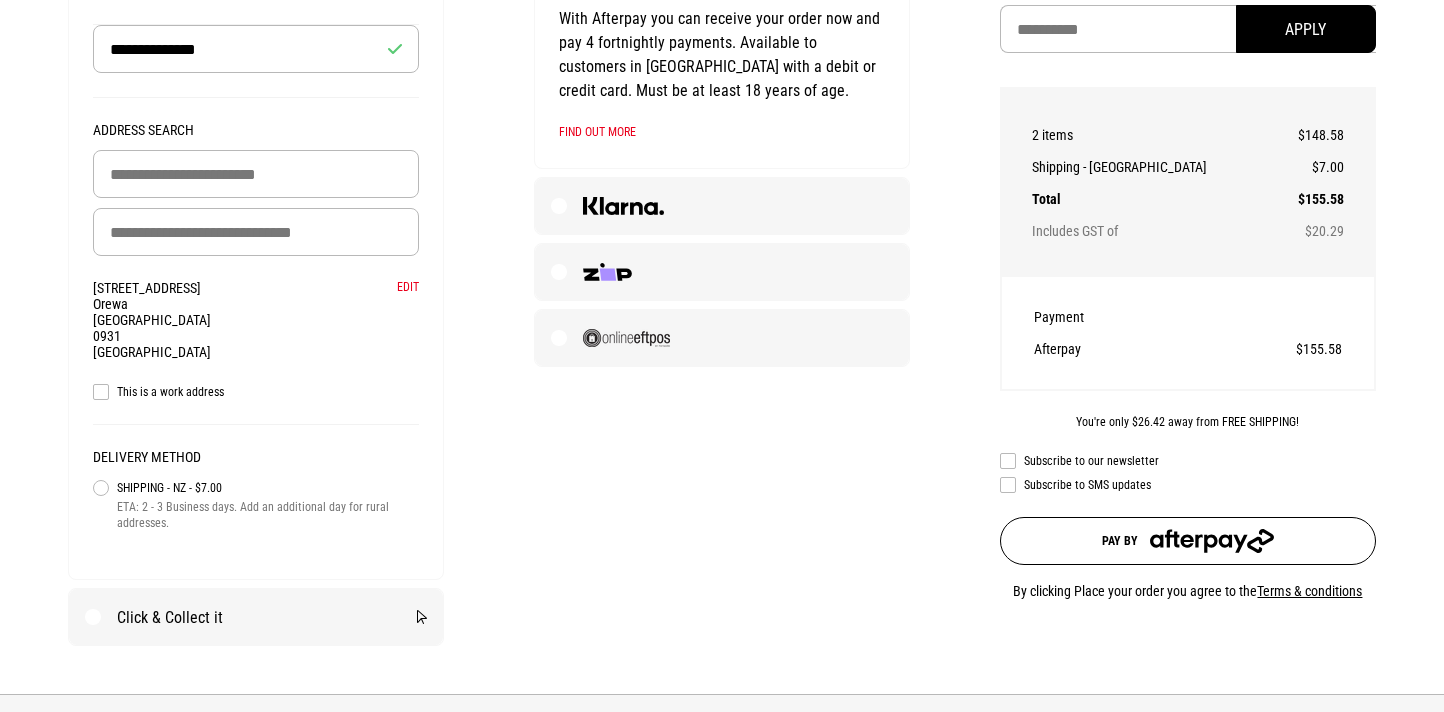 scroll, scrollTop: 706, scrollLeft: 0, axis: vertical 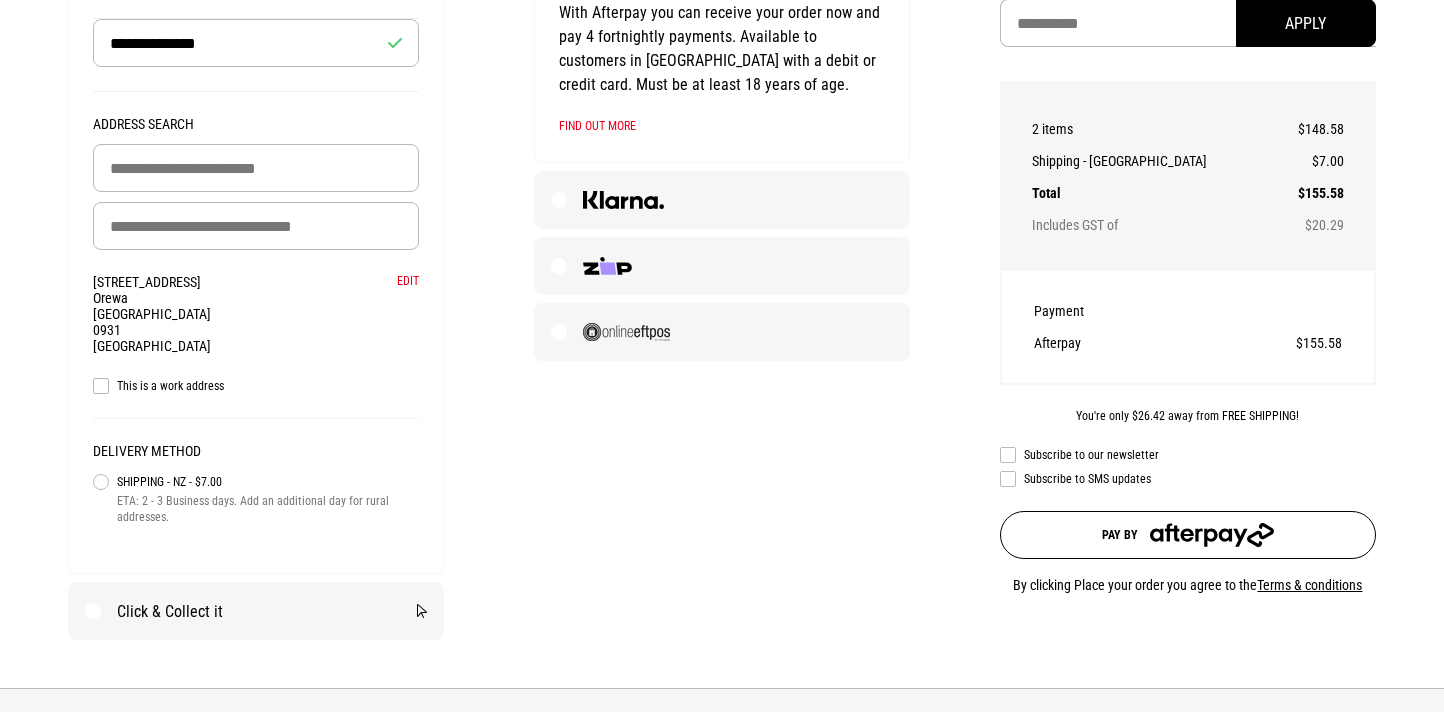 click on "Subscribe to our newsletter" at bounding box center [1188, 455] 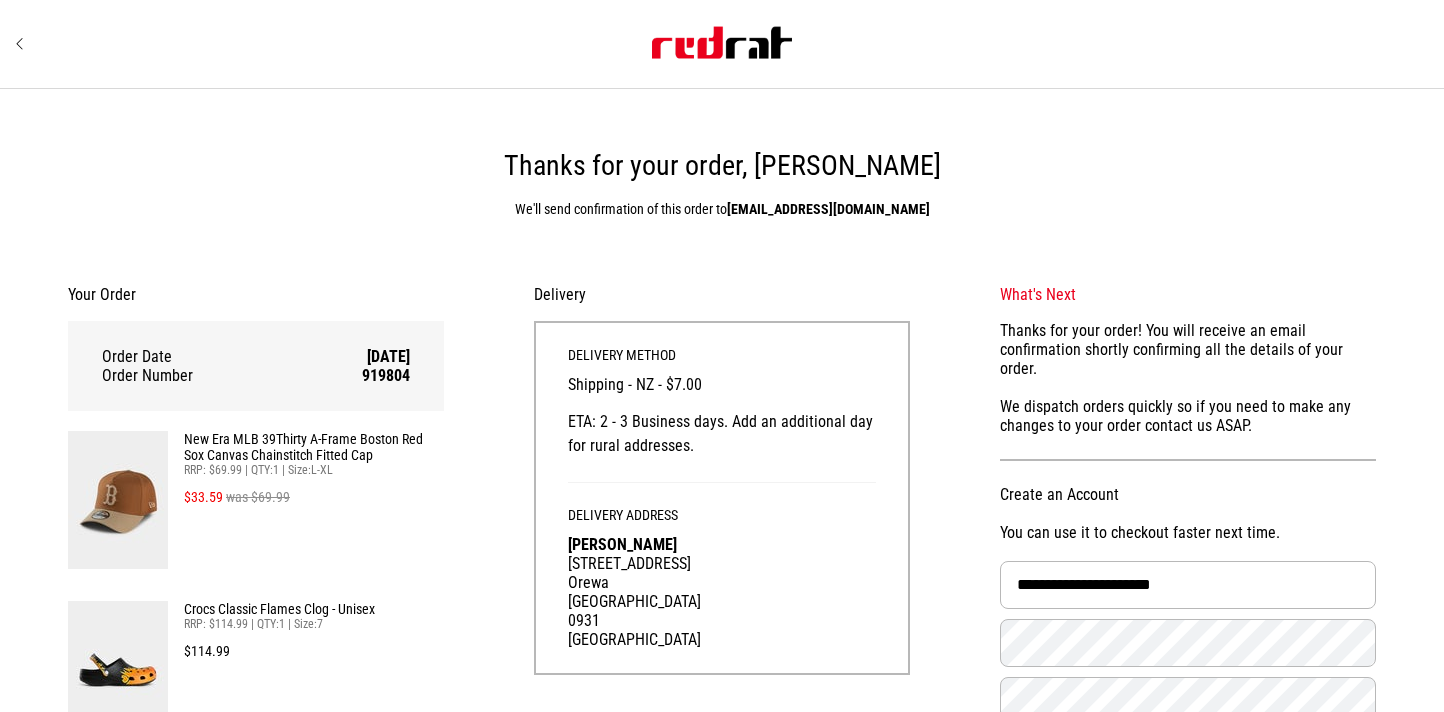 scroll, scrollTop: 0, scrollLeft: 0, axis: both 